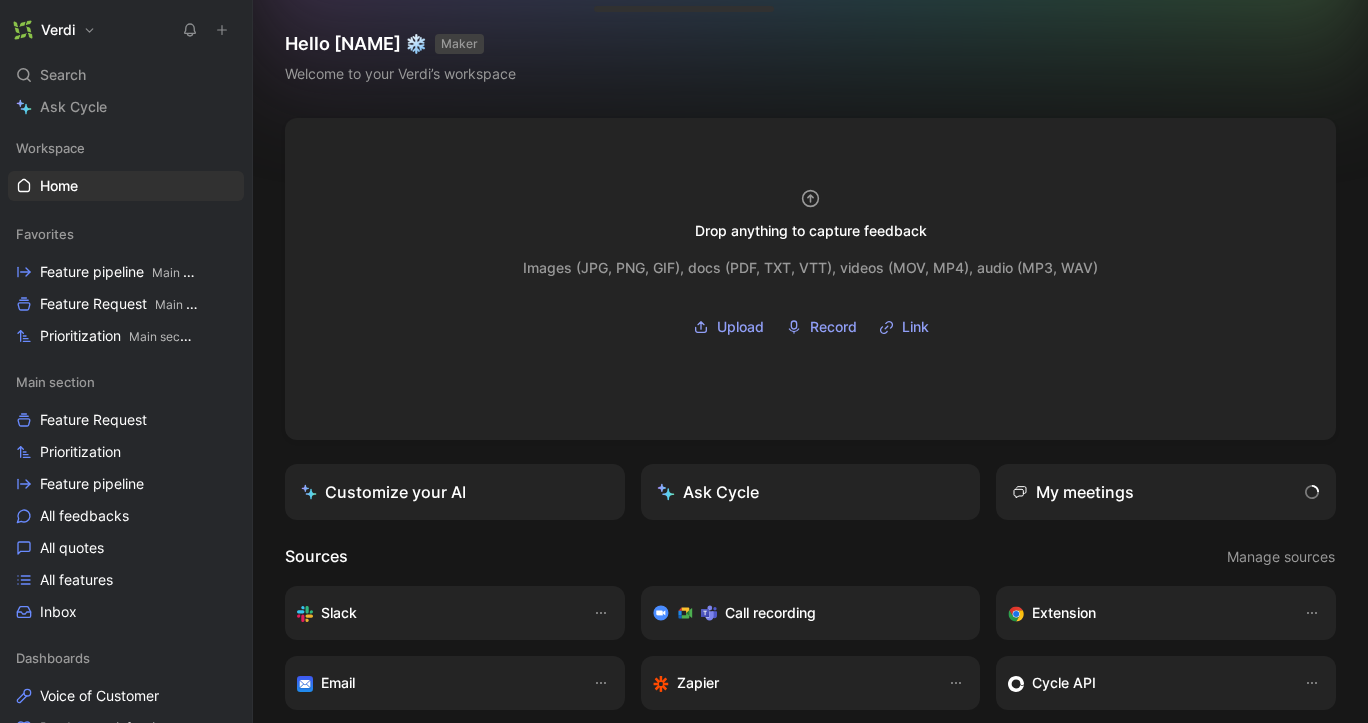 scroll, scrollTop: 0, scrollLeft: 0, axis: both 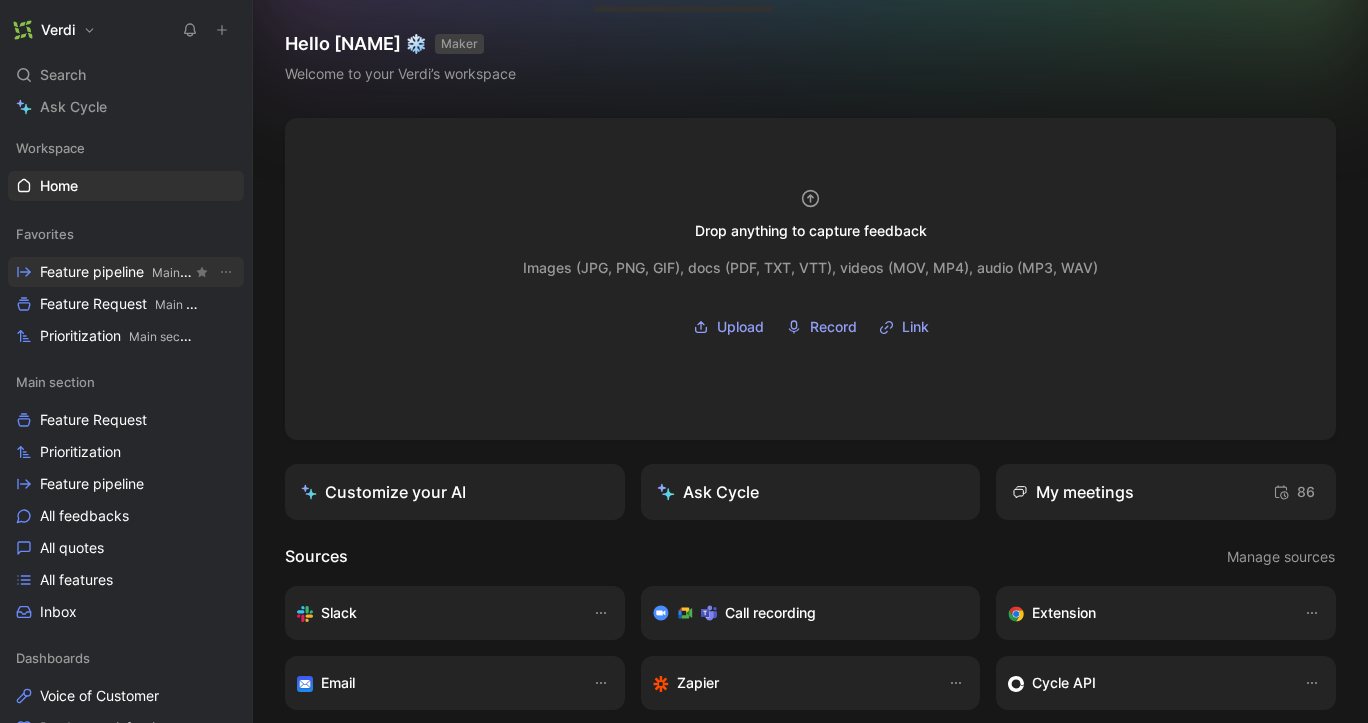 click on "Feature pipeline Main section" at bounding box center (116, 272) 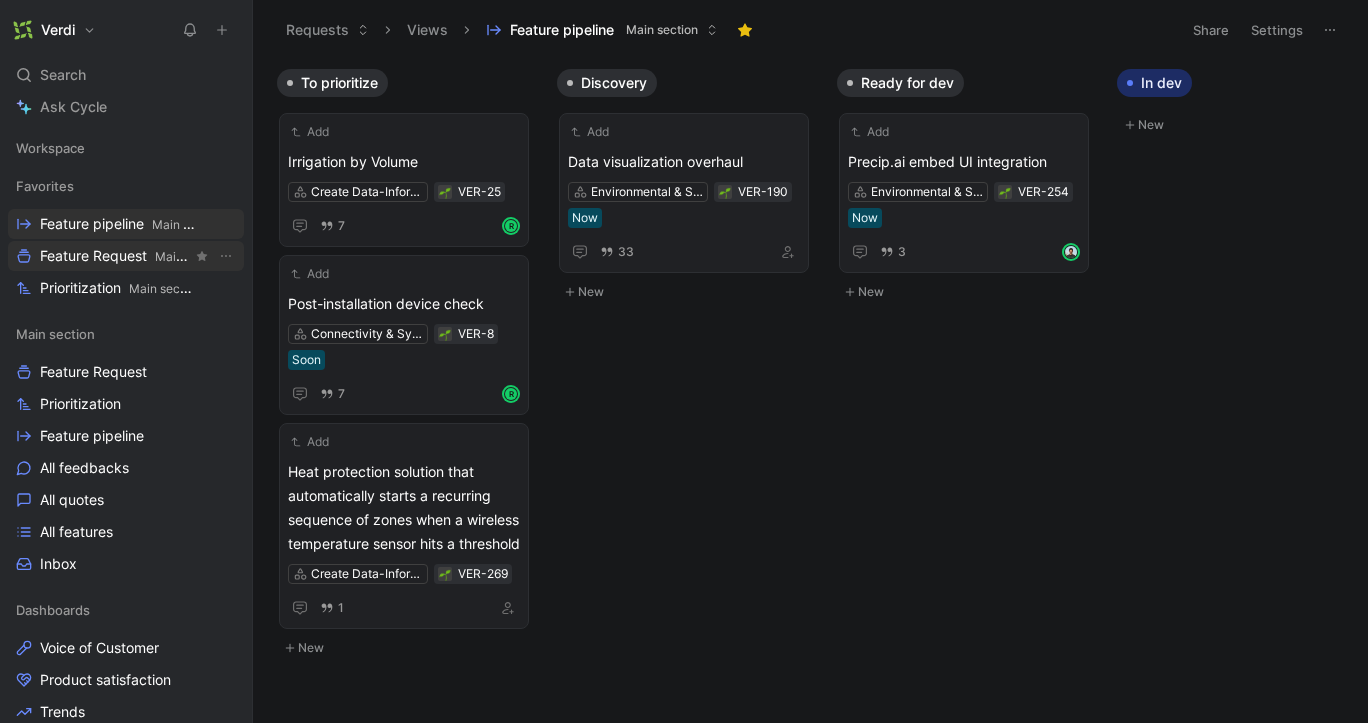 click on "Feature Request Main section" at bounding box center (116, 256) 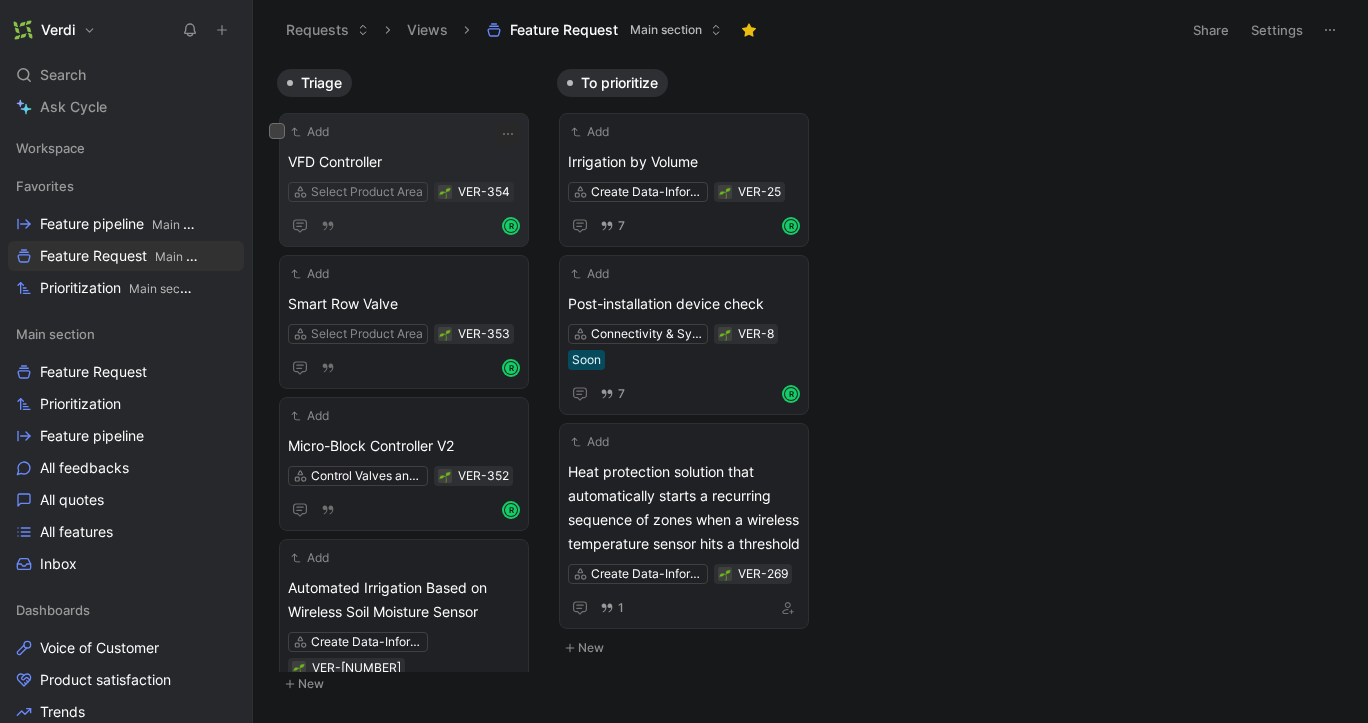 click on "VFD Controller" at bounding box center [404, 162] 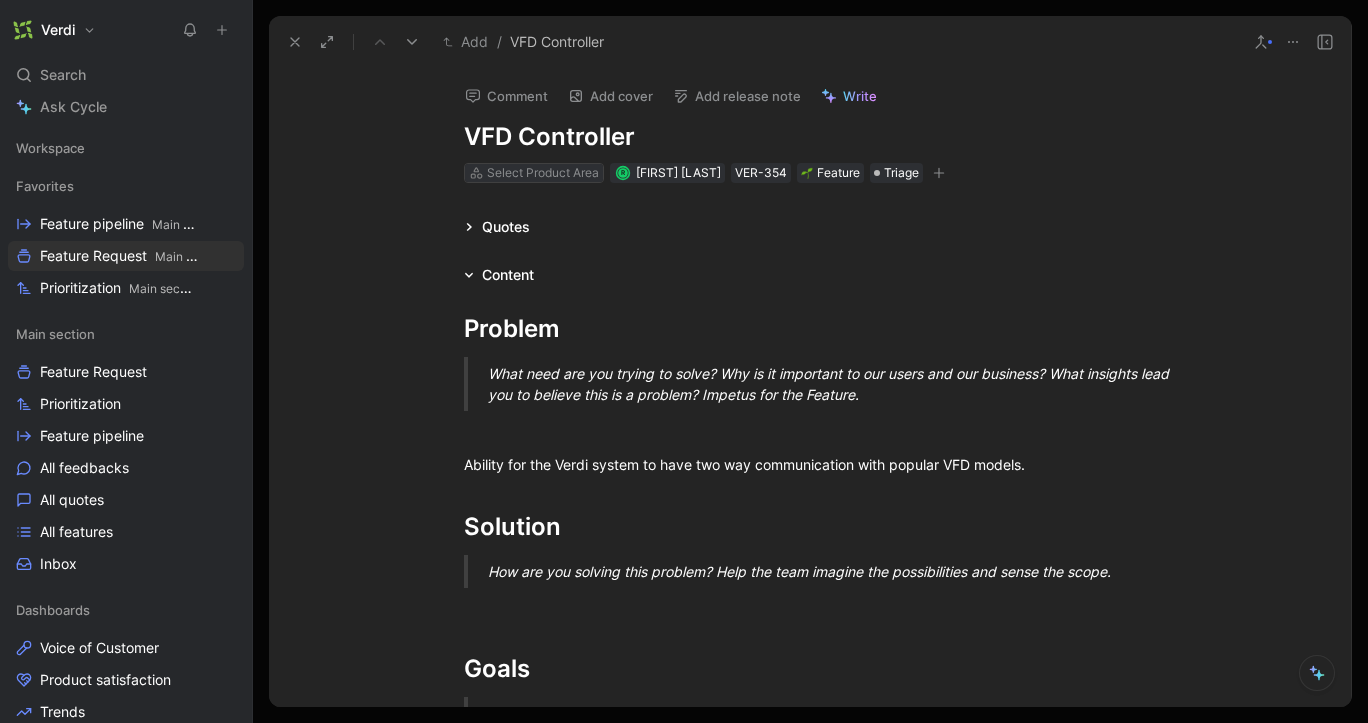 click on "Select Product Area" at bounding box center (543, 173) 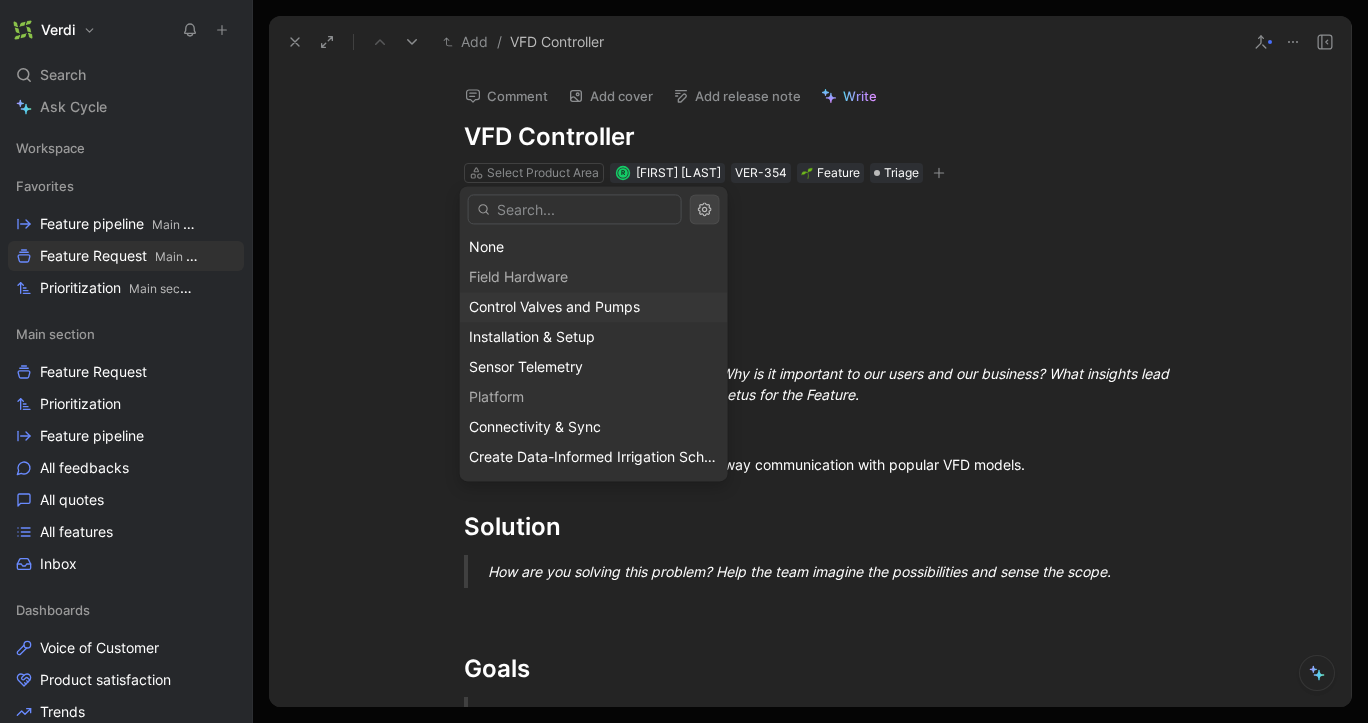 click on "Control Valves and Pumps" at bounding box center [594, 307] 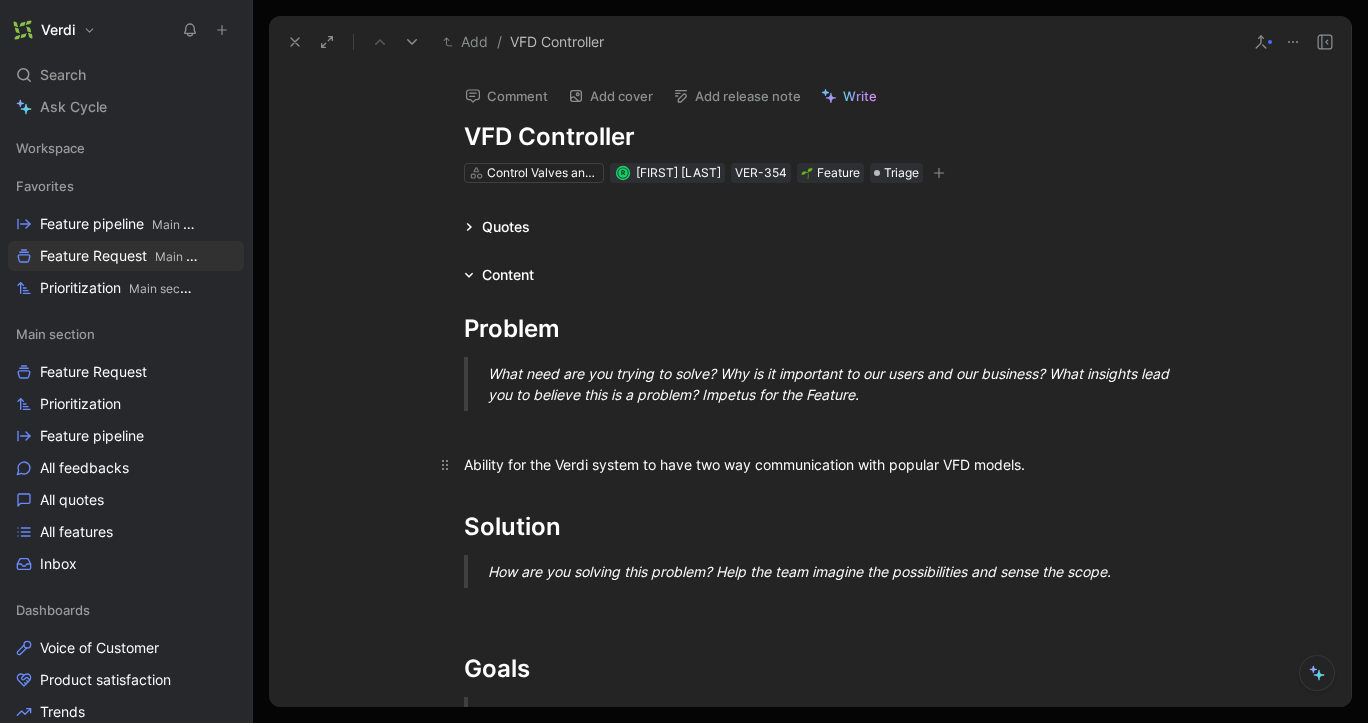 click on "Ability for the Verdi system to have two way communication with popular VFD models." at bounding box center (810, 464) 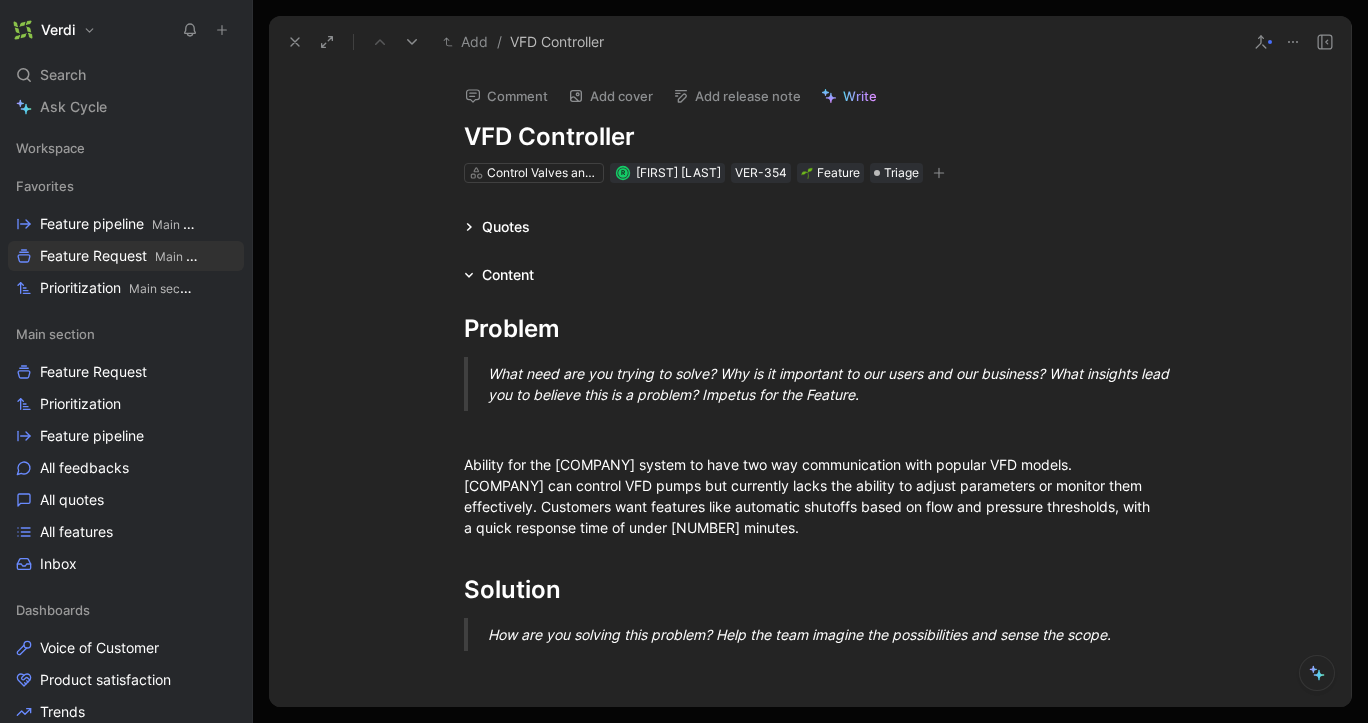 click on "Add cover" at bounding box center [610, 96] 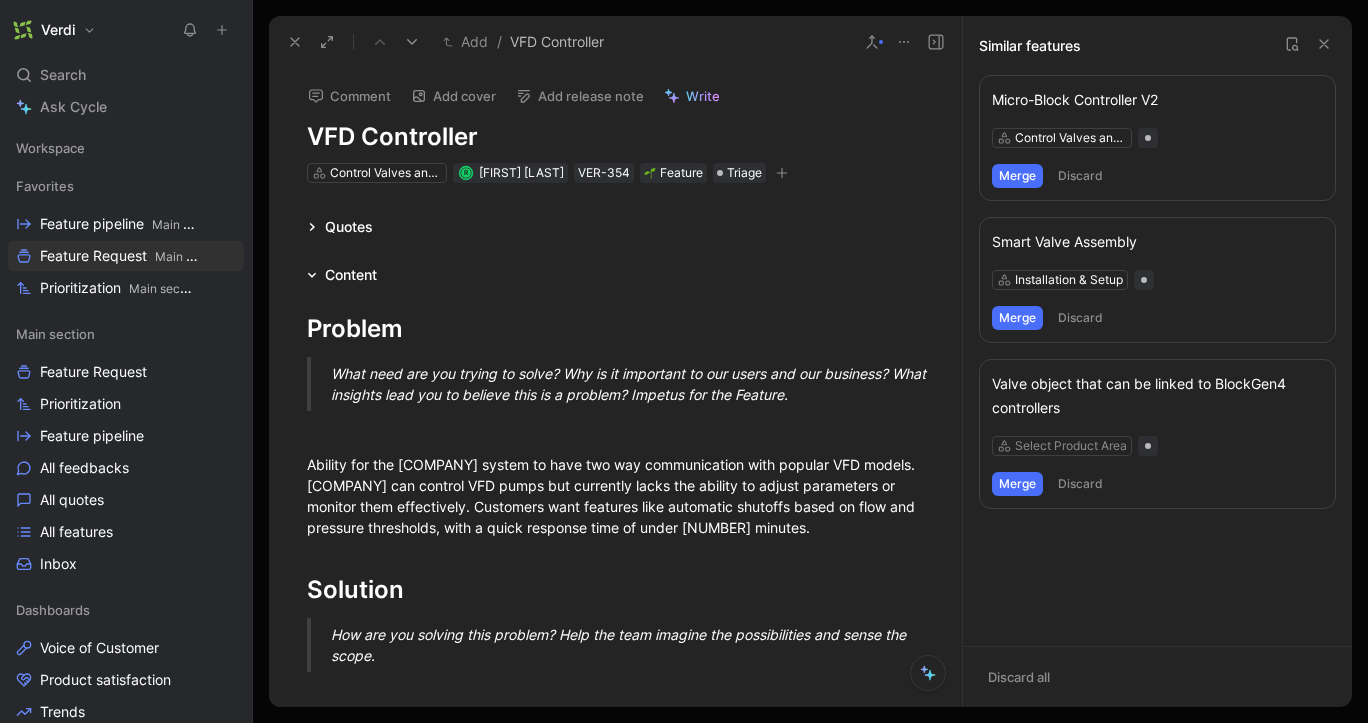 click 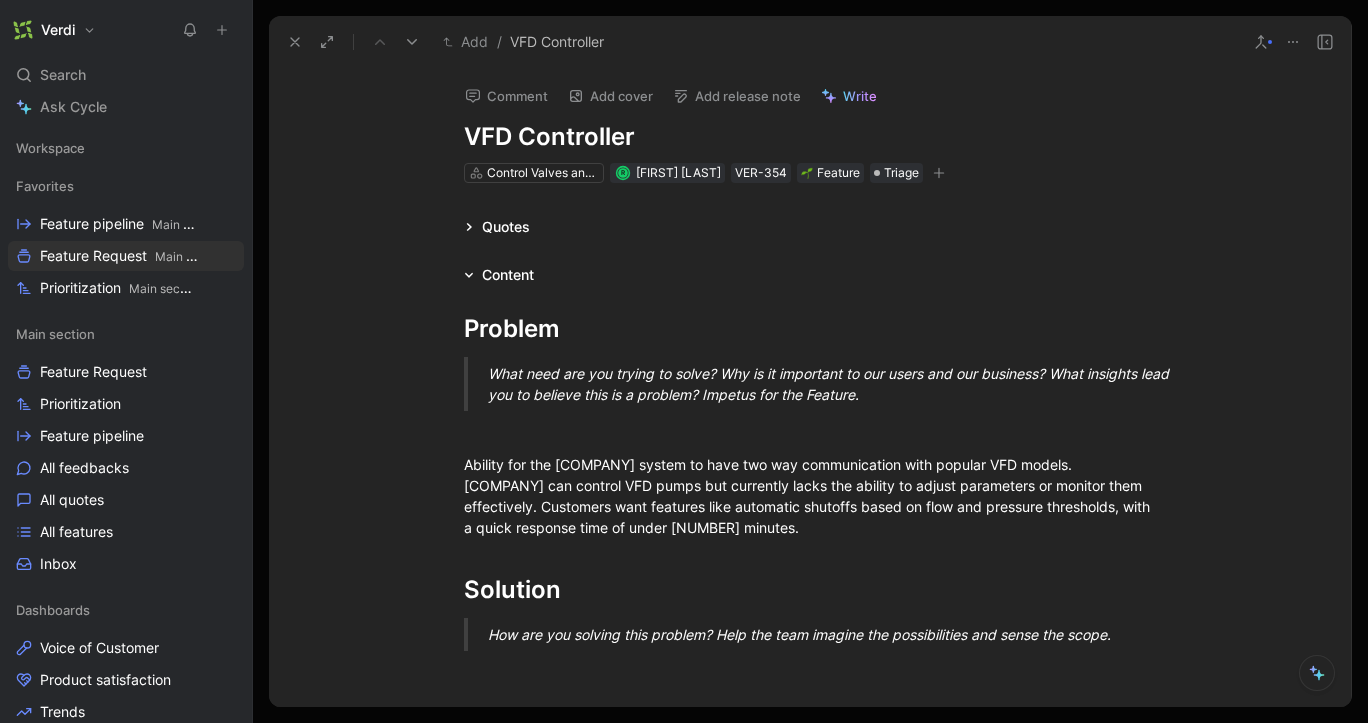 click at bounding box center [1325, 42] 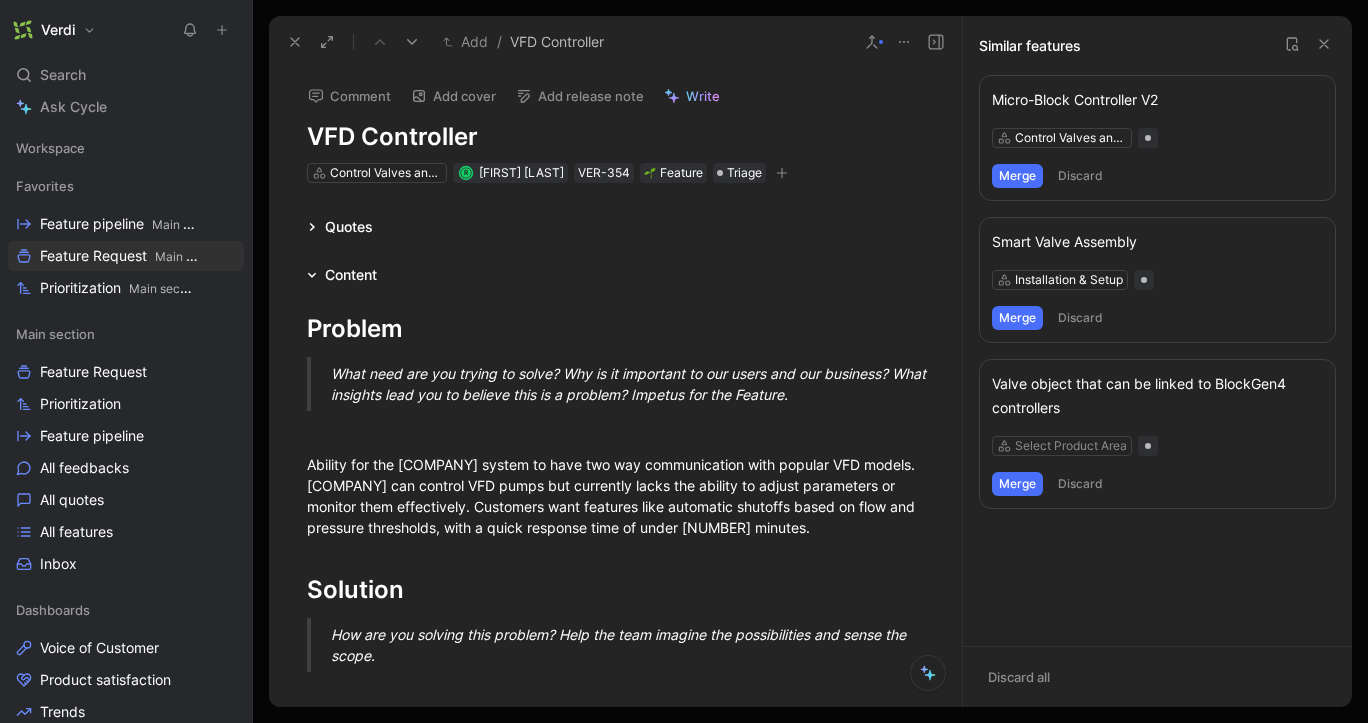 click at bounding box center (1324, 44) 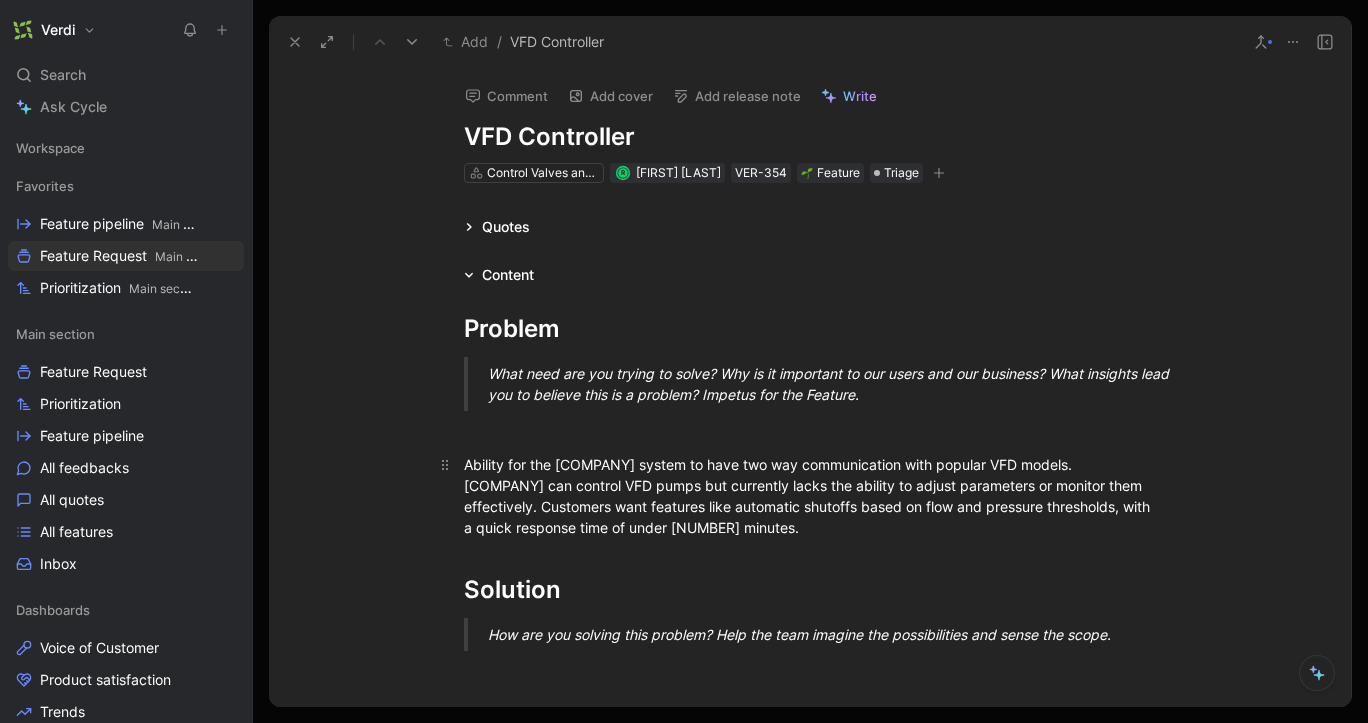 click on "Ability for the [COMPANY] system to have two way communication with popular VFD models. [COMPANY] can control VFD pumps but currently lacks the ability to adjust parameters or monitor them effectively. Customers want features like automatic shutoffs based on flow and pressure thresholds, with a quick response time of under [NUMBER] minutes." at bounding box center (810, 496) 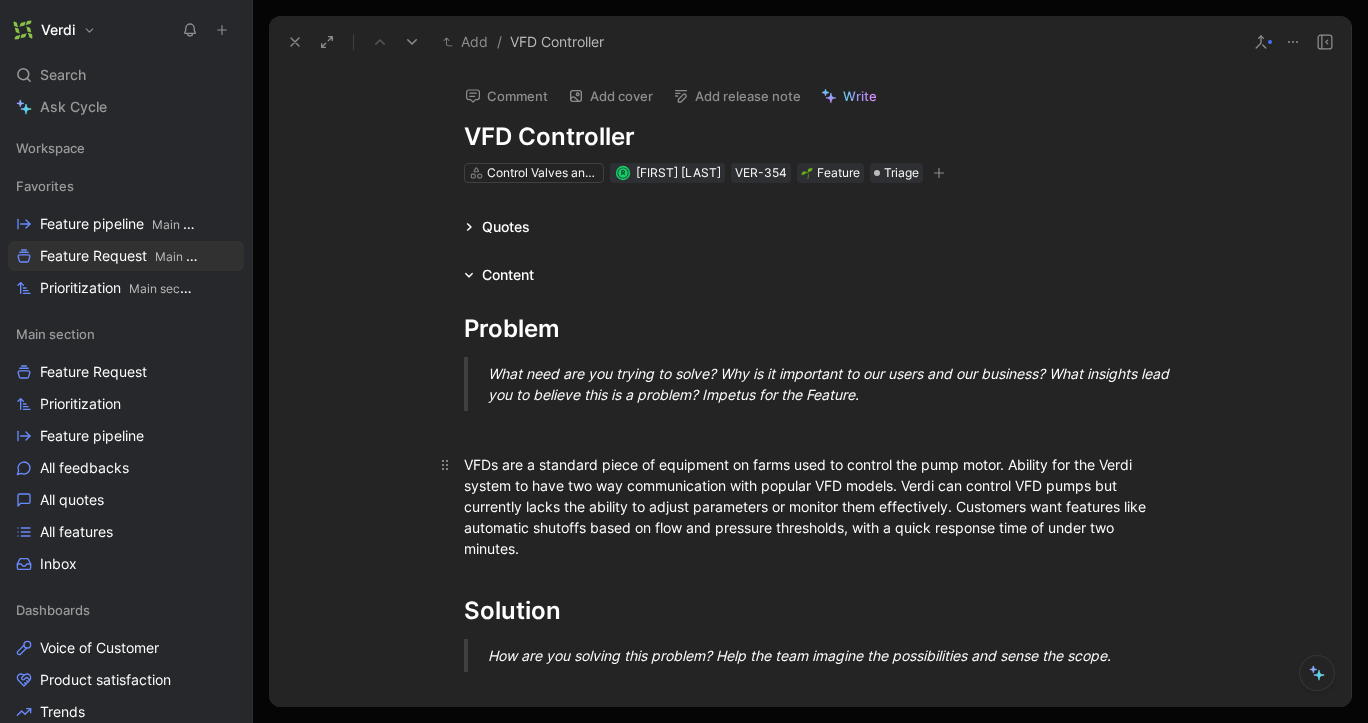 click on "VFDs are a standard piece of equipment on farms used to control the pump motor. Ability for the Verdi system to have two way communication with popular VFD models. Verdi can control VFD pumps but currently lacks the ability to adjust parameters or monitor them effectively. Customers want features like automatic shutoffs based on flow and pressure thresholds, with a quick response time of under two minutes." at bounding box center (810, 506) 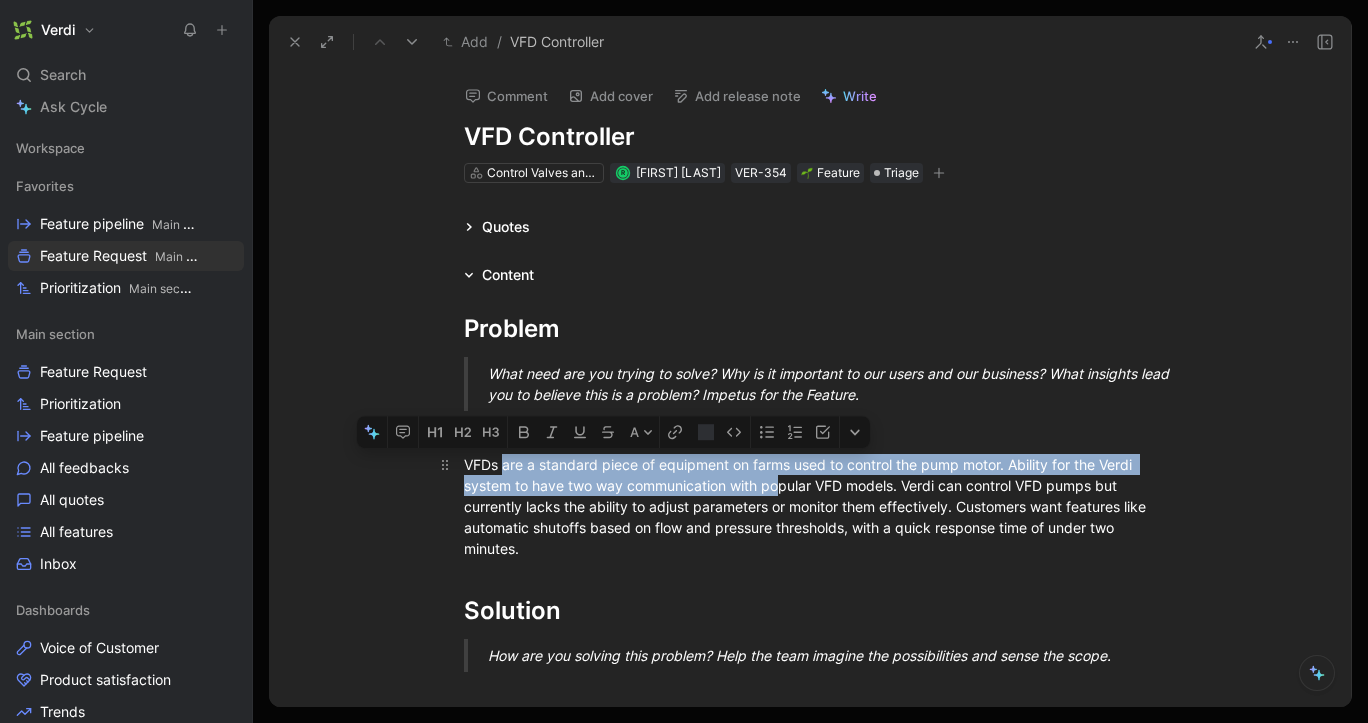 drag, startPoint x: 497, startPoint y: 464, endPoint x: 835, endPoint y: 493, distance: 339.2418 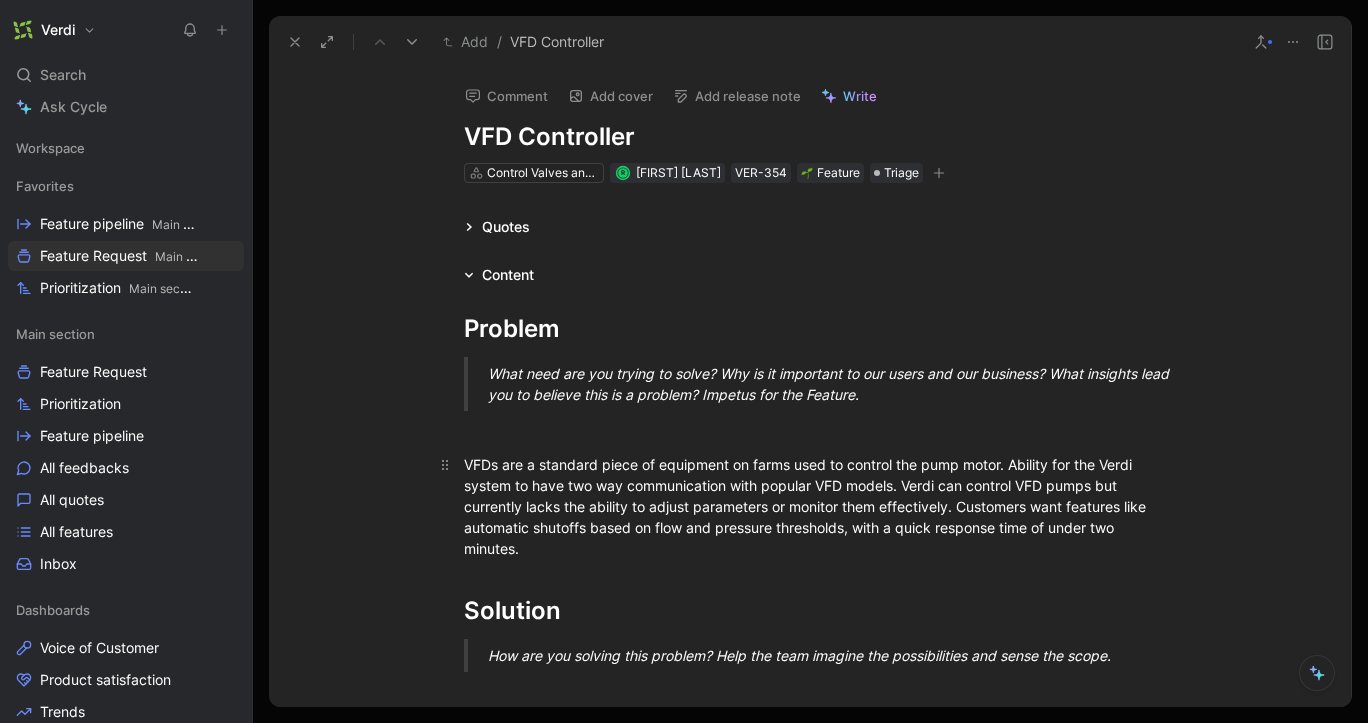 click on "VFDs are a standard piece of equipment on farms used to control the pump motor. Ability for the Verdi system to have two way communication with popular VFD models. Verdi can control VFD pumps but currently lacks the ability to adjust parameters or monitor them effectively. Customers want features like automatic shutoffs based on flow and pressure thresholds, with a quick response time of under two minutes." at bounding box center [810, 506] 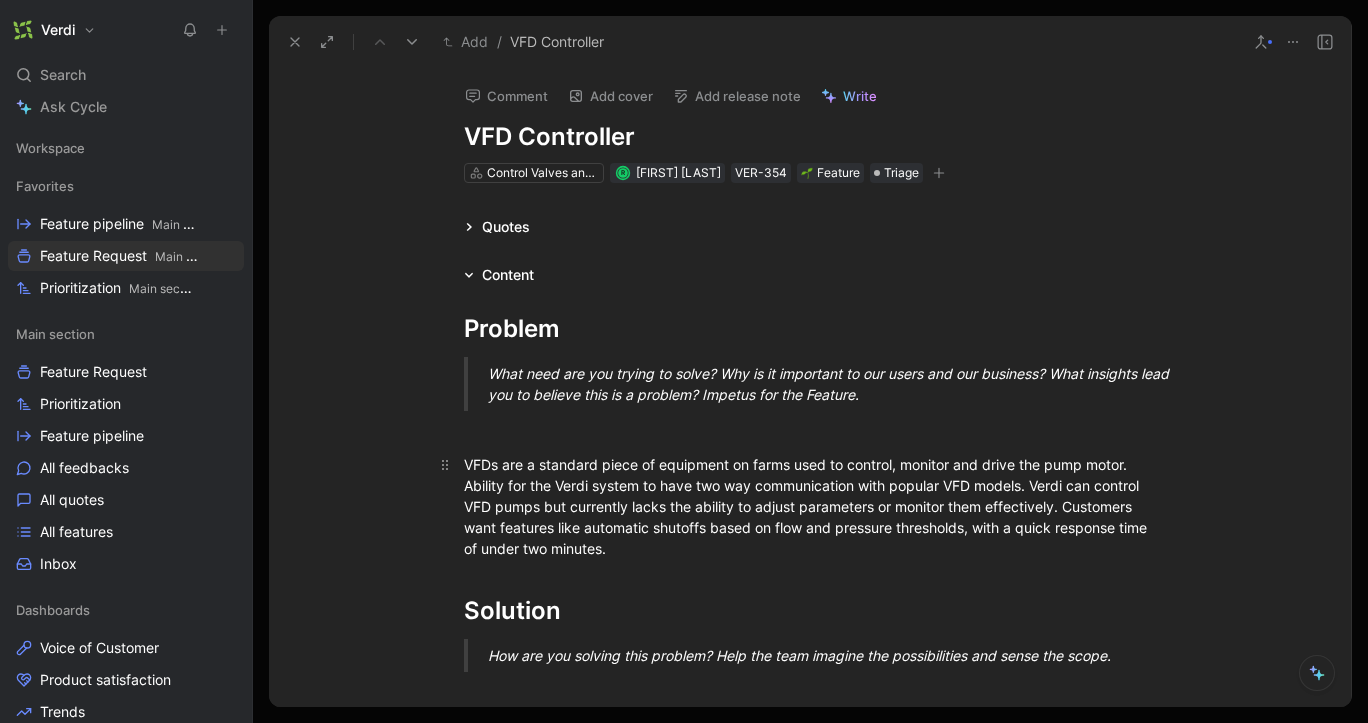 click on "VFDs are a standard piece of equipment on farms used to control, monitor and drive the pump motor. Ability for the Verdi system to have two way communication with popular VFD models. Verdi can control VFD pumps but currently lacks the ability to adjust parameters or monitor them effectively. Customers want features like automatic shutoffs based on flow and pressure thresholds, with a quick response time of under two minutes." at bounding box center [810, 506] 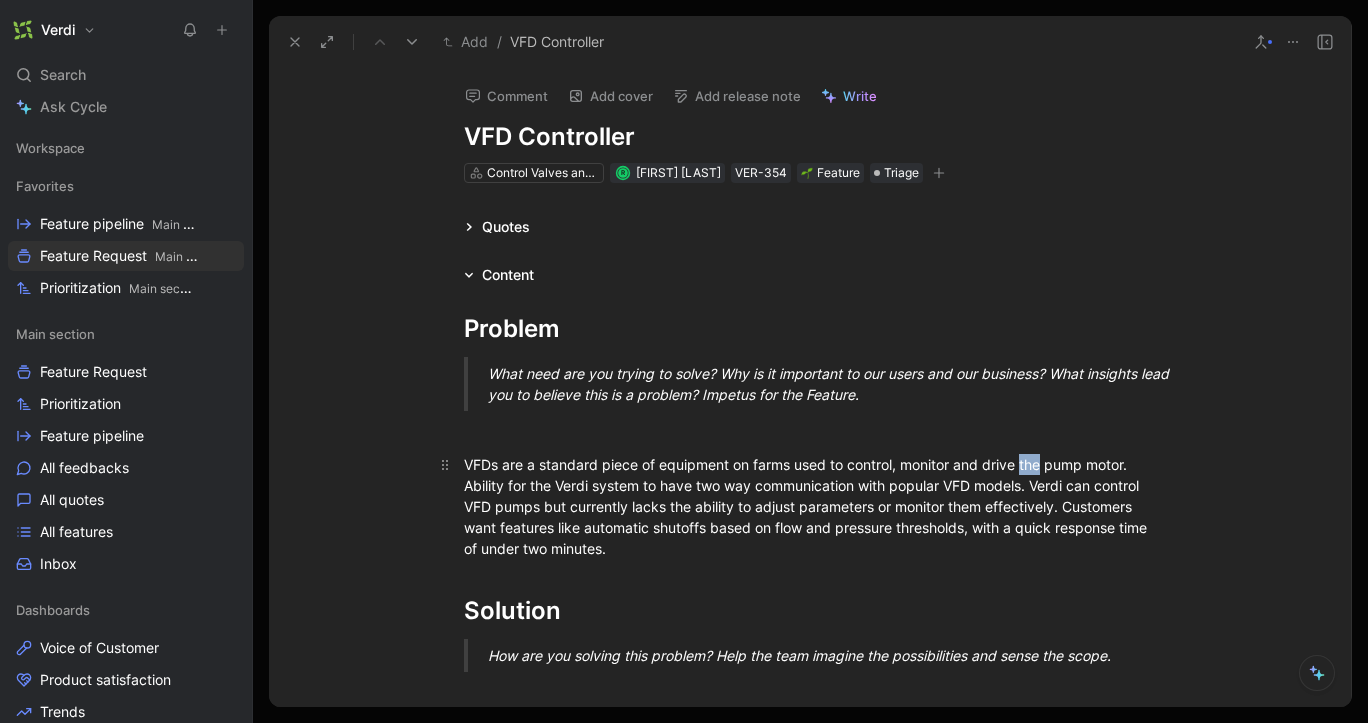 click on "VFDs are a standard piece of equipment on farms used to control, monitor and drive the pump motor. Ability for the Verdi system to have two way communication with popular VFD models. Verdi can control VFD pumps but currently lacks the ability to adjust parameters or monitor them effectively. Customers want features like automatic shutoffs based on flow and pressure thresholds, with a quick response time of under two minutes." at bounding box center [810, 506] 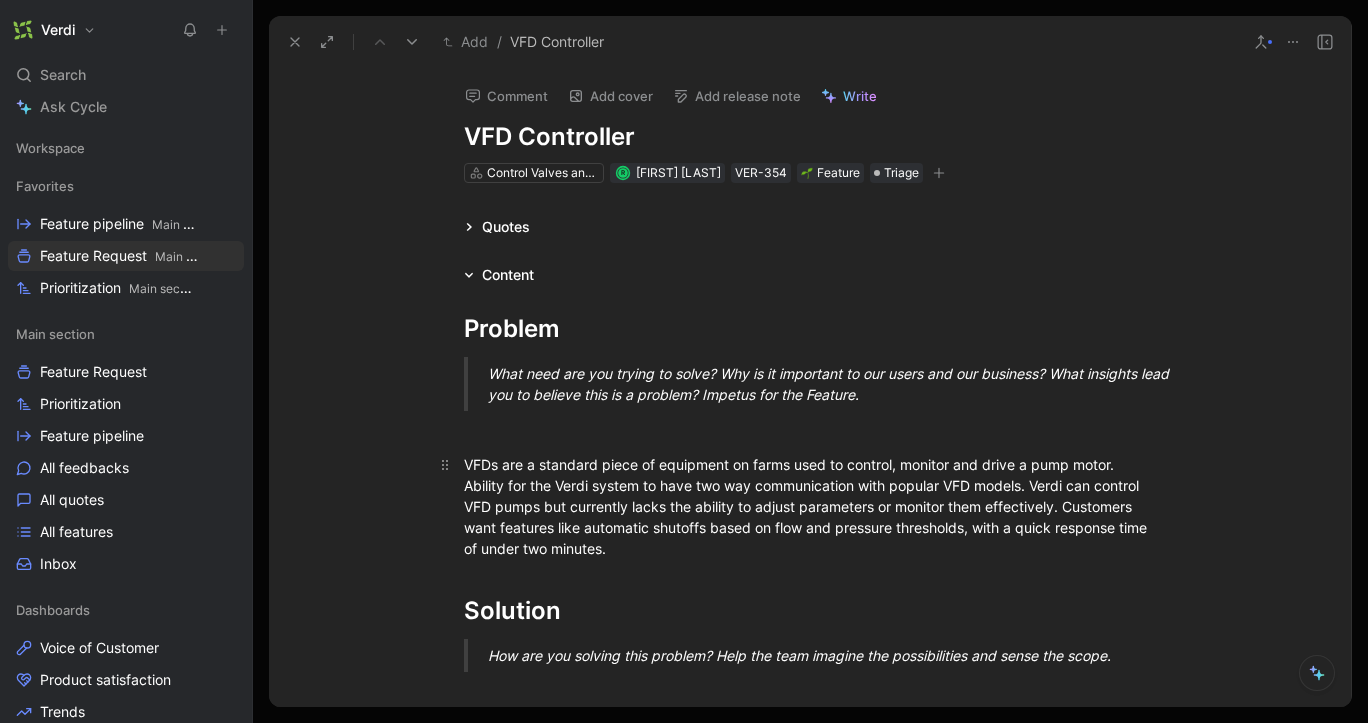 click on "VFDs are a standard piece of equipment on farms used to control, monitor and drive a pump motor. Ability for the Verdi system to have two way communication with popular VFD models. Verdi can control VFD pumps but currently lacks the ability to adjust parameters or monitor them effectively. Customers want features like automatic shutoffs based on flow and pressure thresholds, with a quick response time of under two minutes." at bounding box center [810, 506] 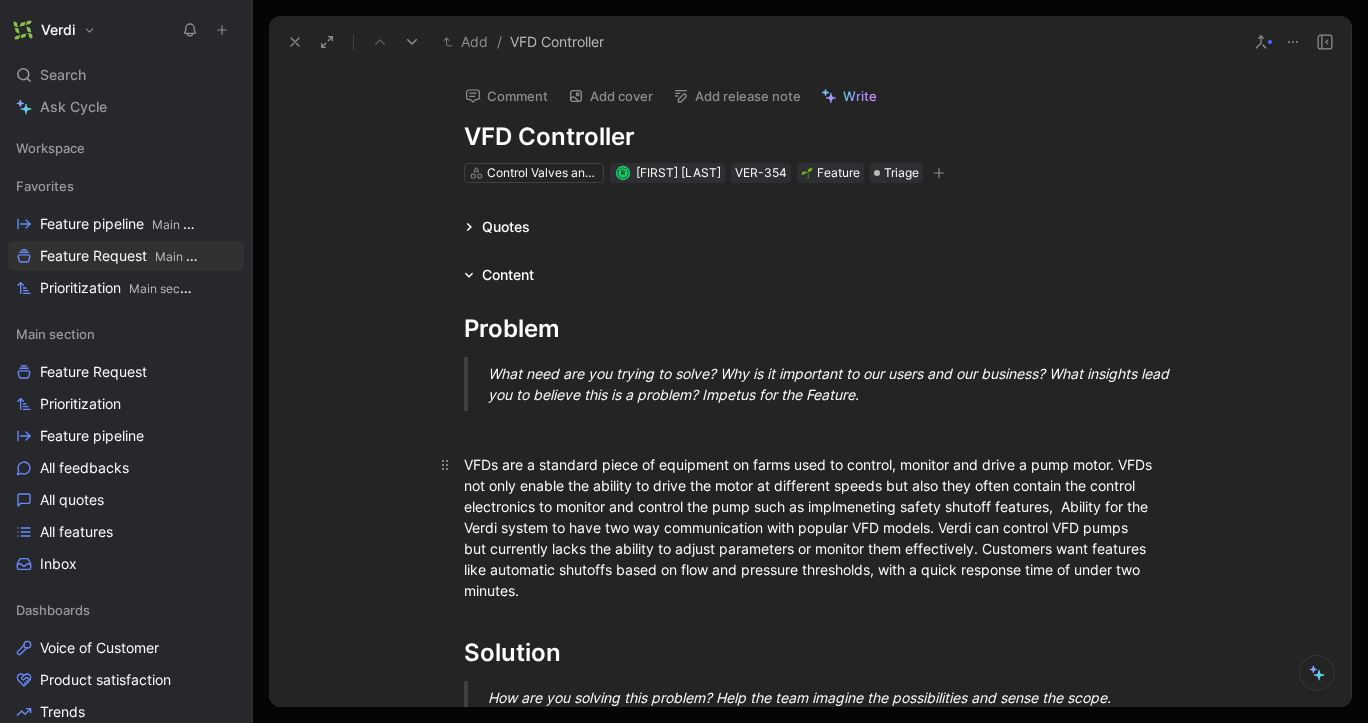 click on "VFDs are a standard piece of equipment on farms used to control, monitor and drive a pump motor. VFDs not only enable the ability to drive the motor at different speeds but also they often contain the control electronics to monitor and control the pump such as implmeneting safety shutoff features,  Ability for the Verdi system to have two way communication with popular VFD models. Verdi can control VFD pumps but currently lacks the ability to adjust parameters or monitor them effectively. Customers want features like automatic shutoffs based on flow and pressure thresholds, with a quick response time of under two minutes." at bounding box center [810, 527] 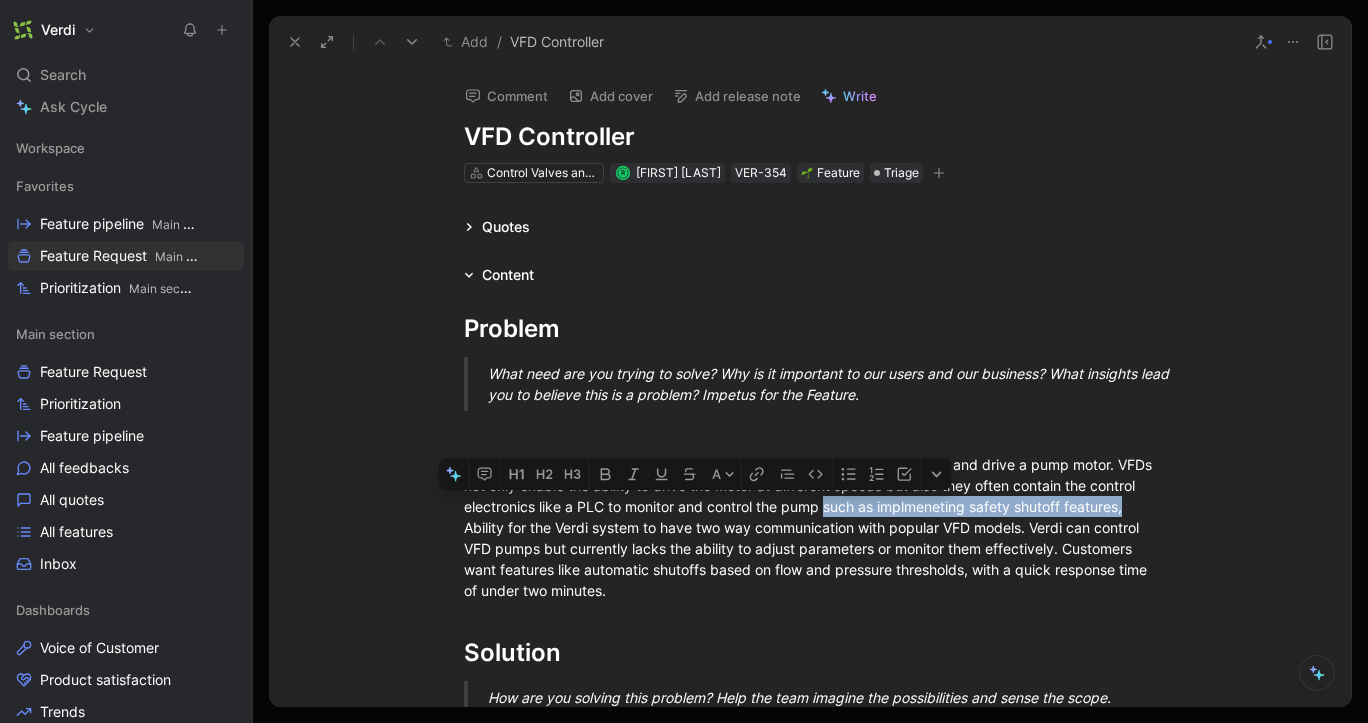 drag, startPoint x: 871, startPoint y: 510, endPoint x: 516, endPoint y: 524, distance: 355.27594 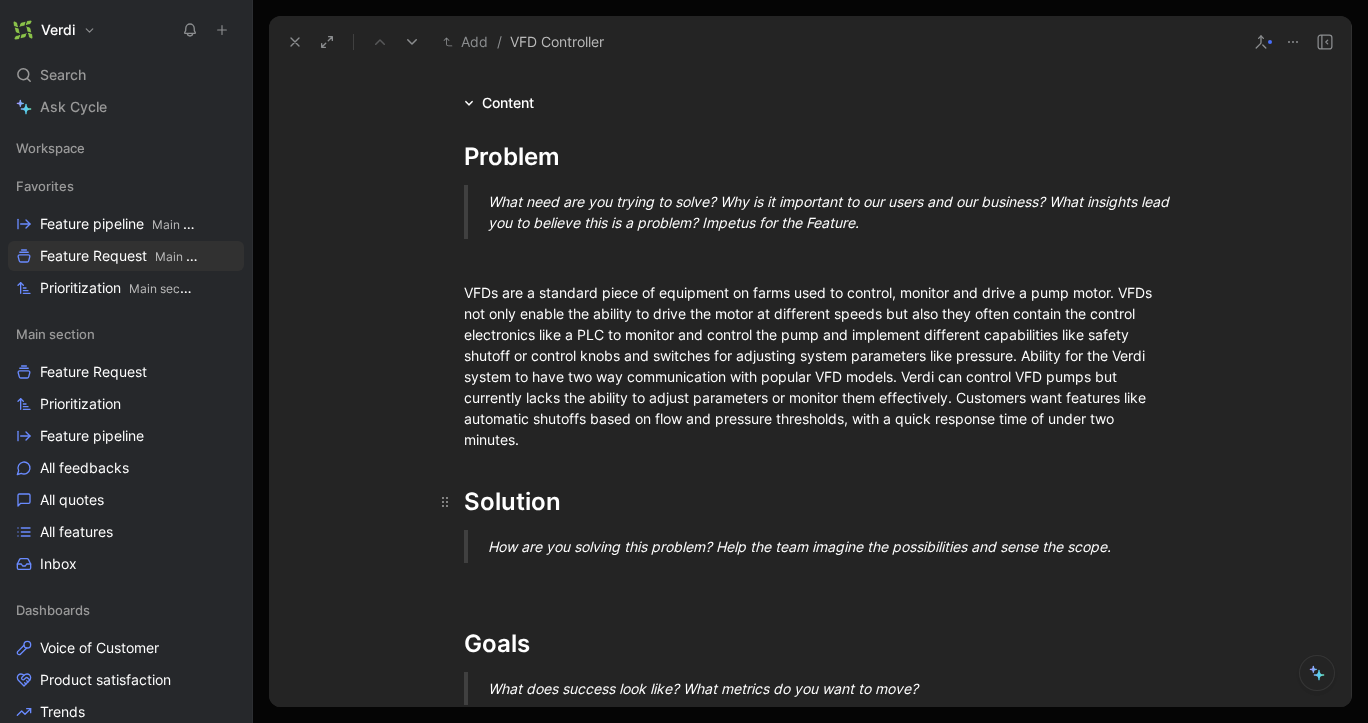 scroll, scrollTop: 336, scrollLeft: 0, axis: vertical 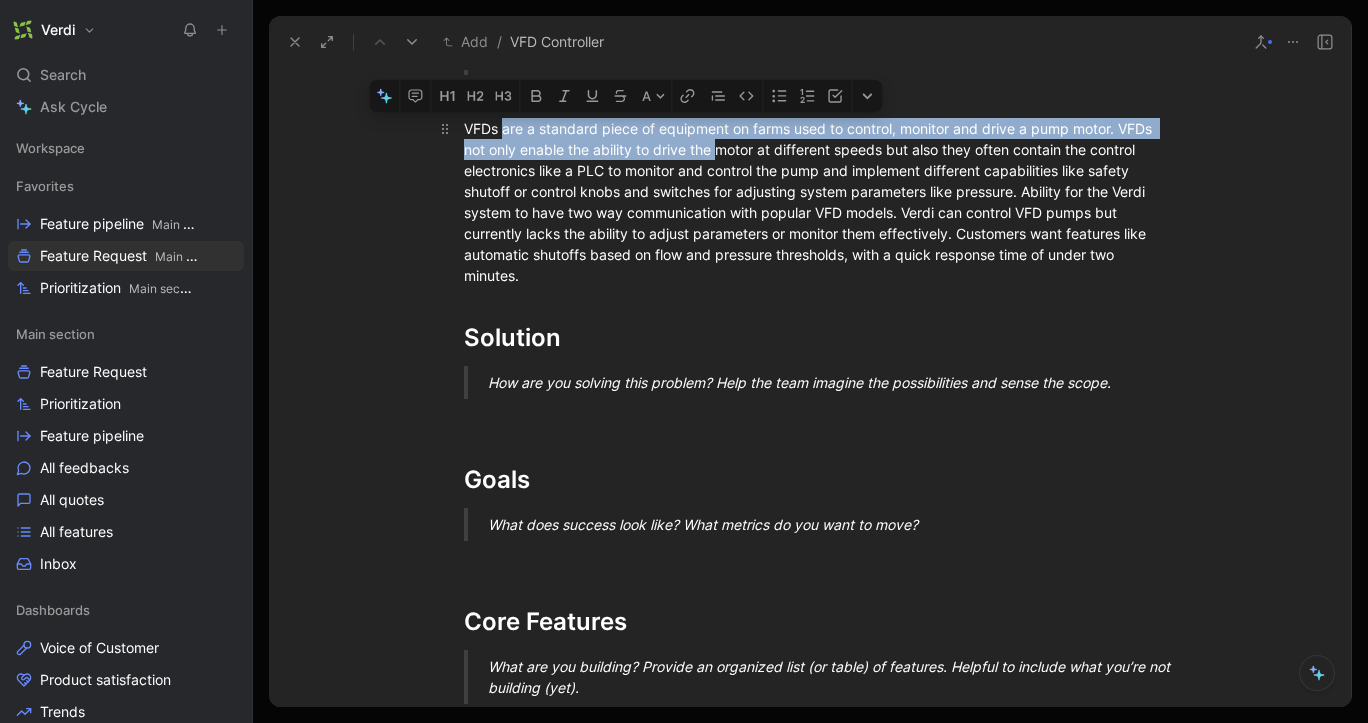 drag, startPoint x: 502, startPoint y: 130, endPoint x: 752, endPoint y: 140, distance: 250.19992 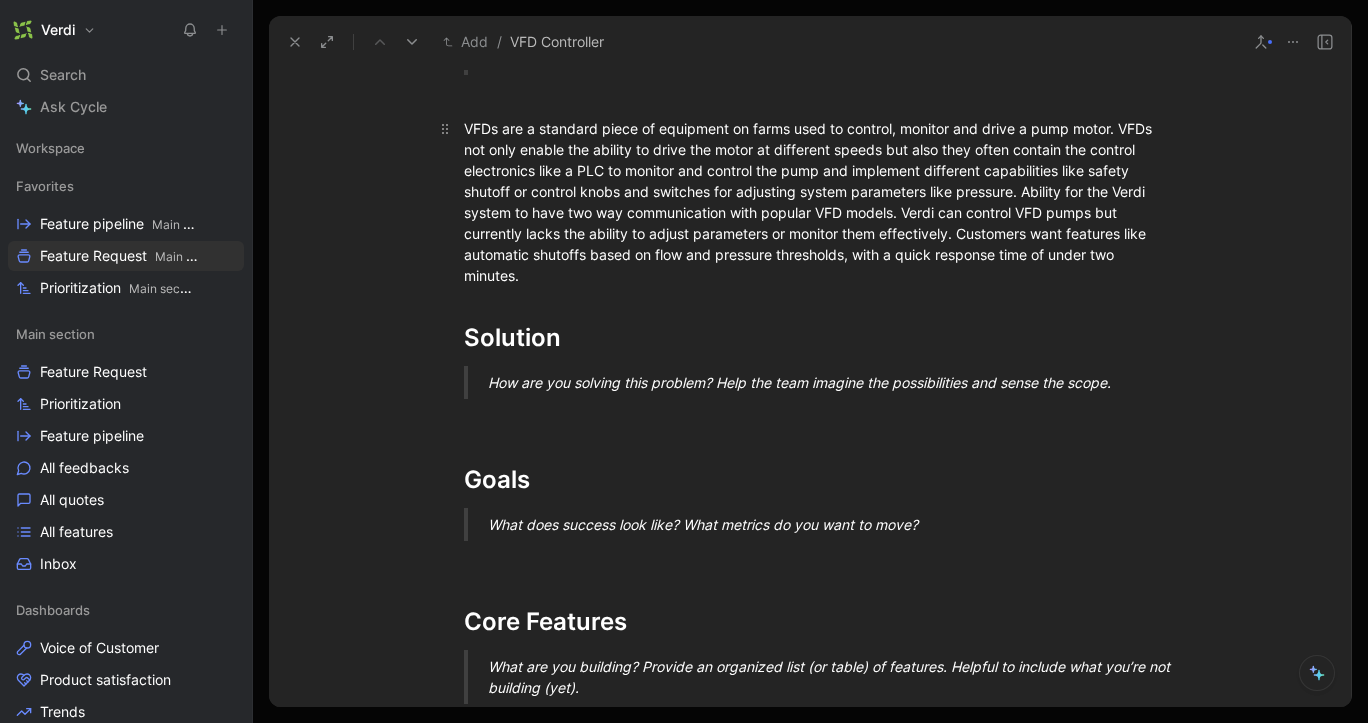 click on "VFDs are a standard piece of equipment on farms used to control, monitor and drive a pump motor. VFDs not only enable the ability to drive the motor at different speeds but also they often contain the control electronics like a PLC to monitor and control the pump and implement different capabilities like safety shutoff or control knobs and switches for adjusting system parameters like pressure. Ability for the Verdi system to have two way communication with popular VFD models. Verdi can control VFD pumps but currently lacks the ability to adjust parameters or monitor them effectively. Customers want features like automatic shutoffs based on flow and pressure thresholds, with a quick response time of under two minutes." at bounding box center [810, 202] 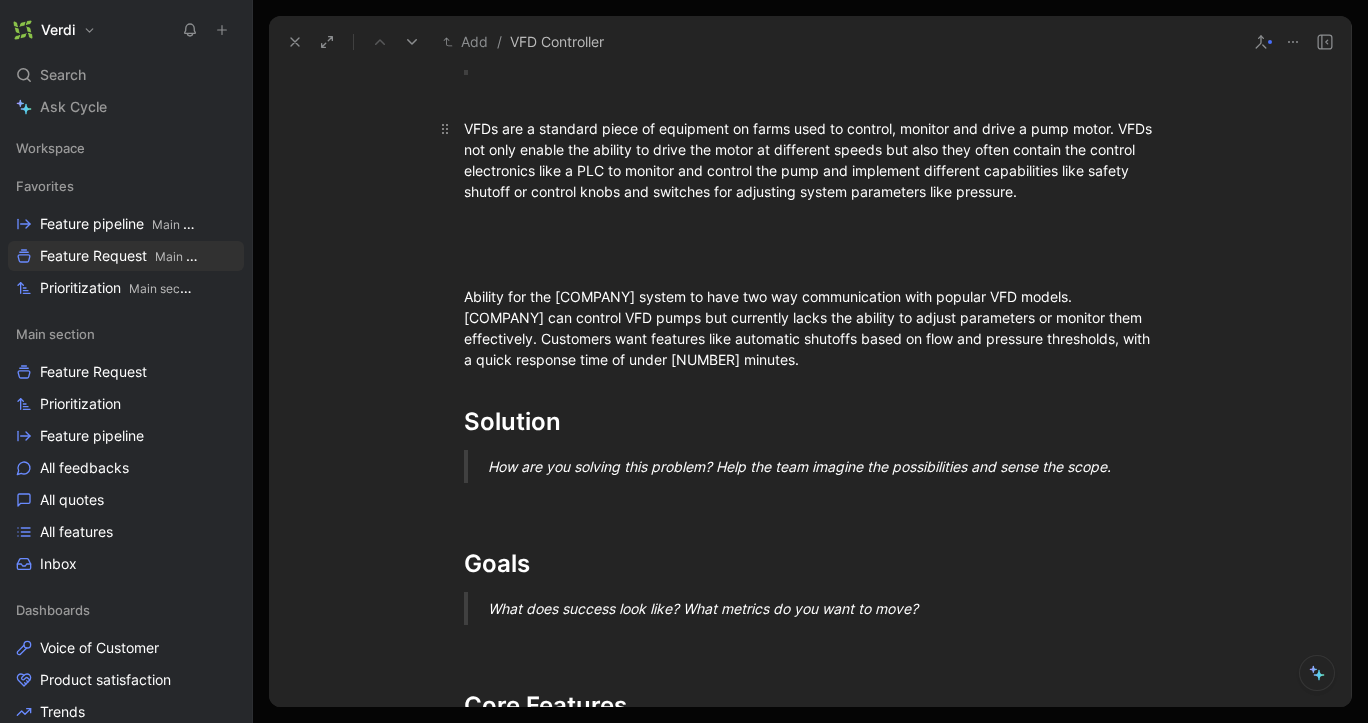 click on "VFDs are a standard piece of equipment on farms used to control, monitor and drive a pump motor. VFDs not only enable the ability to drive the motor at different speeds but also they often contain the control electronics like a PLC to monitor and control the pump and implement different capabilities like safety shutoff or control knobs and switches for adjusting system parameters like pressure." at bounding box center [810, 160] 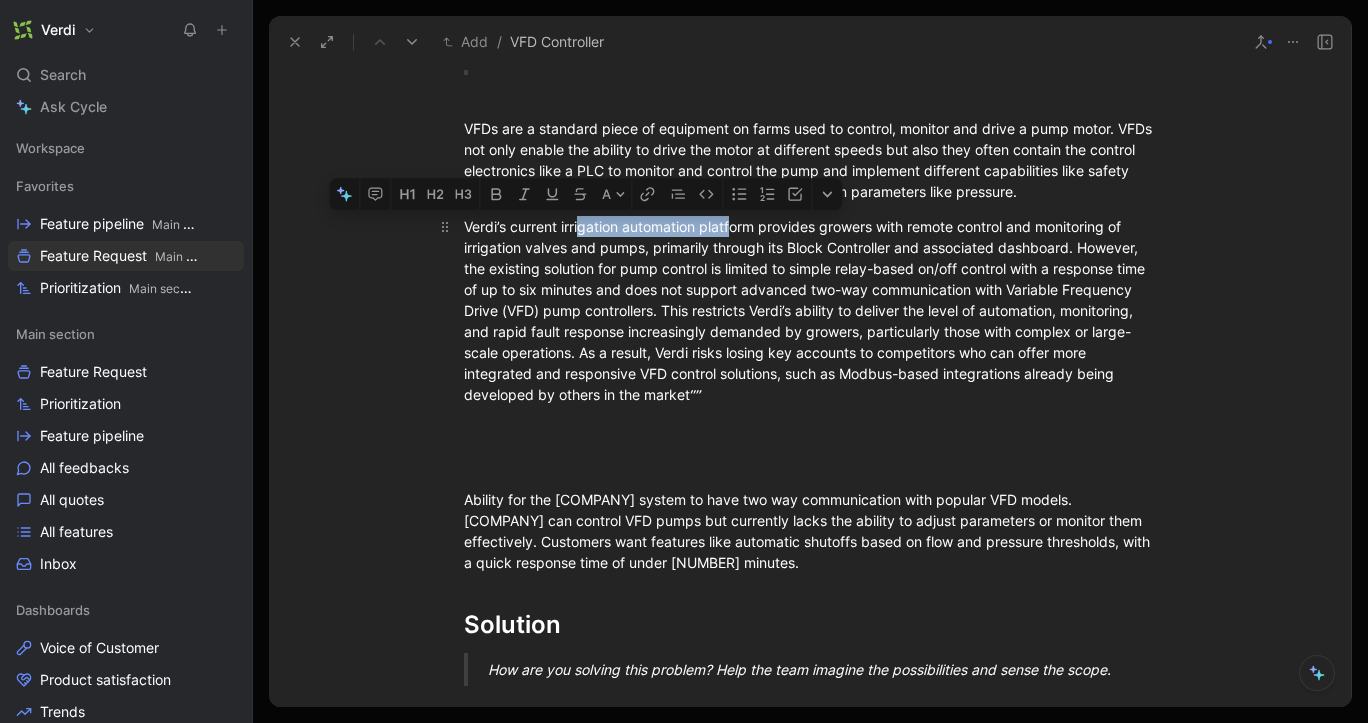 drag, startPoint x: 579, startPoint y: 228, endPoint x: 728, endPoint y: 231, distance: 149.0302 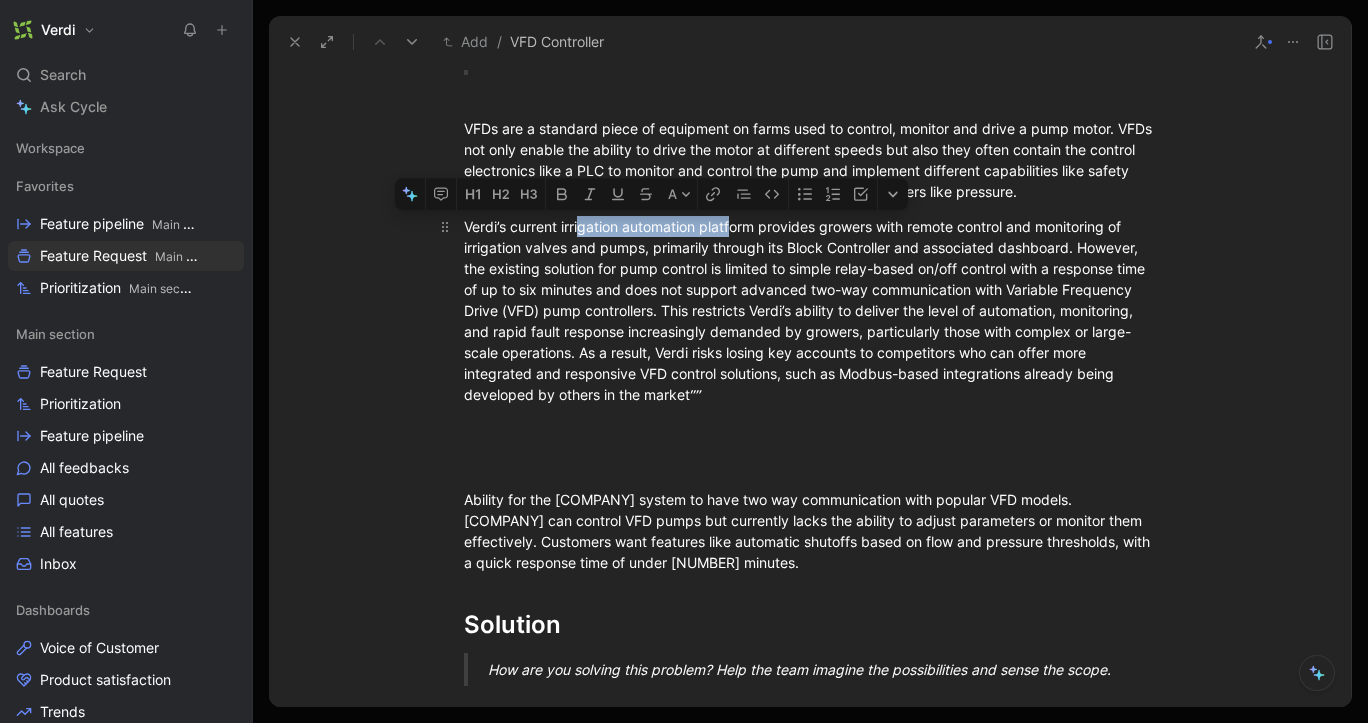 click on "Verdi’s current irrigation automation platform provides growers with remote control and monitoring of irrigation valves and pumps, primarily through its Block Controller and associated dashboard. However, the existing solution for pump control is limited to simple relay-based on/off control with a response time of up to six minutes and does not support advanced two-way communication with Variable Frequency Drive (VFD) pump controllers. This restricts Verdi’s ability to deliver the level of automation, monitoring, and rapid fault response increasingly demanded by growers, particularly those with complex or large-scale operations. As a result, Verdi risks losing key accounts to competitors who can offer more integrated and responsive VFD control solutions, such as Modbus-based integrations already being developed by others in the market⁗" at bounding box center [810, 310] 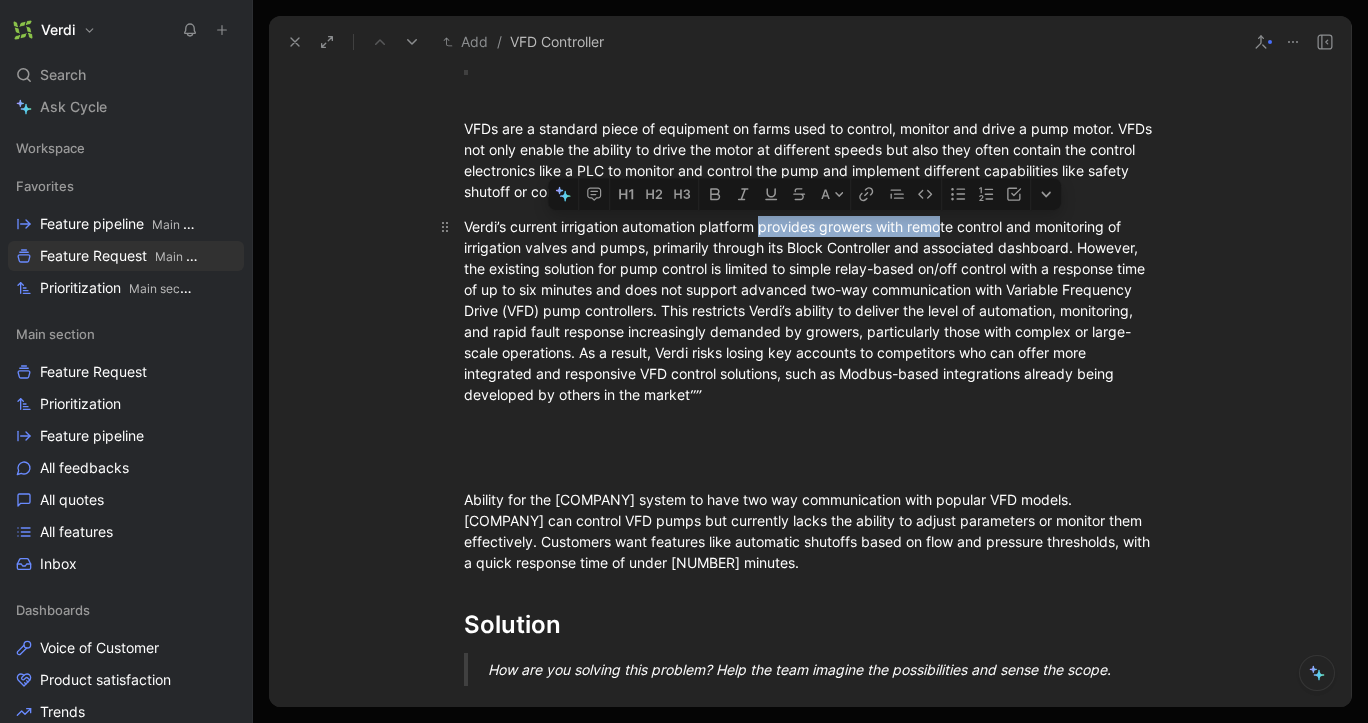 drag, startPoint x: 788, startPoint y: 228, endPoint x: 942, endPoint y: 235, distance: 154.15901 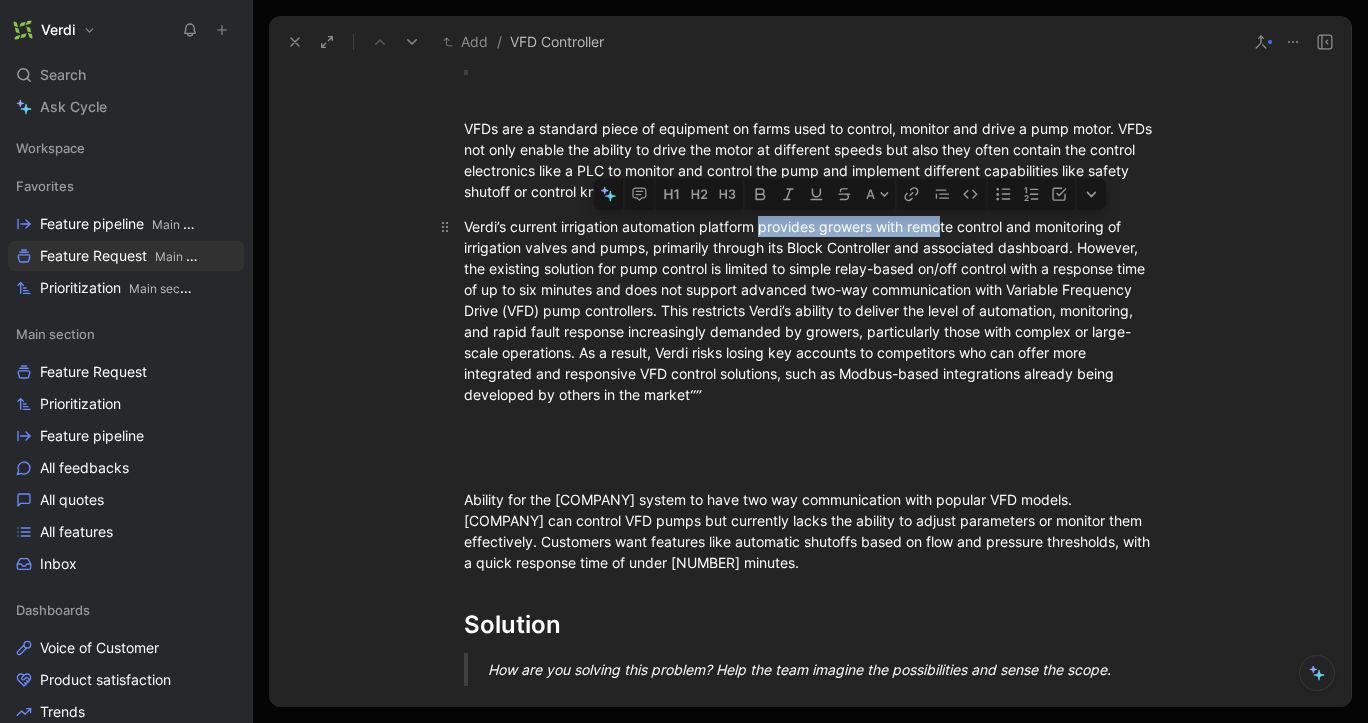 click on "Verdi’s current irrigation automation platform provides growers with remote control and monitoring of irrigation valves and pumps, primarily through its Block Controller and associated dashboard. However, the existing solution for pump control is limited to simple relay-based on/off control with a response time of up to six minutes and does not support advanced two-way communication with Variable Frequency Drive (VFD) pump controllers. This restricts Verdi’s ability to deliver the level of automation, monitoring, and rapid fault response increasingly demanded by growers, particularly those with complex or large-scale operations. As a result, Verdi risks losing key accounts to competitors who can offer more integrated and responsive VFD control solutions, such as Modbus-based integrations already being developed by others in the market⁗" at bounding box center [810, 310] 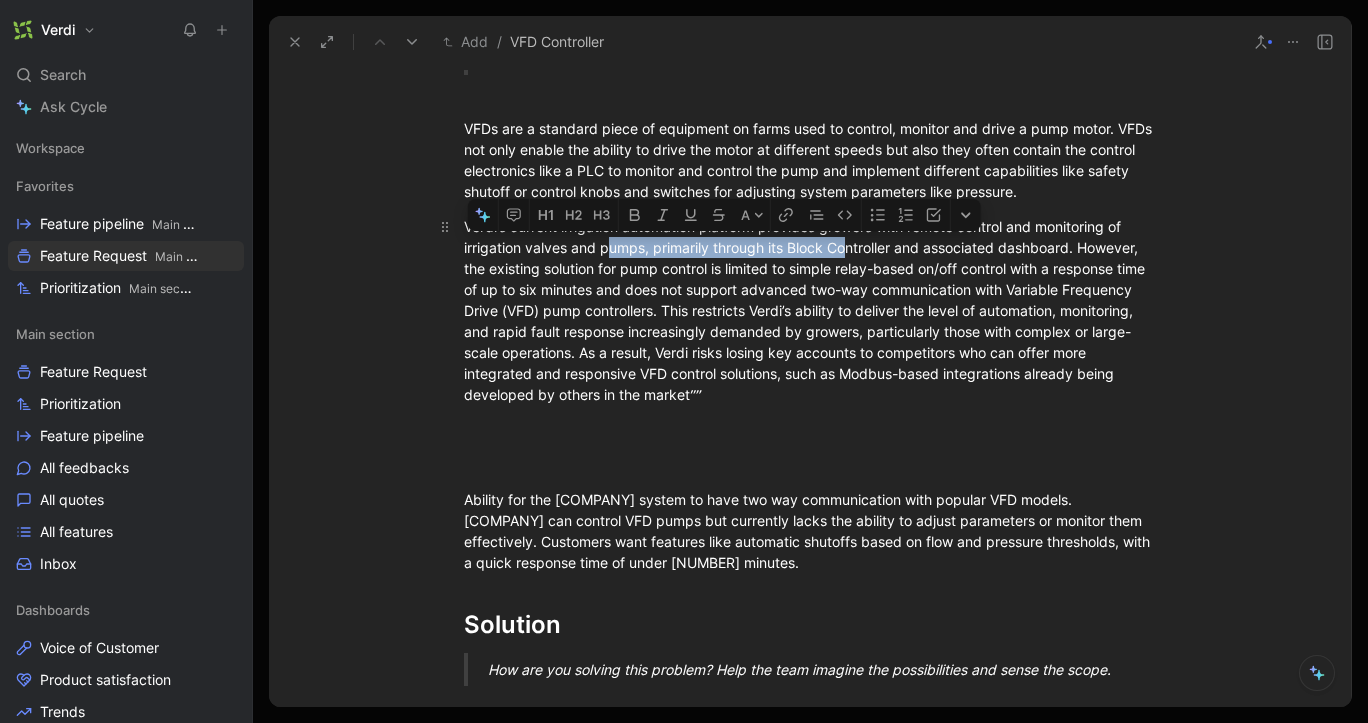 drag, startPoint x: 629, startPoint y: 250, endPoint x: 847, endPoint y: 252, distance: 218.00917 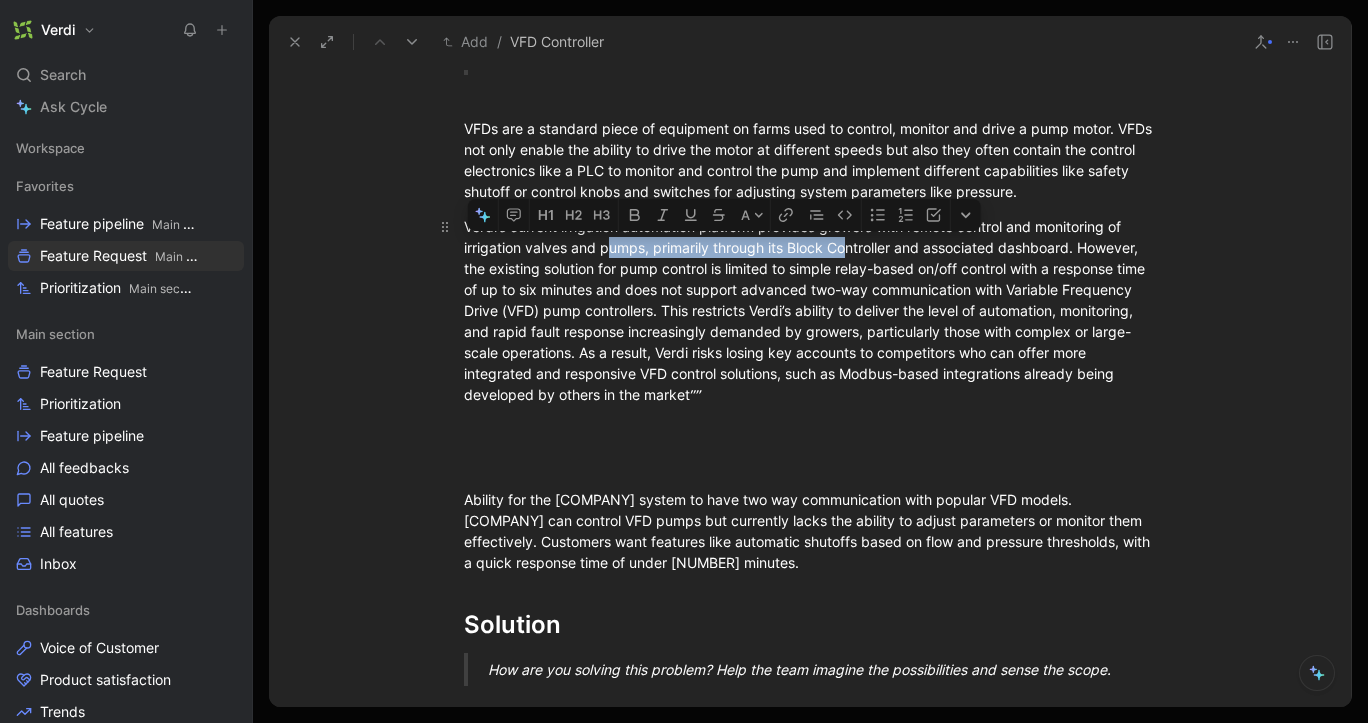 click on "Verdi’s current irrigation automation platform provides growers with remote control and monitoring of irrigation valves and pumps, primarily through its Block Controller and associated dashboard. However, the existing solution for pump control is limited to simple relay-based on/off control with a response time of up to six minutes and does not support advanced two-way communication with Variable Frequency Drive (VFD) pump controllers. This restricts Verdi’s ability to deliver the level of automation, monitoring, and rapid fault response increasingly demanded by growers, particularly those with complex or large-scale operations. As a result, Verdi risks losing key accounts to competitors who can offer more integrated and responsive VFD control solutions, such as Modbus-based integrations already being developed by others in the market⁗" at bounding box center (810, 310) 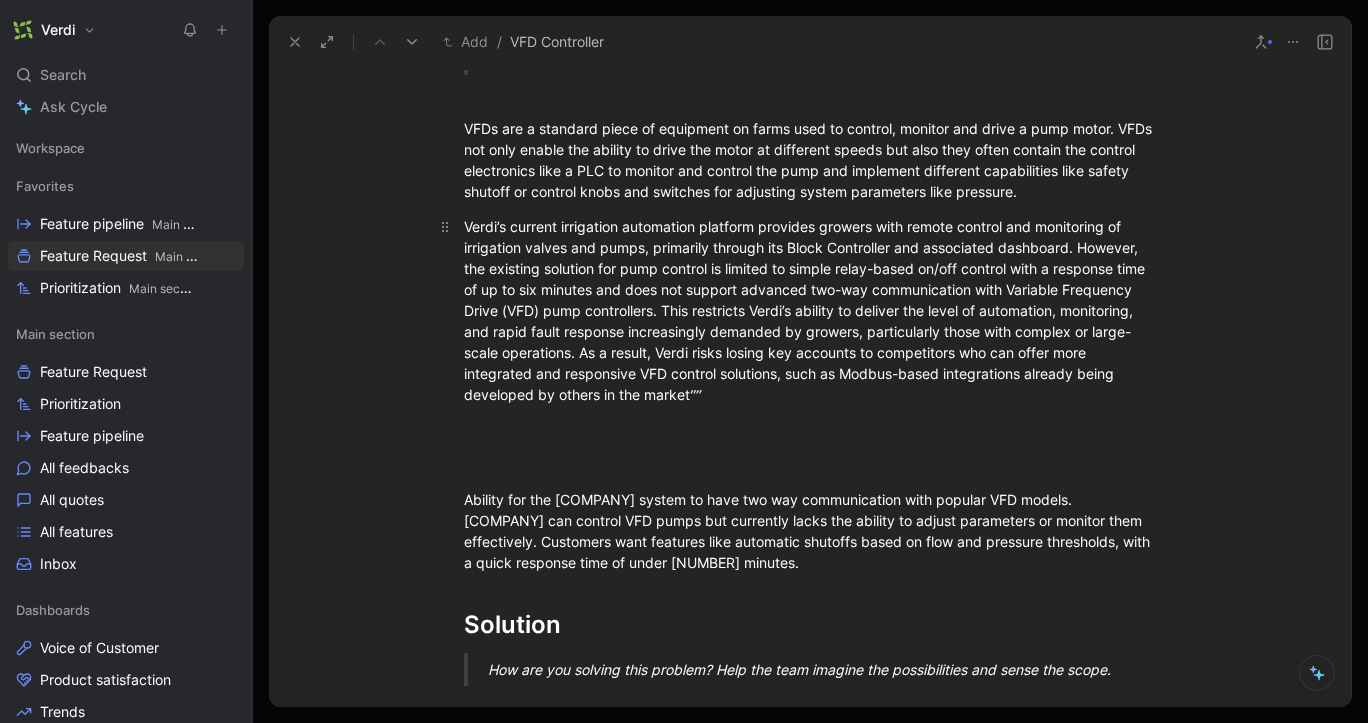 click on "Verdi’s current irrigation automation platform provides growers with remote control and monitoring of irrigation valves and pumps, primarily through its Block Controller and associated dashboard. However, the existing solution for pump control is limited to simple relay-based on/off control with a response time of up to six minutes and does not support advanced two-way communication with Variable Frequency Drive (VFD) pump controllers. This restricts Verdi’s ability to deliver the level of automation, monitoring, and rapid fault response increasingly demanded by growers, particularly those with complex or large-scale operations. As a result, Verdi risks losing key accounts to competitors who can offer more integrated and responsive VFD control solutions, such as Modbus-based integrations already being developed by others in the market⁗" at bounding box center [810, 310] 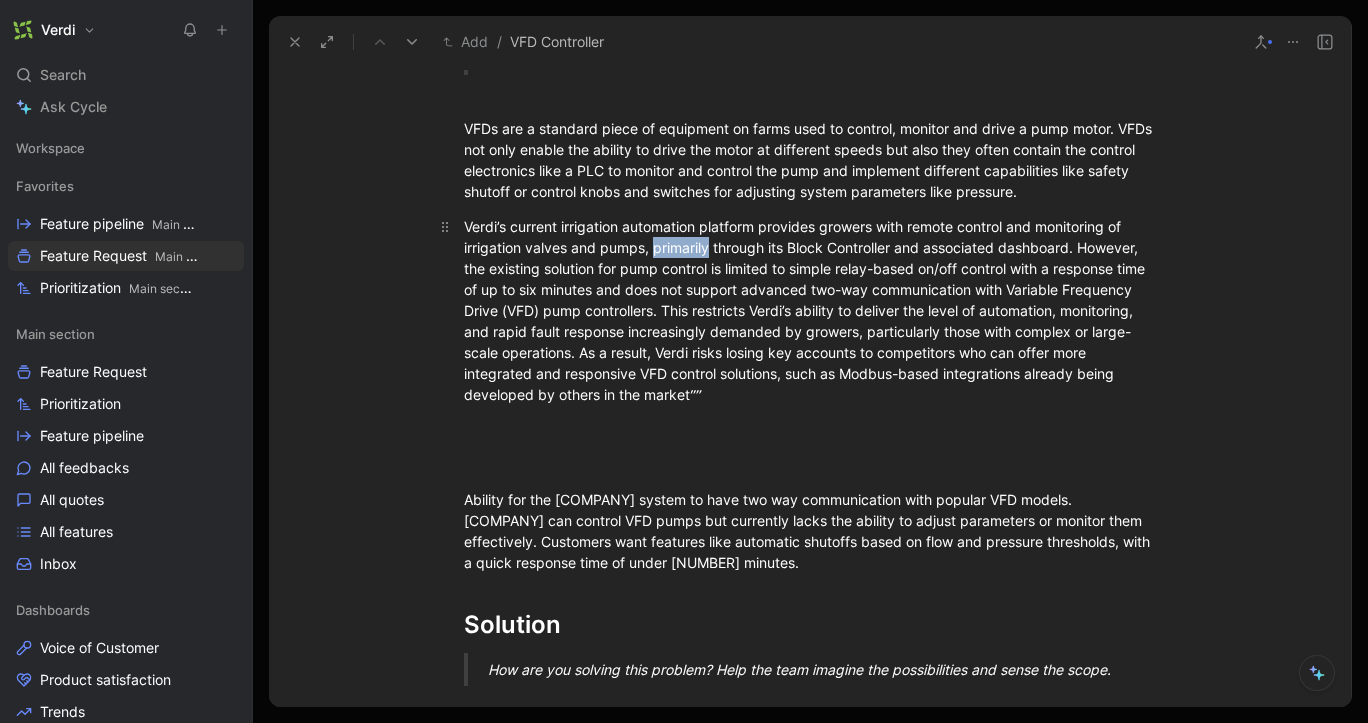 click on "Verdi’s current irrigation automation platform provides growers with remote control and monitoring of irrigation valves and pumps, primarily through its Block Controller and associated dashboard. However, the existing solution for pump control is limited to simple relay-based on/off control with a response time of up to six minutes and does not support advanced two-way communication with Variable Frequency Drive (VFD) pump controllers. This restricts Verdi’s ability to deliver the level of automation, monitoring, and rapid fault response increasingly demanded by growers, particularly those with complex or large-scale operations. As a result, Verdi risks losing key accounts to competitors who can offer more integrated and responsive VFD control solutions, such as Modbus-based integrations already being developed by others in the market⁗" at bounding box center [810, 310] 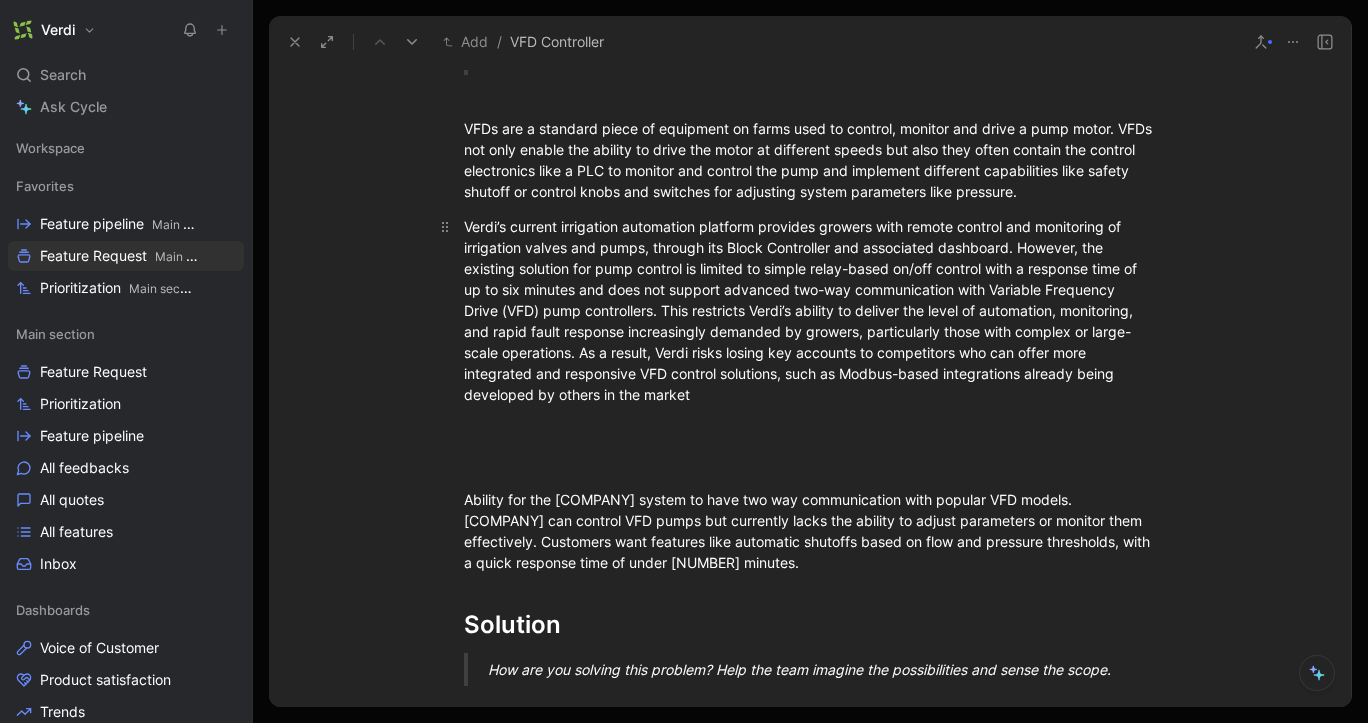 click on "Verdi’s current irrigation automation platform provides growers with remote control and monitoring of irrigation valves and pumps, through its Block Controller and associated dashboard. However, the existing solution for pump control is limited to simple relay-based on/off control with a response time of up to six minutes and does not support advanced two-way communication with Variable Frequency Drive (VFD) pump controllers. This restricts Verdi’s ability to deliver the level of automation, monitoring, and rapid fault response increasingly demanded by growers, particularly those with complex or large-scale operations. As a result, Verdi risks losing key accounts to competitors who can offer more integrated and responsive VFD control solutions, such as Modbus-based integrations already being developed by others in the market⁠" at bounding box center [810, 310] 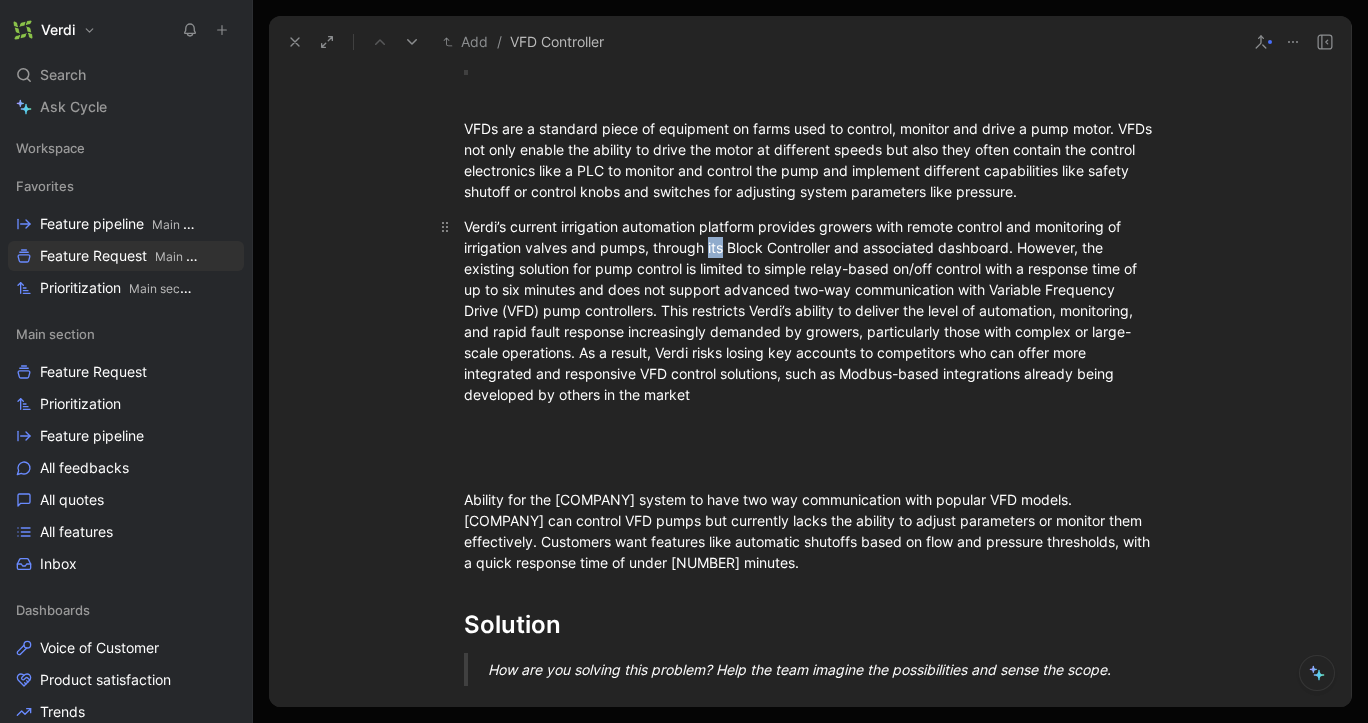 click on "Verdi’s current irrigation automation platform provides growers with remote control and monitoring of irrigation valves and pumps, through its Block Controller and associated dashboard. However, the existing solution for pump control is limited to simple relay-based on/off control with a response time of up to six minutes and does not support advanced two-way communication with Variable Frequency Drive (VFD) pump controllers. This restricts Verdi’s ability to deliver the level of automation, monitoring, and rapid fault response increasingly demanded by growers, particularly those with complex or large-scale operations. As a result, Verdi risks losing key accounts to competitors who can offer more integrated and responsive VFD control solutions, such as Modbus-based integrations already being developed by others in the market⁠" at bounding box center [810, 310] 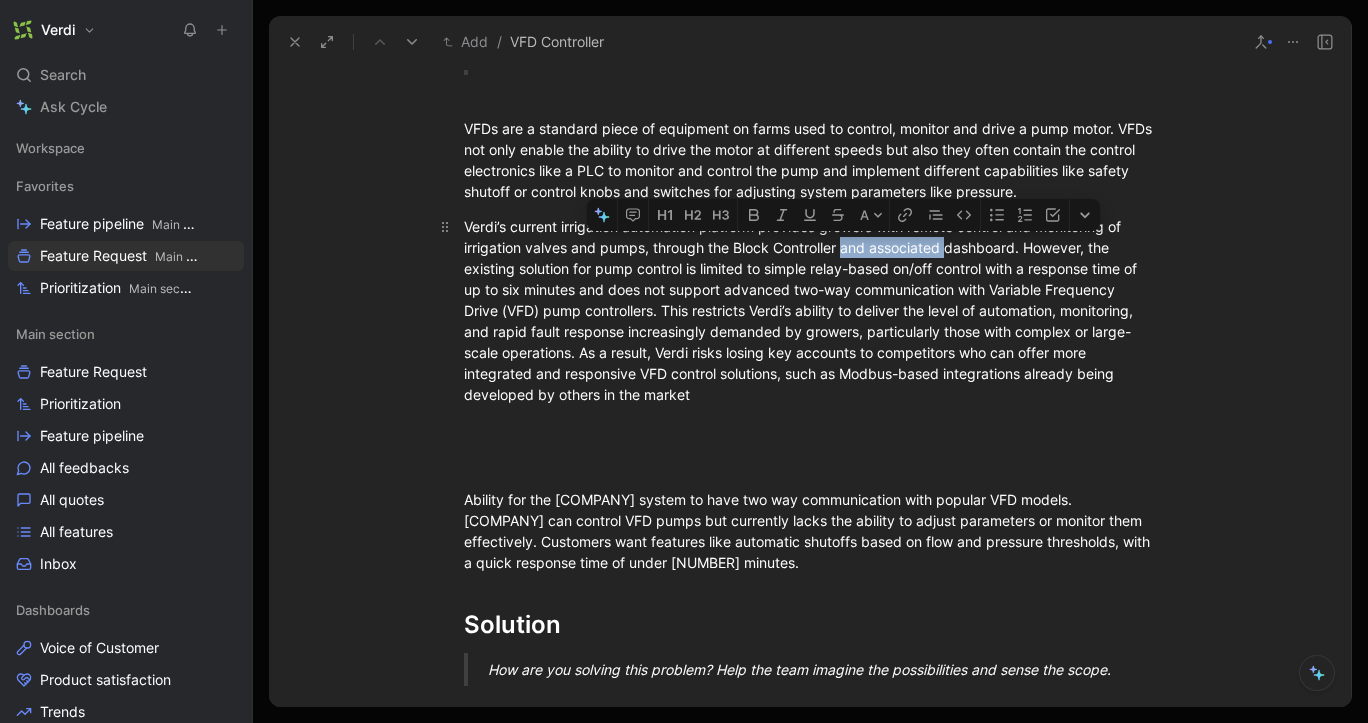 drag, startPoint x: 869, startPoint y: 251, endPoint x: 946, endPoint y: 249, distance: 77.02597 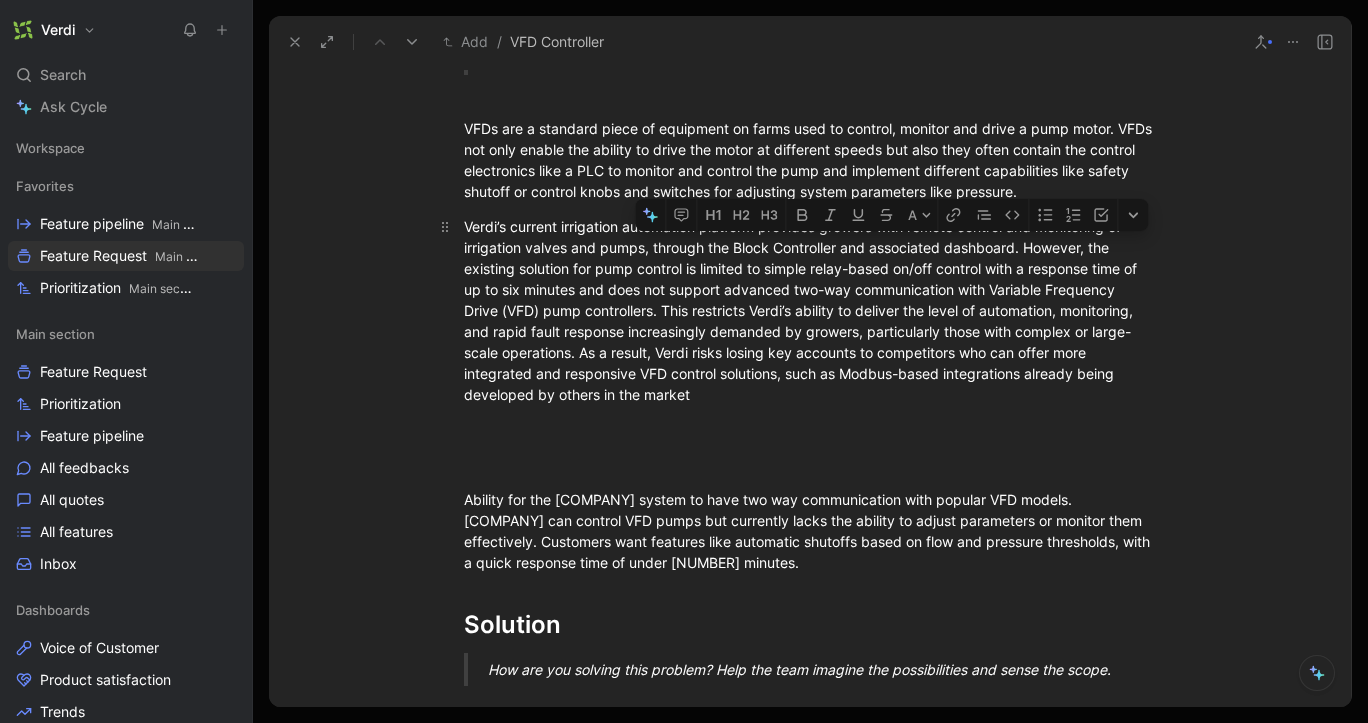 drag, startPoint x: 946, startPoint y: 249, endPoint x: 927, endPoint y: 252, distance: 19.235384 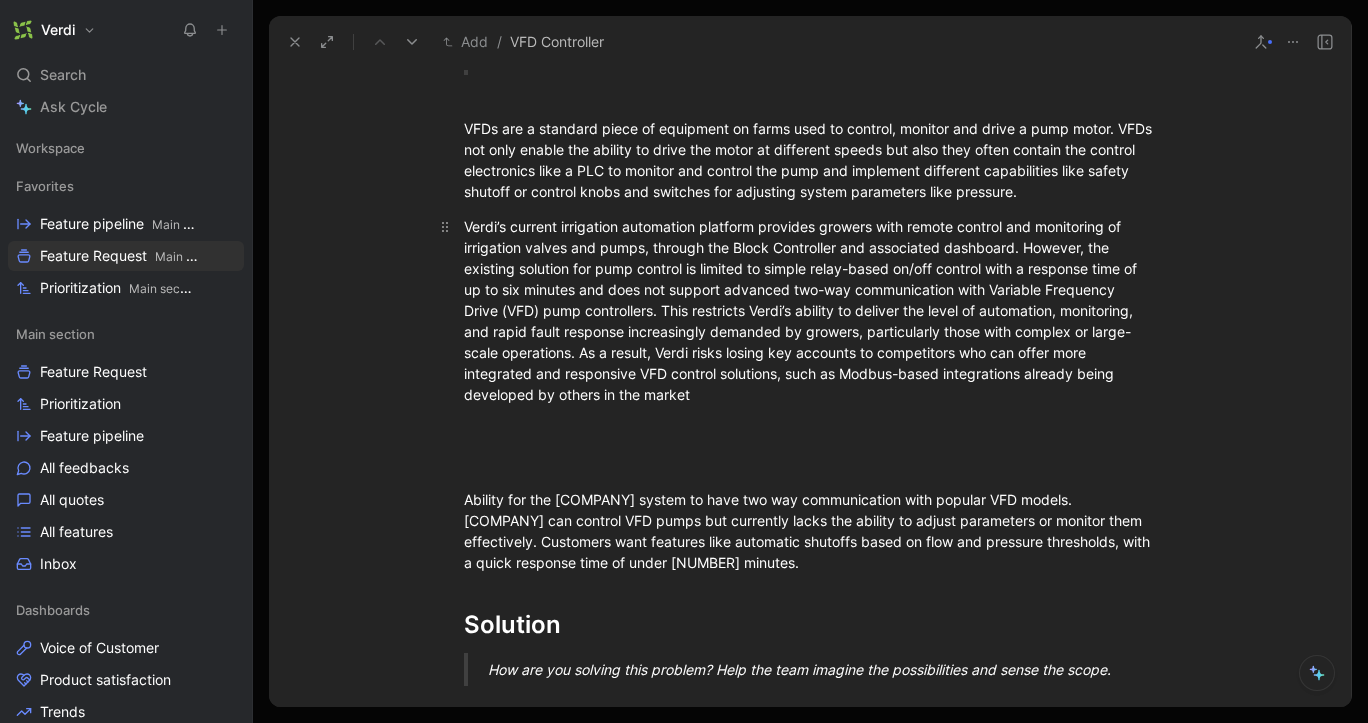 click on "Verdi’s current irrigation automation platform provides growers with remote control and monitoring of irrigation valves and pumps, through the Block Controller and associated dashboard. However, the existing solution for pump control is limited to simple relay-based on/off control with a response time of up to six minutes and does not support advanced two-way communication with Variable Frequency Drive (VFD) pump controllers. This restricts Verdi’s ability to deliver the level of automation, monitoring, and rapid fault response increasingly demanded by growers, particularly those with complex or large-scale operations. As a result, Verdi risks losing key accounts to competitors who can offer more integrated and responsive VFD control solutions, such as Modbus-based integrations already being developed by others in the market⁠" at bounding box center (810, 310) 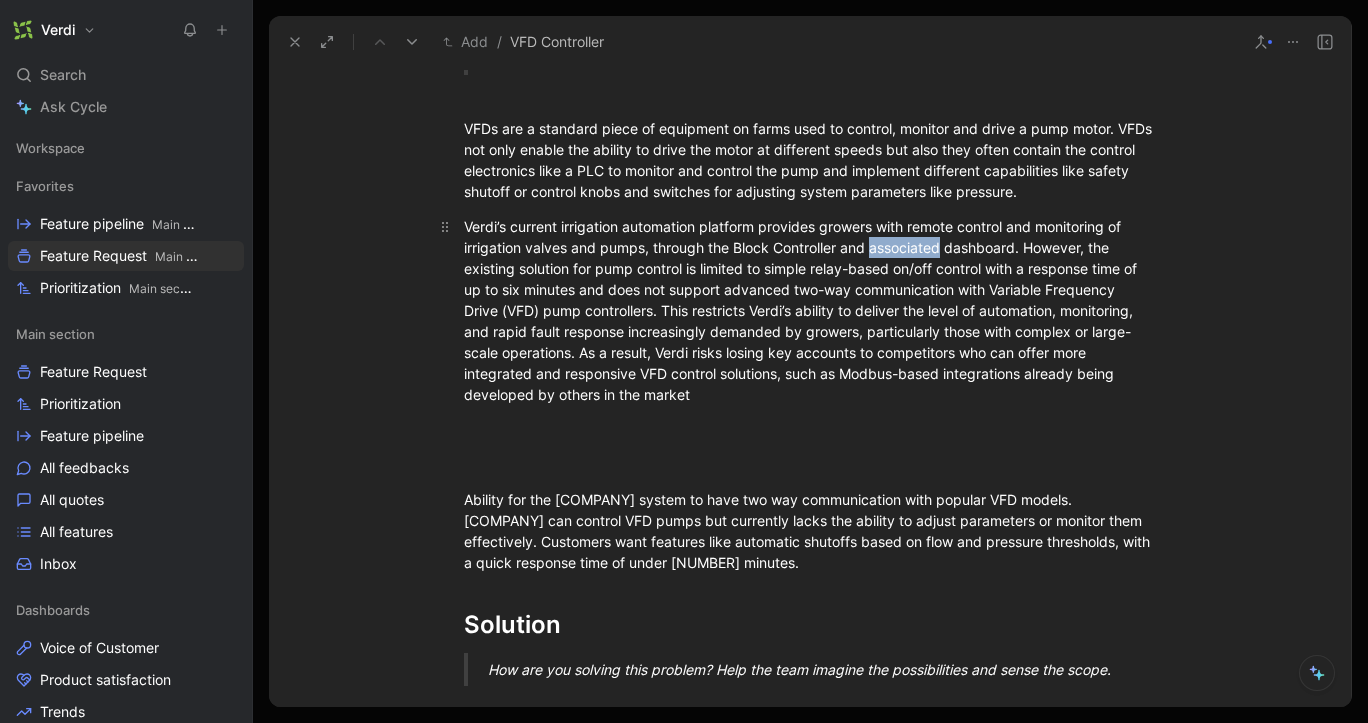 click on "Verdi’s current irrigation automation platform provides growers with remote control and monitoring of irrigation valves and pumps, through the Block Controller and associated dashboard. However, the existing solution for pump control is limited to simple relay-based on/off control with a response time of up to six minutes and does not support advanced two-way communication with Variable Frequency Drive (VFD) pump controllers. This restricts Verdi’s ability to deliver the level of automation, monitoring, and rapid fault response increasingly demanded by growers, particularly those with complex or large-scale operations. As a result, Verdi risks losing key accounts to competitors who can offer more integrated and responsive VFD control solutions, such as Modbus-based integrations already being developed by others in the market⁠" at bounding box center [810, 310] 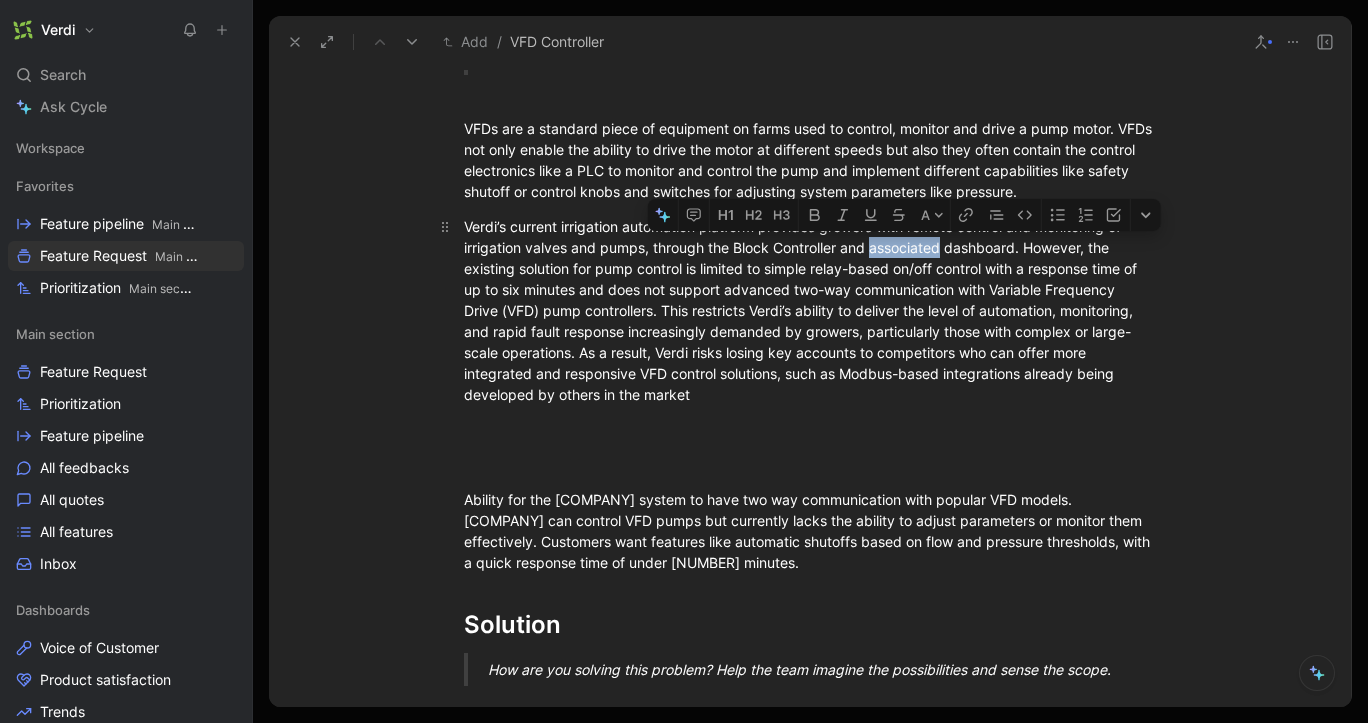 click on "Verdi’s current irrigation automation platform provides growers with remote control and monitoring of irrigation valves and pumps, through the Block Controller and associated dashboard. However, the existing solution for pump control is limited to simple relay-based on/off control with a response time of up to six minutes and does not support advanced two-way communication with Variable Frequency Drive (VFD) pump controllers. This restricts Verdi’s ability to deliver the level of automation, monitoring, and rapid fault response increasingly demanded by growers, particularly those with complex or large-scale operations. As a result, Verdi risks losing key accounts to competitors who can offer more integrated and responsive VFD control solutions, such as Modbus-based integrations already being developed by others in the market⁠" at bounding box center [810, 310] 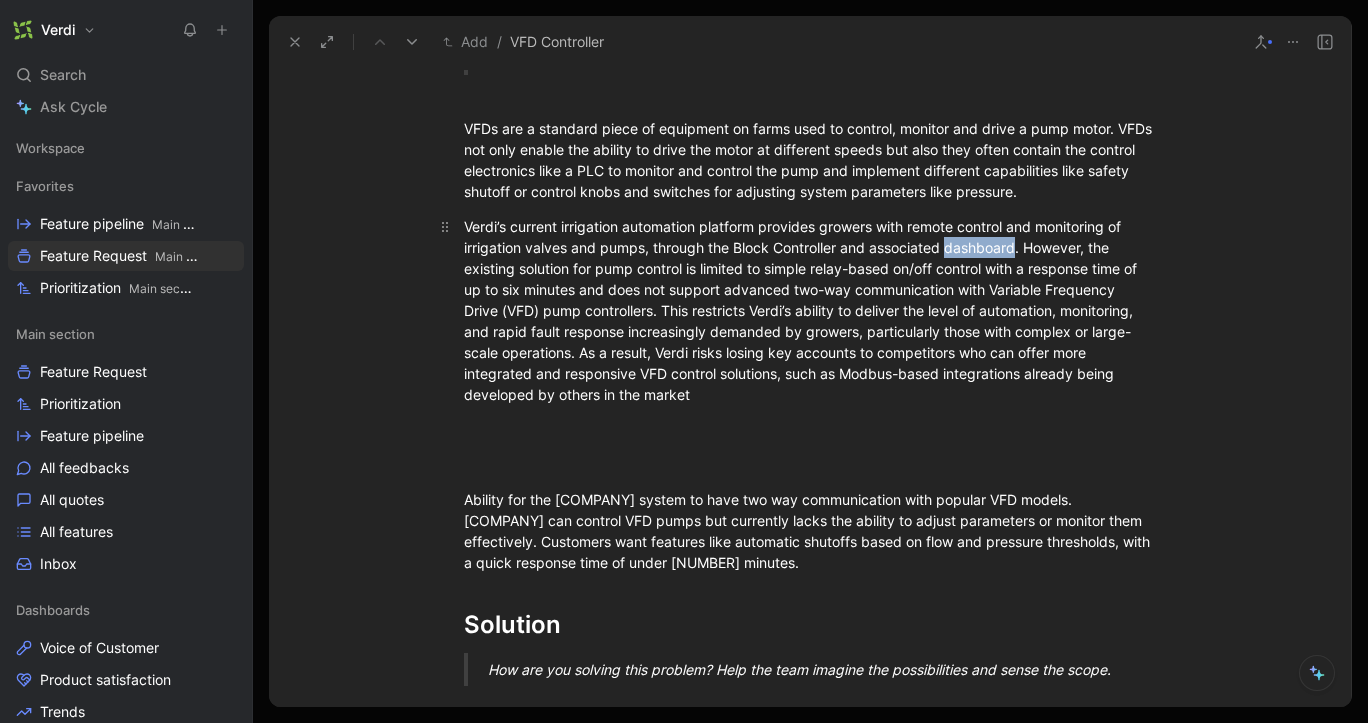 click on "Verdi’s current irrigation automation platform provides growers with remote control and monitoring of irrigation valves and pumps, through the Block Controller and associated dashboard. However, the existing solution for pump control is limited to simple relay-based on/off control with a response time of up to six minutes and does not support advanced two-way communication with Variable Frequency Drive (VFD) pump controllers. This restricts Verdi’s ability to deliver the level of automation, monitoring, and rapid fault response increasingly demanded by growers, particularly those with complex or large-scale operations. As a result, Verdi risks losing key accounts to competitors who can offer more integrated and responsive VFD control solutions, such as Modbus-based integrations already being developed by others in the market⁠" at bounding box center [810, 310] 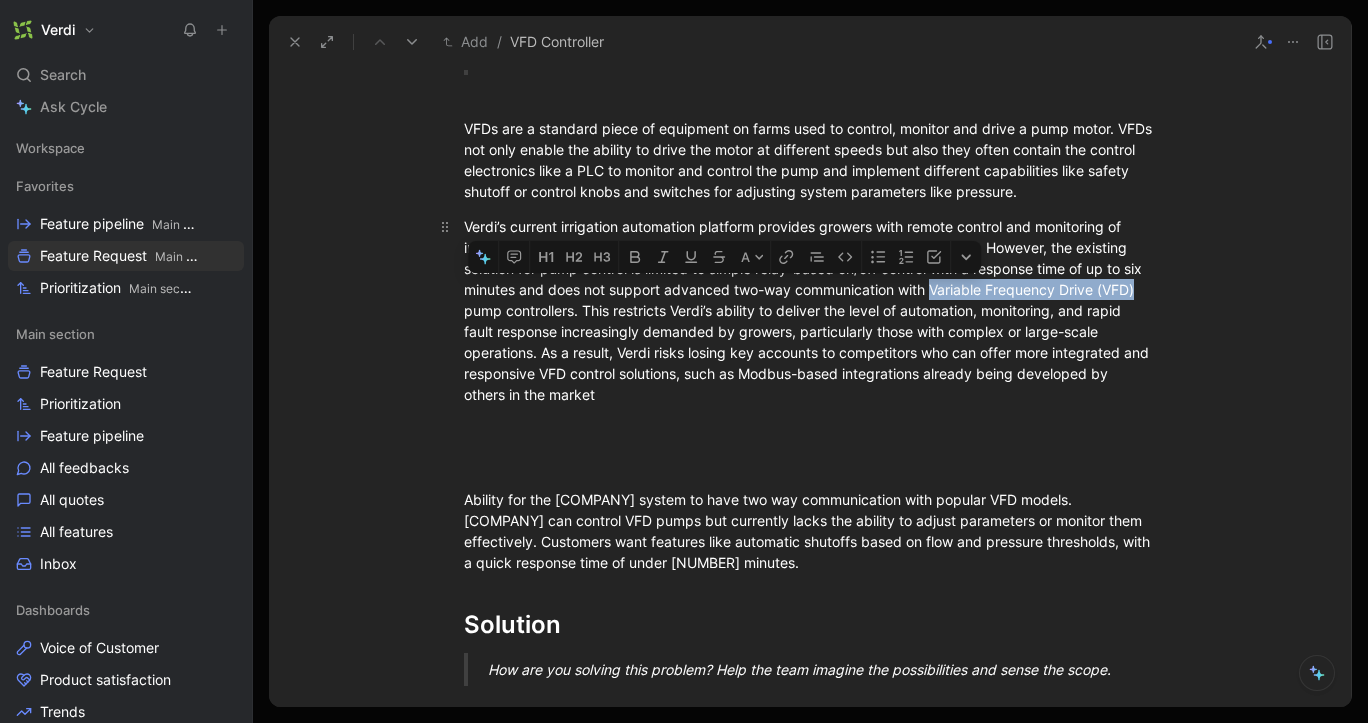 drag, startPoint x: 954, startPoint y: 290, endPoint x: 496, endPoint y: 311, distance: 458.4812 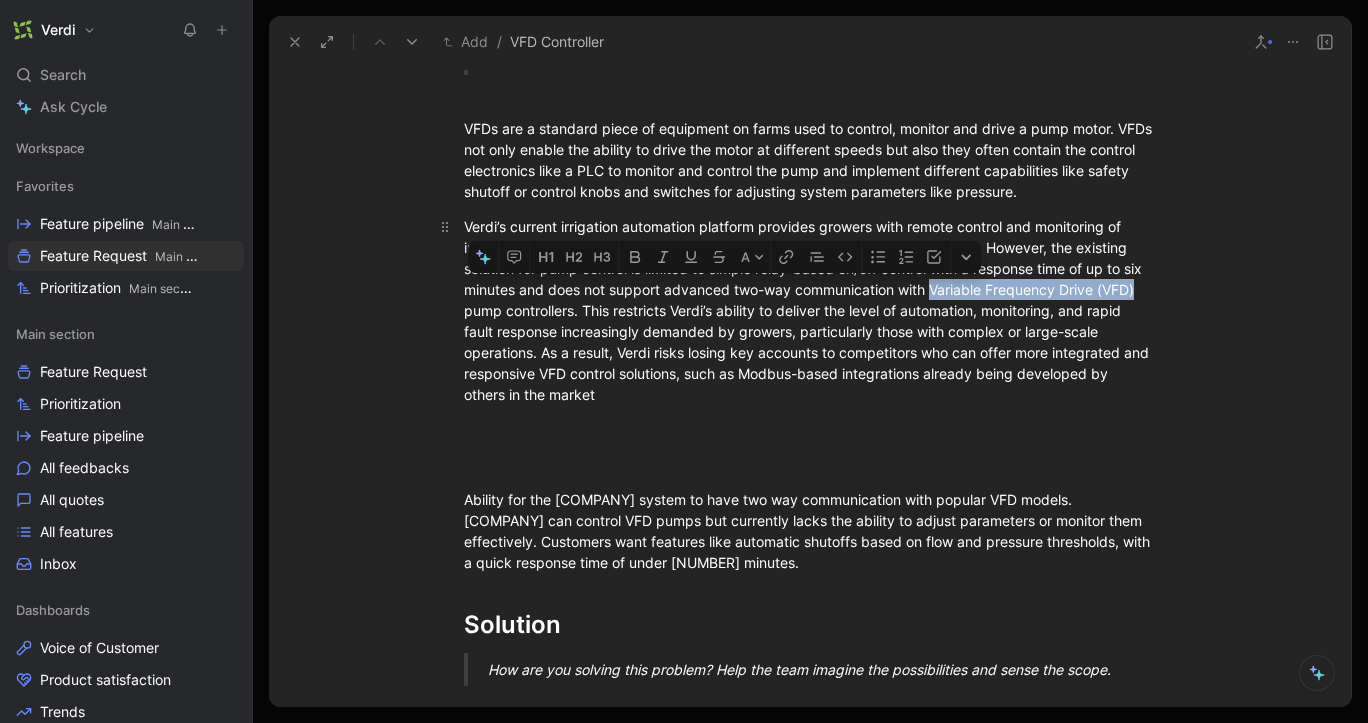 click on "Verdi’s current irrigation automation platform provides growers with remote control and monitoring of irrigation valves and pumps, through the Block Controller and Verdi Dashboard. However, the existing solution for pump control is limited to simple relay-based on/off control with a response time of up to six minutes and does not support advanced two-way communication with Variable Frequency Drive (VFD) pump controllers. This restricts Verdi’s ability to deliver the level of automation, monitoring, and rapid fault response increasingly demanded by growers, particularly those with complex or large-scale operations. As a result, Verdi risks losing key accounts to competitors who can offer more integrated and responsive VFD control solutions, such as Modbus-based integrations already being developed by others in the market⁠" at bounding box center [810, 310] 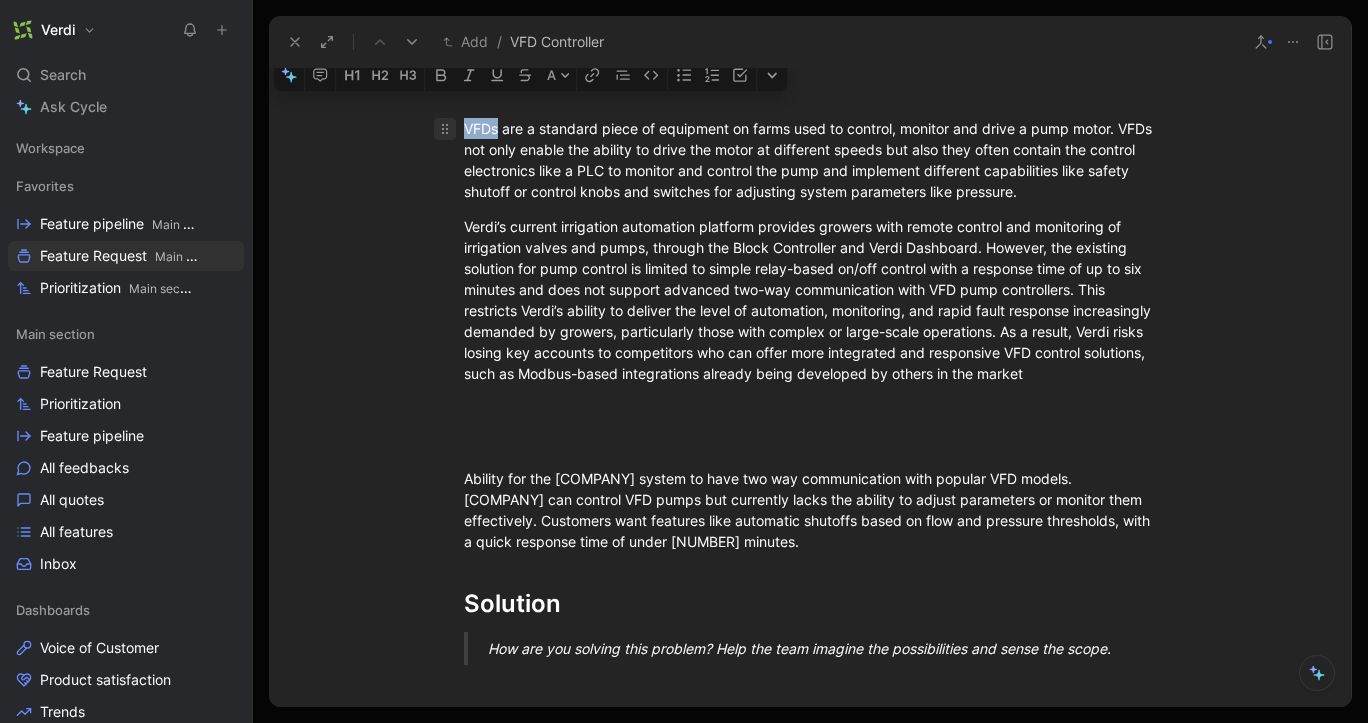 drag, startPoint x: 493, startPoint y: 130, endPoint x: 451, endPoint y: 130, distance: 42 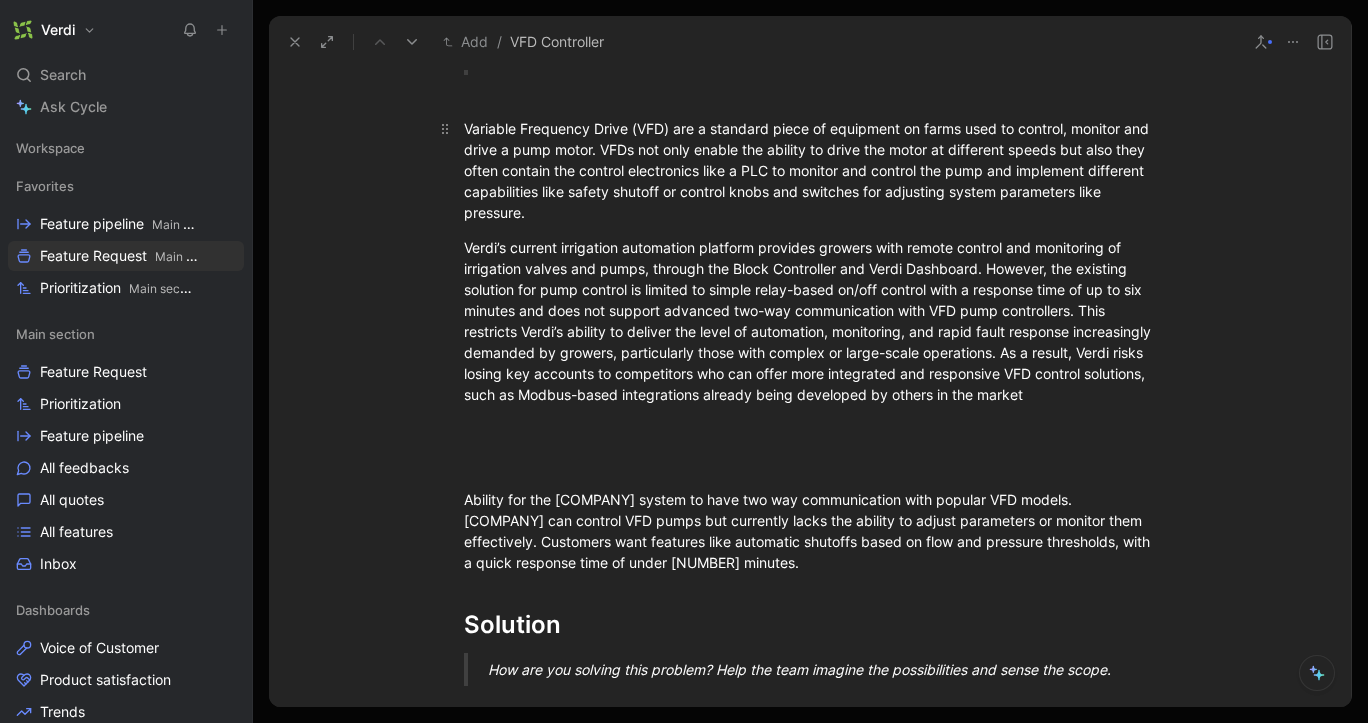 click on "Variable Frequency Drive (VFD) are a standard piece of equipment on farms used to control, monitor and drive a pump motor. VFDs not only enable the ability to drive the motor at different speeds but also they often contain the control electronics like a PLC to monitor and control the pump and implement different capabilities like safety shutoff or control knobs and switches for adjusting system parameters like pressure." at bounding box center [810, 170] 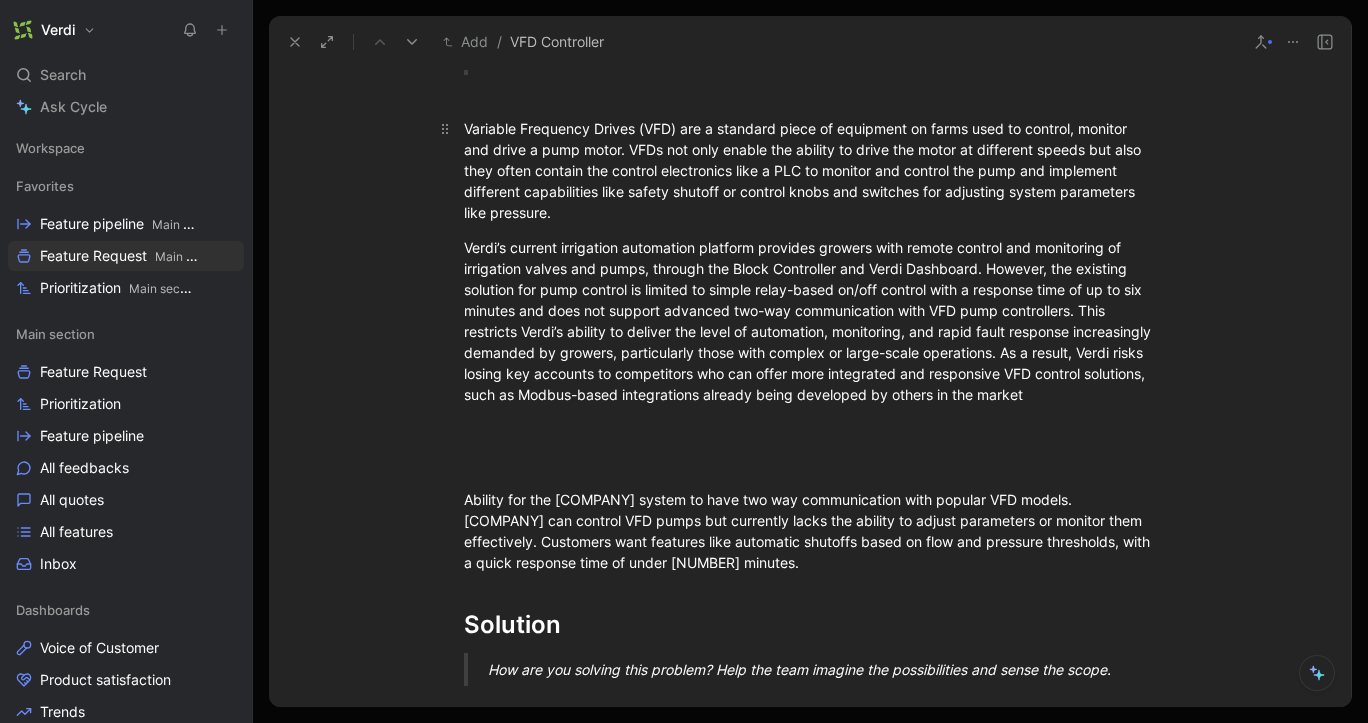 click on "Variable Frequency Drives (VFD) are a standard piece of equipment on farms used to control, monitor and drive a pump motor. VFDs not only enable the ability to drive the motor at different speeds but also they often contain the control electronics like a PLC to monitor and control the pump and implement different capabilities like safety shutoff or control knobs and switches for adjusting system parameters like pressure." at bounding box center (810, 170) 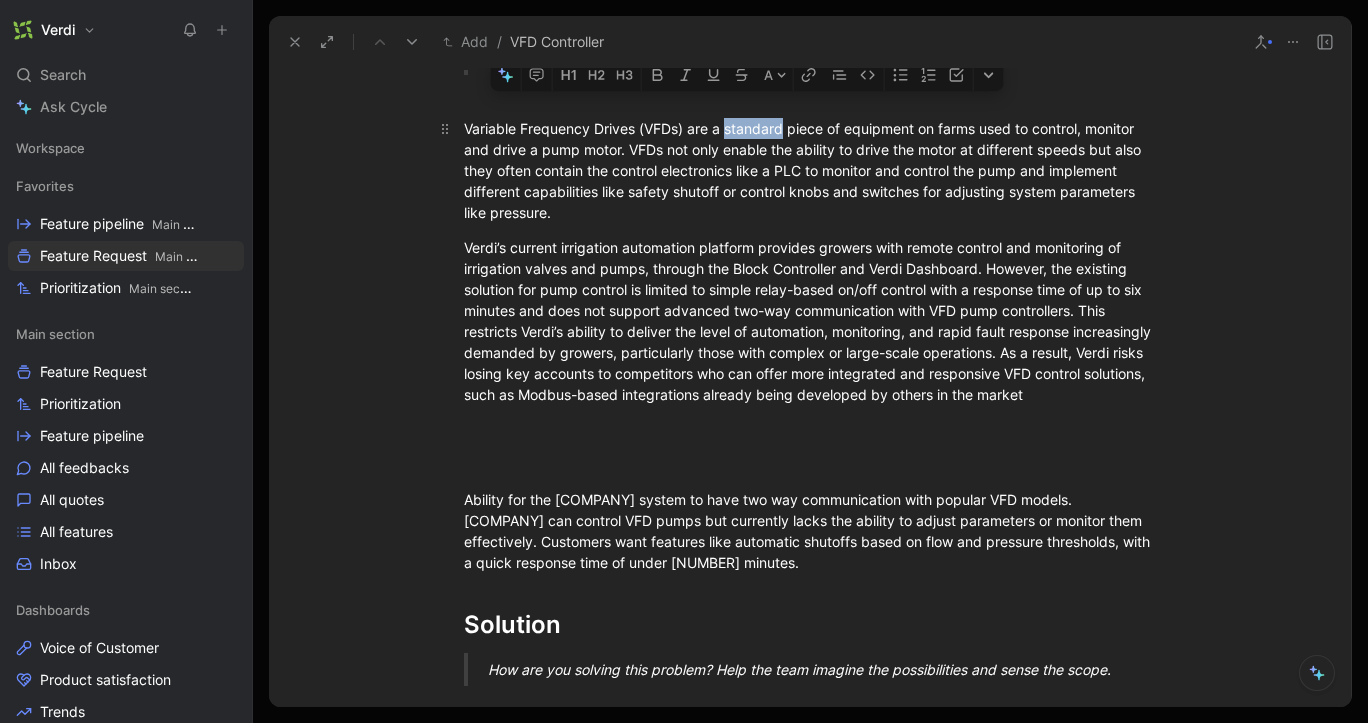 drag, startPoint x: 723, startPoint y: 128, endPoint x: 778, endPoint y: 133, distance: 55.226807 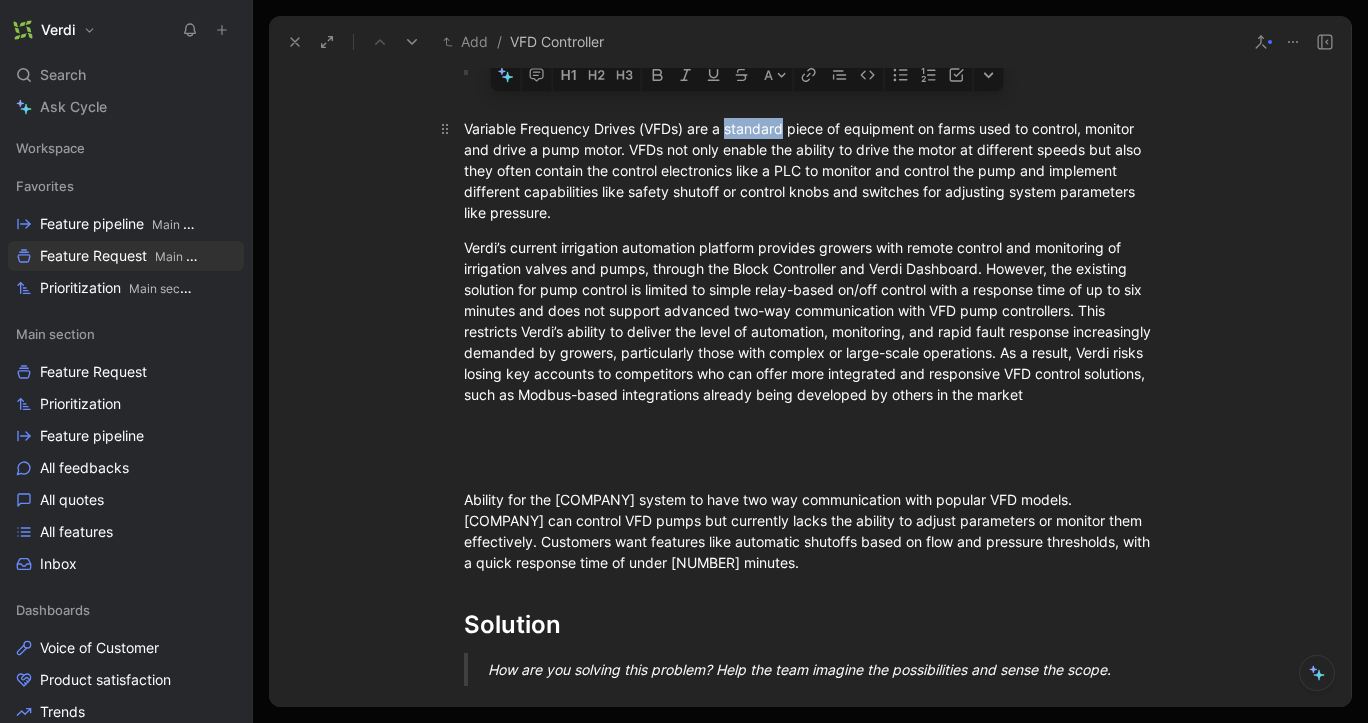 click on "Variable Frequency Drives (VFDs) are a standard piece of equipment on farms used to control, monitor and drive a pump motor. VFDs not only enable the ability to drive the motor at different speeds but also they often contain the control electronics like a PLC to monitor and control the pump and implement different capabilities like safety shutoff or control knobs and switches for adjusting system parameters like pressure." at bounding box center (810, 170) 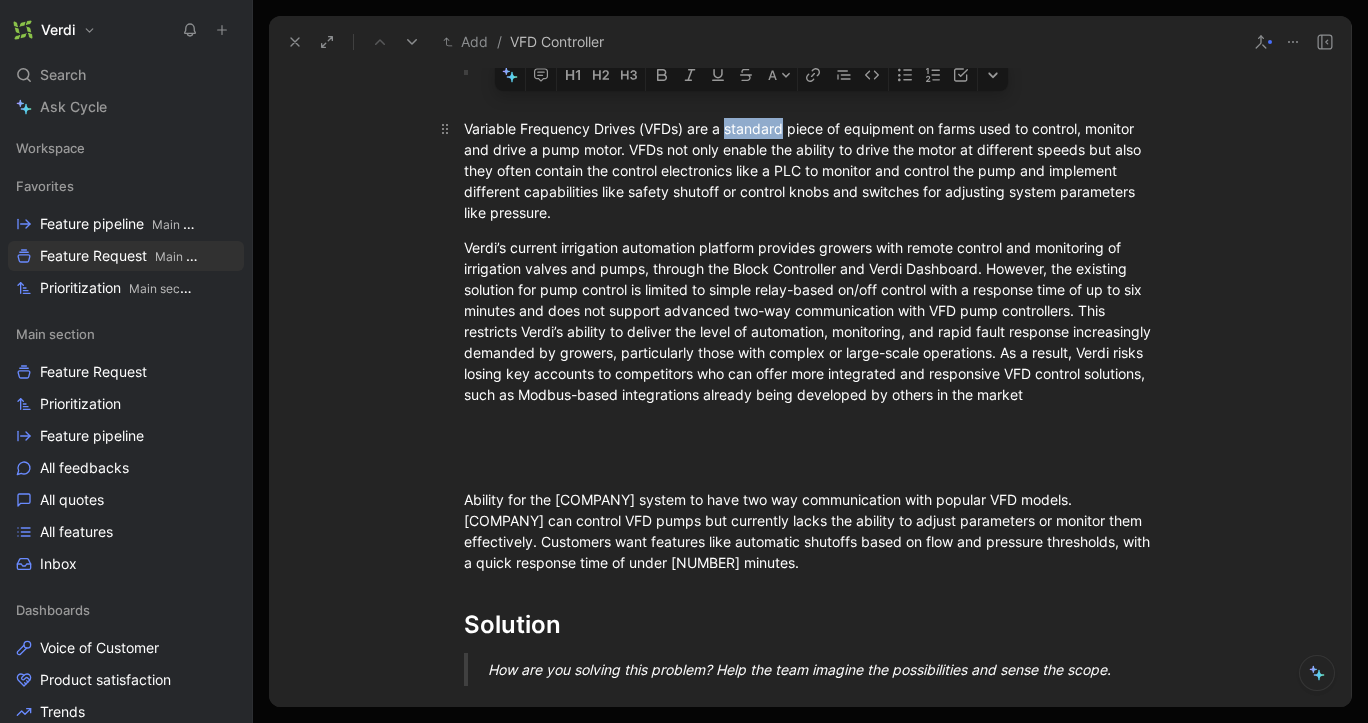 click on "Variable Frequency Drives (VFDs) are a standard piece of equipment on farms used to control, monitor and drive a pump motor. VFDs not only enable the ability to drive the motor at different speeds but also they often contain the control electronics like a PLC to monitor and control the pump and implement different capabilities like safety shutoff or control knobs and switches for adjusting system parameters like pressure." at bounding box center [810, 170] 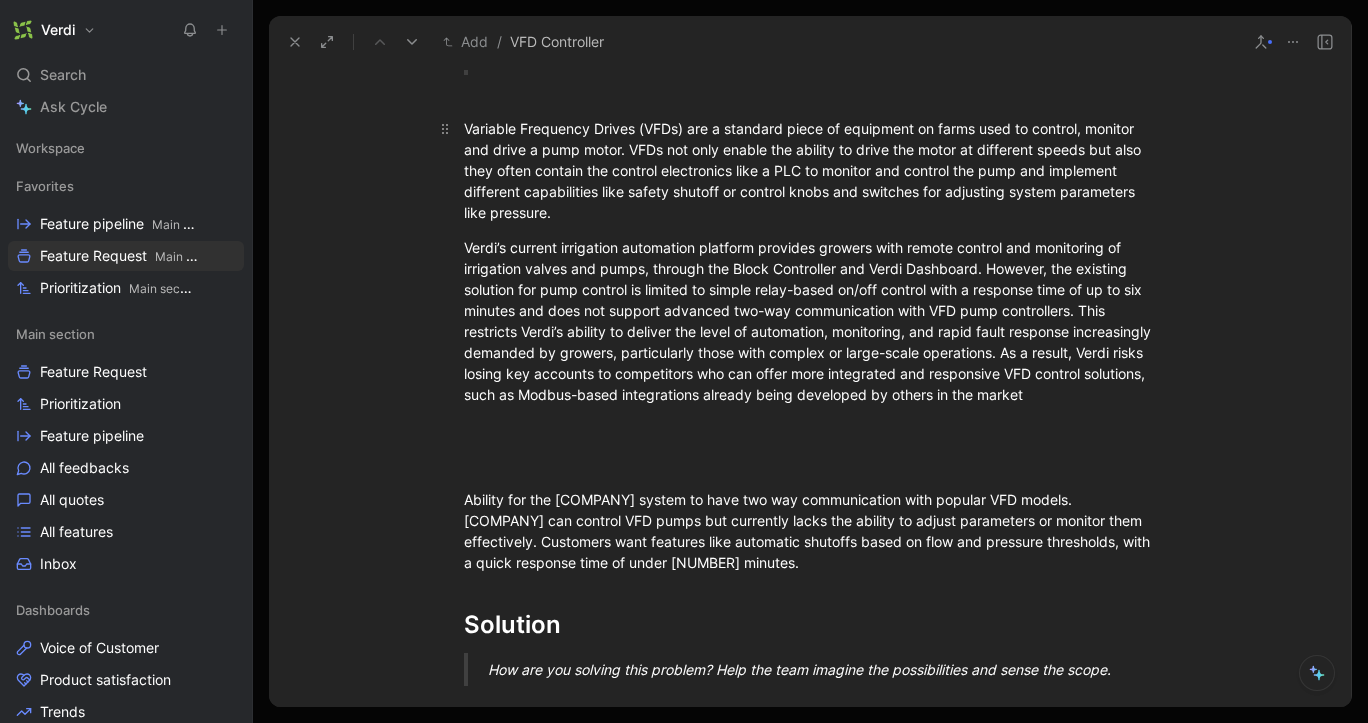 click on "Variable Frequency Drives (VFDs) are a standard piece of equipment on farms used to control, monitor and drive a pump motor. VFDs not only enable the ability to drive the motor at different speeds but also they often contain the control electronics like a PLC to monitor and control the pump and implement different capabilities like safety shutoff or control knobs and switches for adjusting system parameters like pressure." at bounding box center [810, 170] 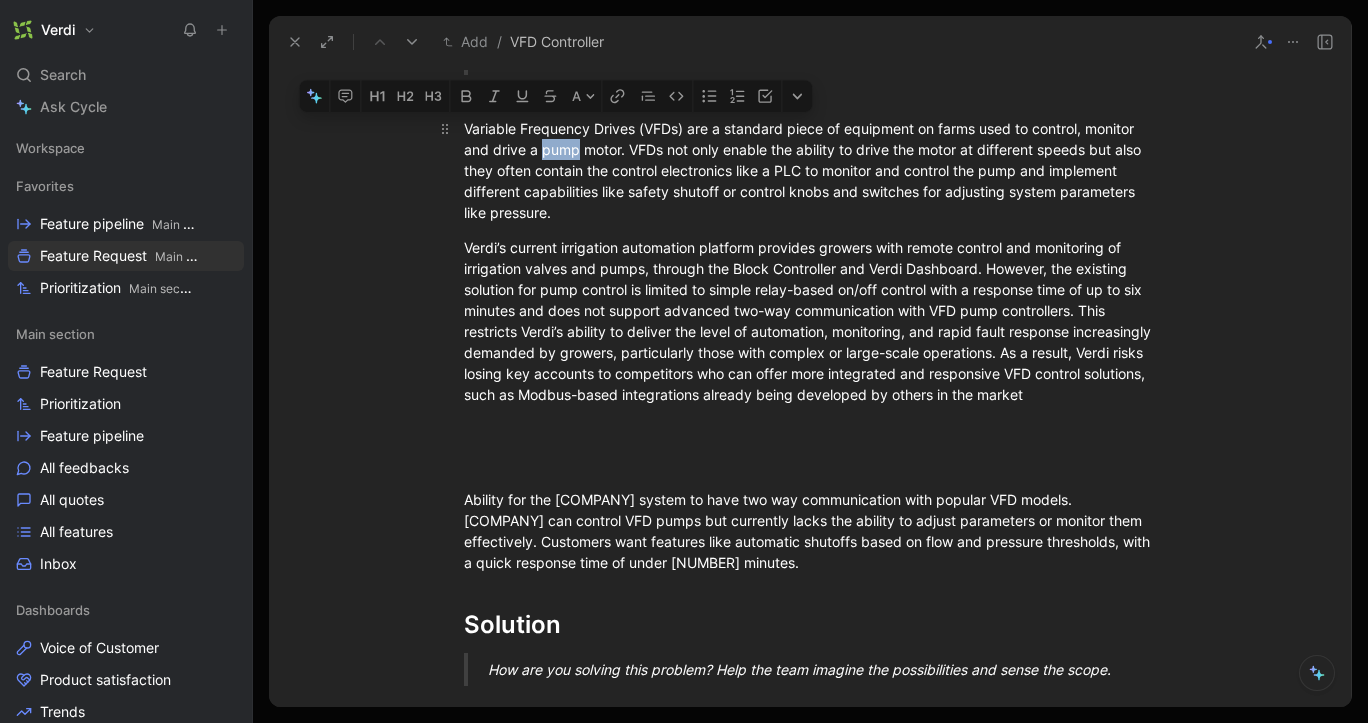click on "Variable Frequency Drives (VFDs) are a standard piece of equipment on farms used to control, monitor and drive a pump motor. VFDs not only enable the ability to drive the motor at different speeds but also they often contain the control electronics like a PLC to monitor and control the pump and implement different capabilities like safety shutoff or control knobs and switches for adjusting system parameters like pressure." at bounding box center (810, 170) 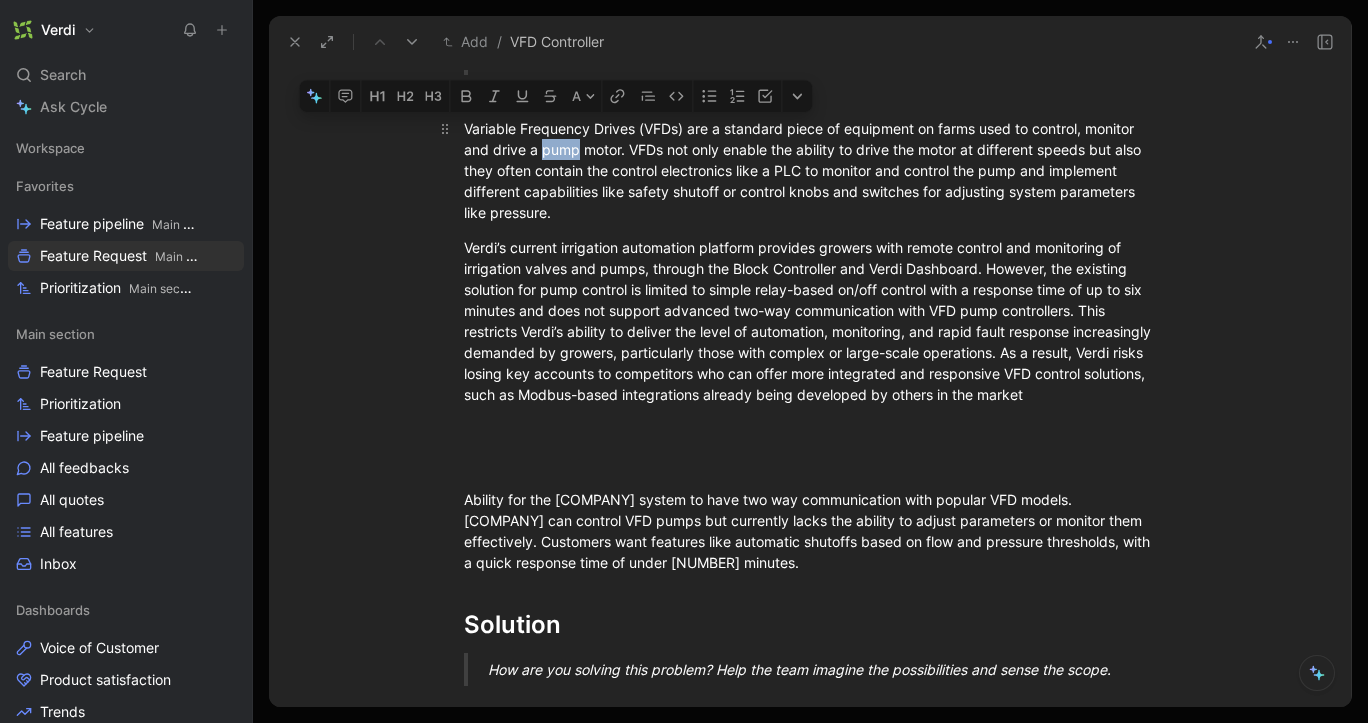 click on "Variable Frequency Drives (VFDs) are a standard piece of equipment on farms used to control, monitor and drive a pump motor. VFDs not only enable the ability to drive the motor at different speeds but also they often contain the control electronics like a PLC to monitor and control the pump and implement different capabilities like safety shutoff or control knobs and switches for adjusting system parameters like pressure." at bounding box center (810, 170) 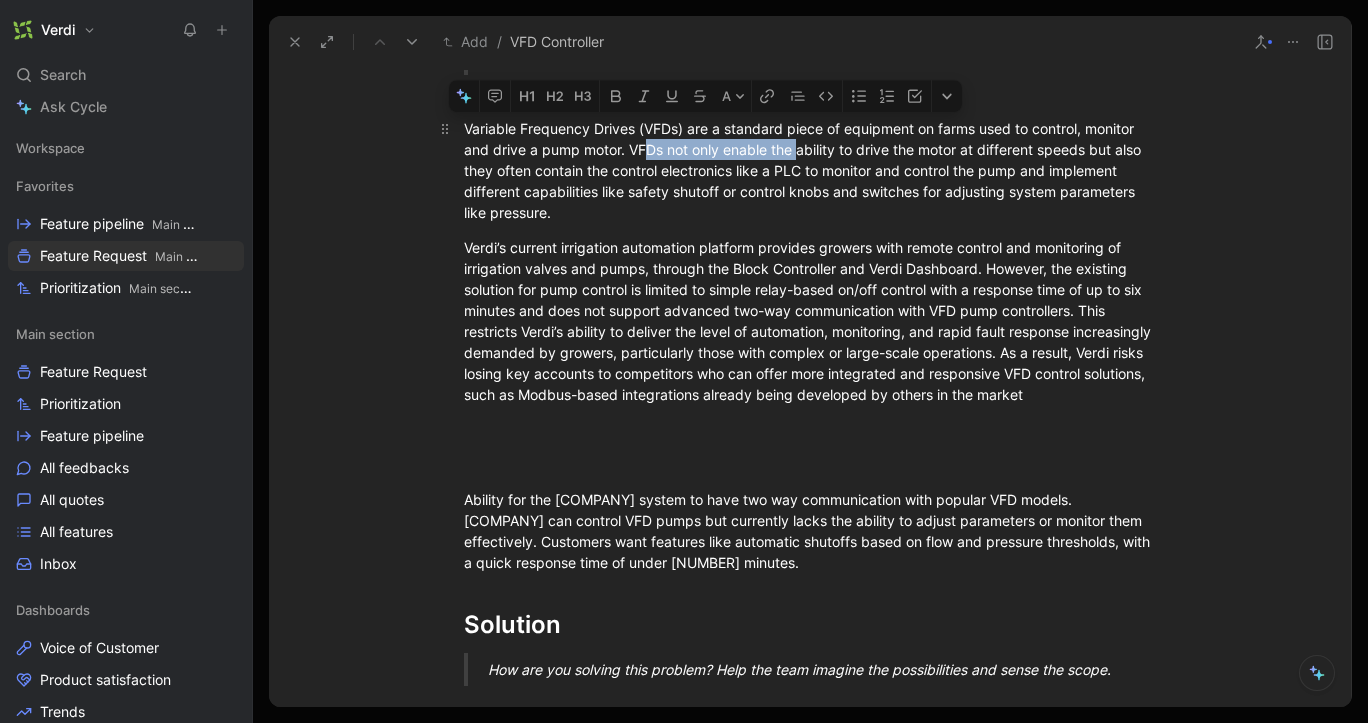 drag, startPoint x: 642, startPoint y: 153, endPoint x: 800, endPoint y: 149, distance: 158.05063 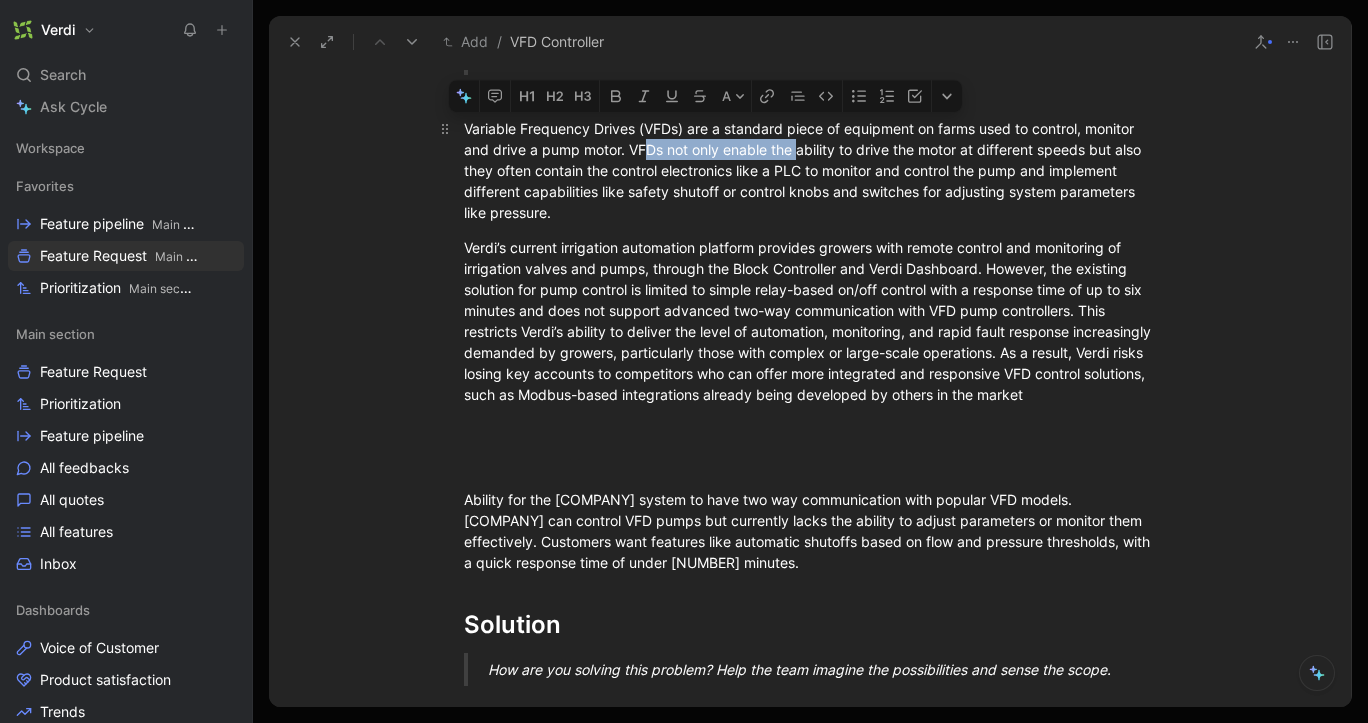 click on "Variable Frequency Drives (VFDs) are a standard piece of equipment on farms used to control, monitor and drive a pump motor. VFDs not only enable the ability to drive the motor at different speeds but also they often contain the control electronics like a PLC to monitor and control the pump and implement different capabilities like safety shutoff or control knobs and switches for adjusting system parameters like pressure." at bounding box center [810, 170] 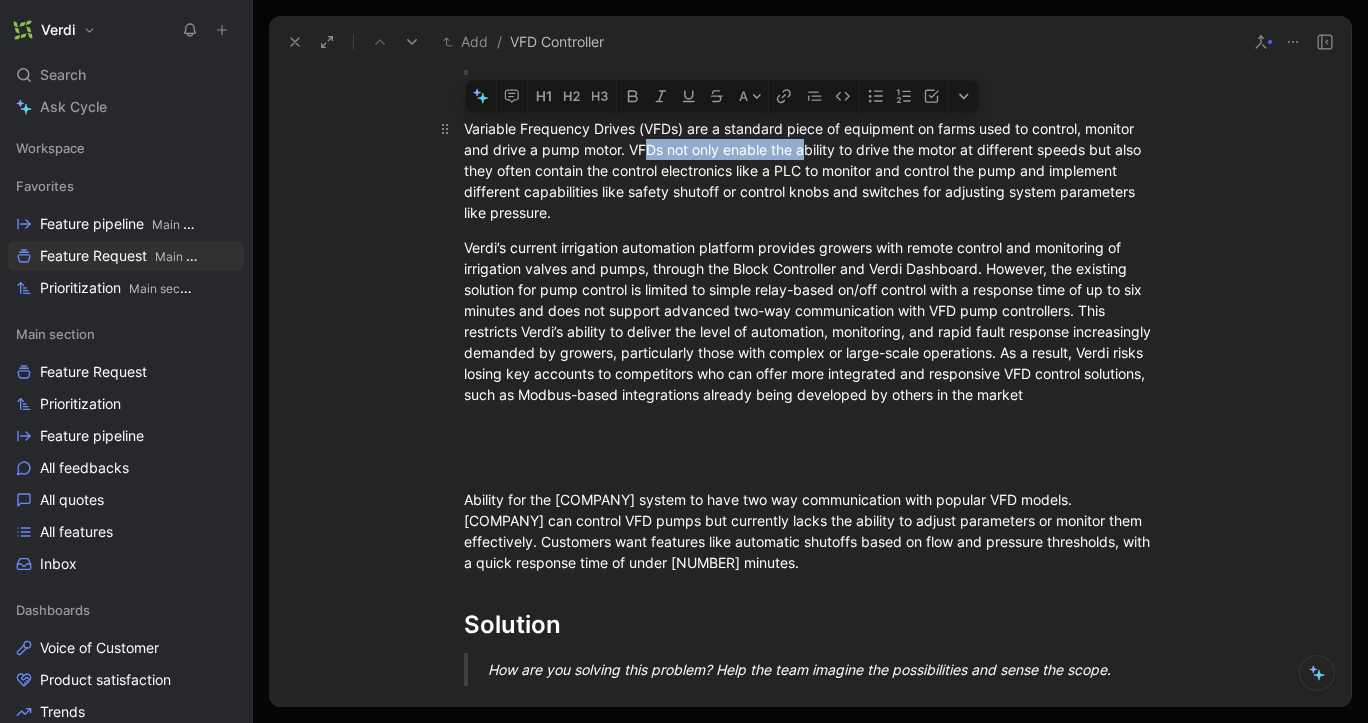 click on "Variable Frequency Drives (VFDs) are a standard piece of equipment on farms used to control, monitor and drive a pump motor. VFDs not only enable the ability to drive the motor at different speeds but also they often contain the control electronics like a PLC to monitor and control the pump and implement different capabilities like safety shutoff or control knobs and switches for adjusting system parameters like pressure." at bounding box center (810, 170) 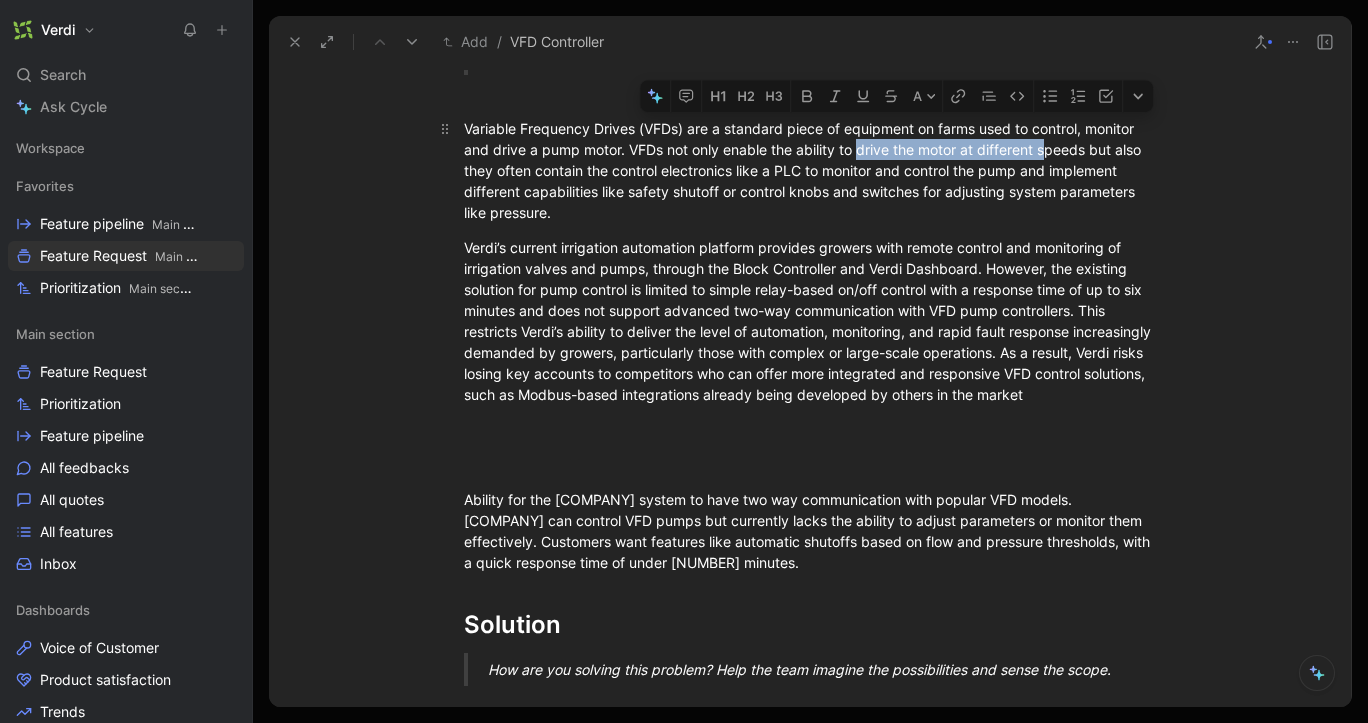 drag, startPoint x: 895, startPoint y: 153, endPoint x: 1042, endPoint y: 153, distance: 147 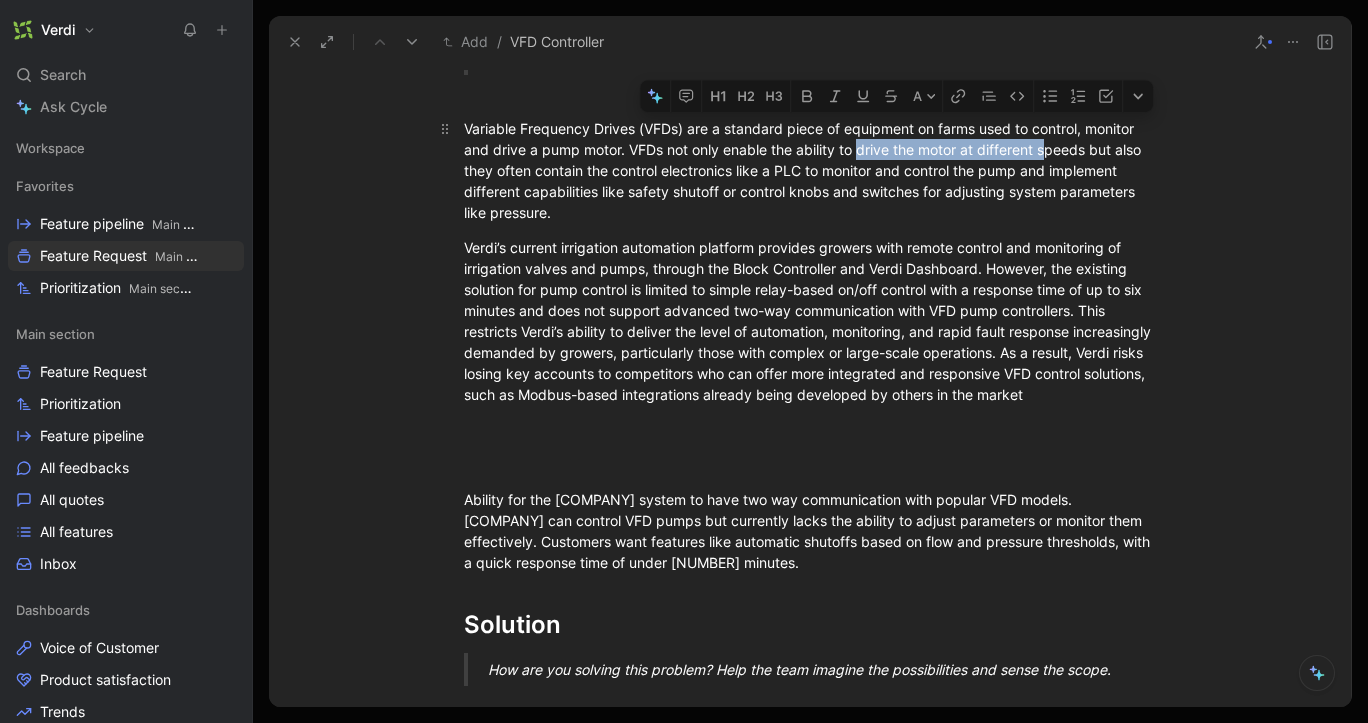 click on "Variable Frequency Drives (VFDs) are a standard piece of equipment on farms used to control, monitor and drive a pump motor. VFDs not only enable the ability to drive the motor at different speeds but also they often contain the control electronics like a PLC to monitor and control the pump and implement different capabilities like safety shutoff or control knobs and switches for adjusting system parameters like pressure." at bounding box center (810, 170) 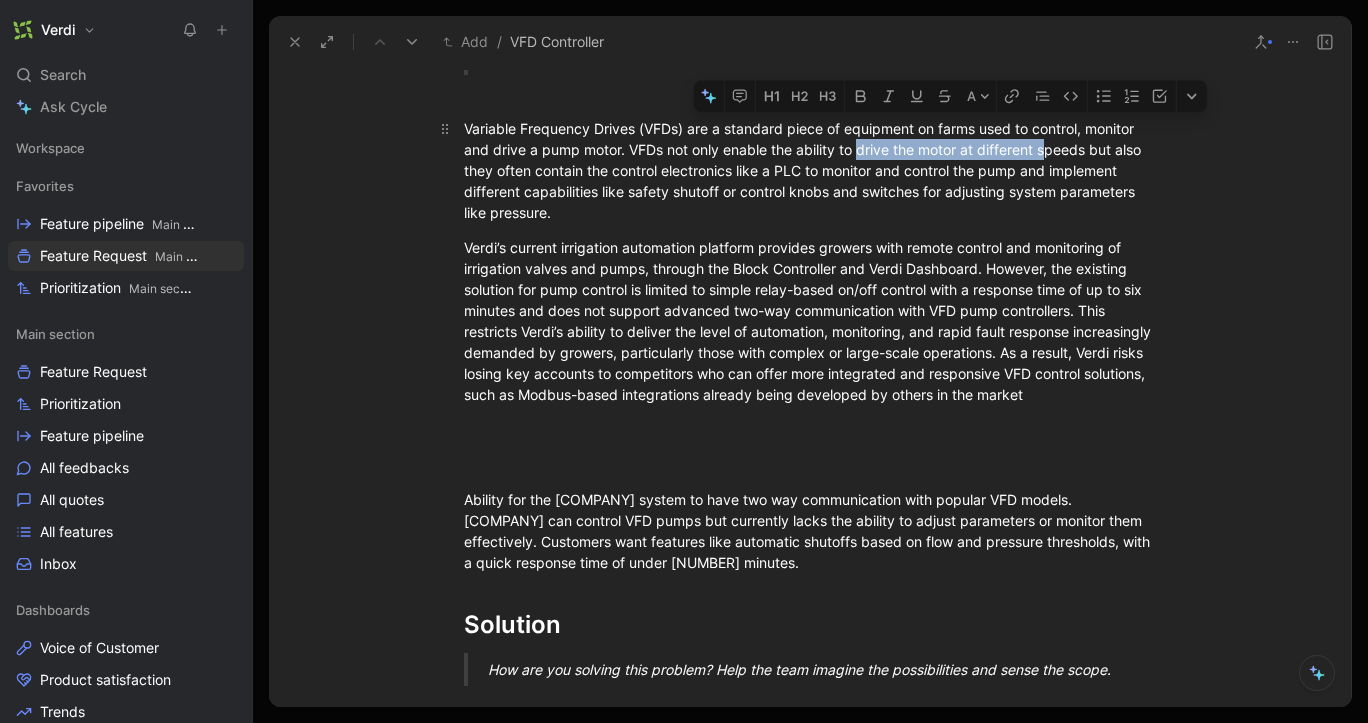 click on "Variable Frequency Drives (VFDs) are a standard piece of equipment on farms used to control, monitor and drive a pump motor. VFDs not only enable the ability to drive the motor at different speeds but also they often contain the control electronics like a PLC to monitor and control the pump and implement different capabilities like safety shutoff or control knobs and switches for adjusting system parameters like pressure." at bounding box center (810, 170) 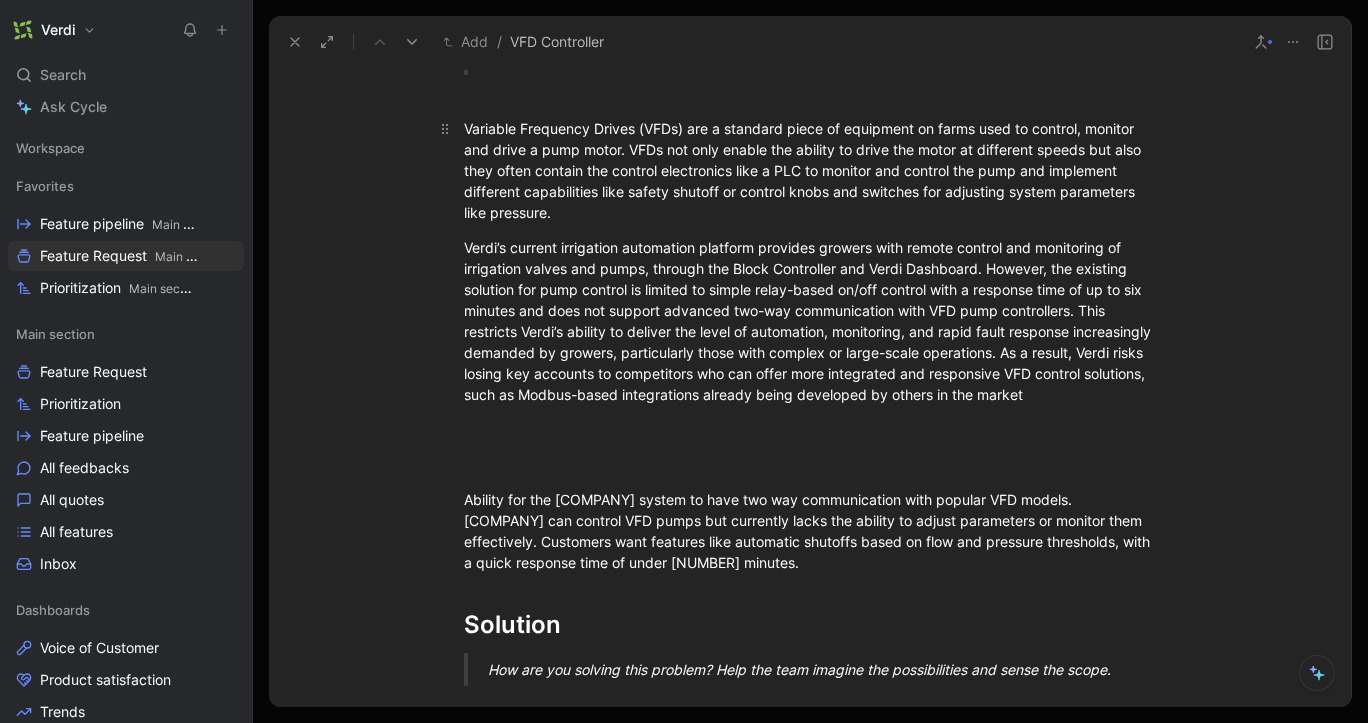 click on "Variable Frequency Drives (VFDs) are a standard piece of equipment on farms used to control, monitor and drive a pump motor. VFDs not only enable the ability to drive the motor at different speeds but also they often contain the control electronics like a PLC to monitor and control the pump and implement different capabilities like safety shutoff or control knobs and switches for adjusting system parameters like pressure." at bounding box center [810, 170] 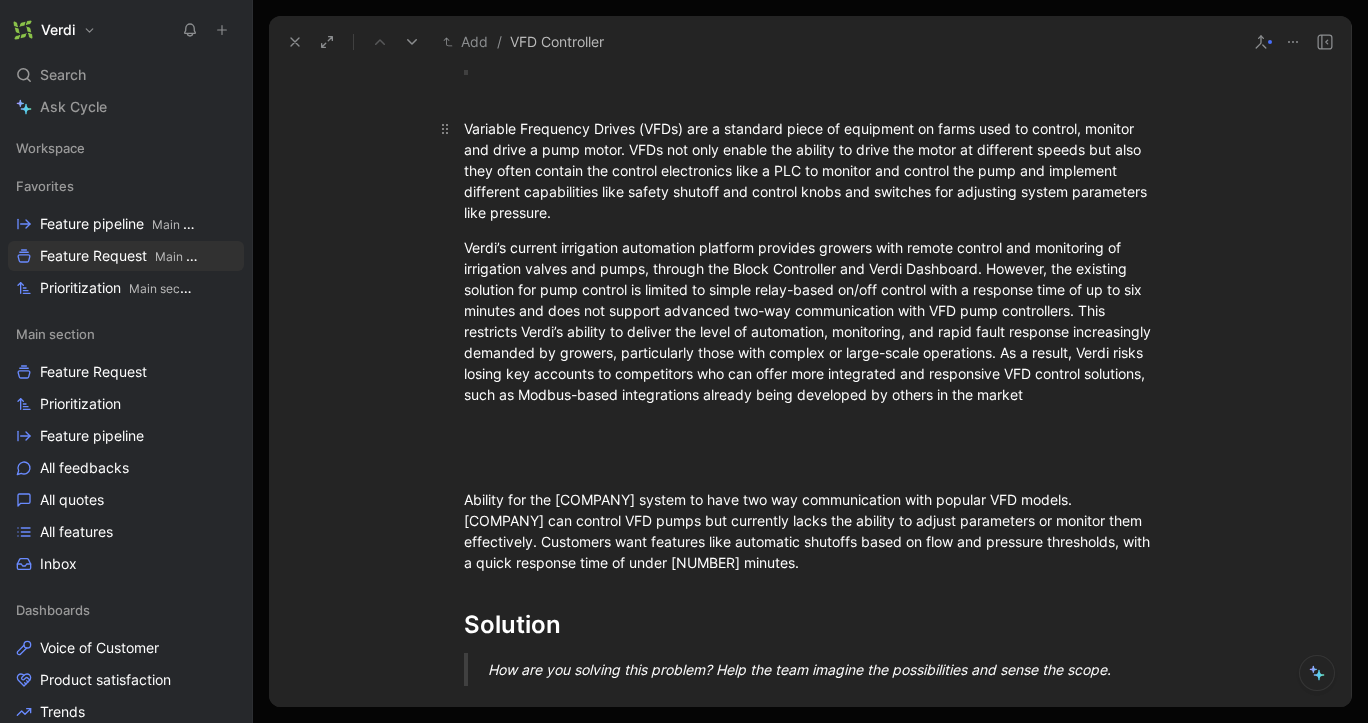 click on "Variable Frequency Drives (VFDs) are a standard piece of equipment on farms used to control, monitor and drive a pump motor. VFDs not only enable the ability to drive the motor at different speeds but also they often contain the control electronics like a PLC to monitor and control the pump and implement different capabilities like safety shutoff and control knobs and switches for adjusting system parameters like pressure." at bounding box center [810, 170] 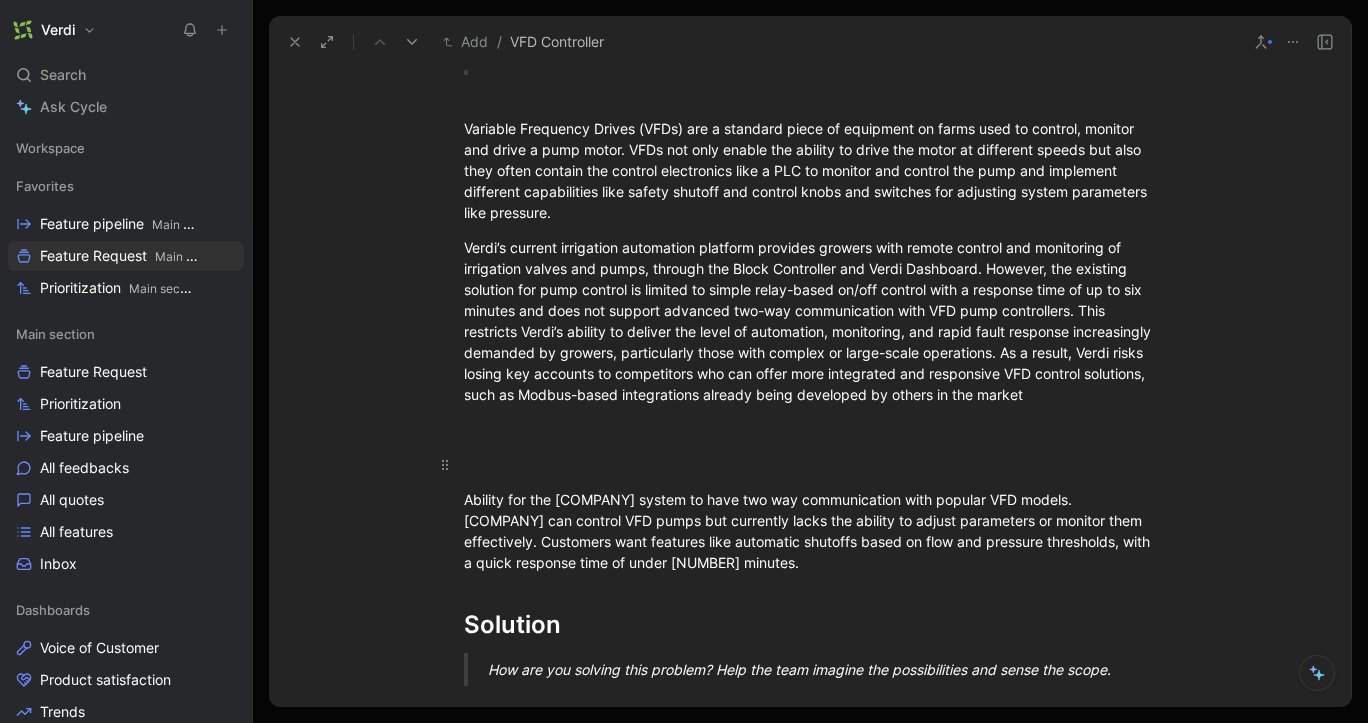 click at bounding box center [810, 464] 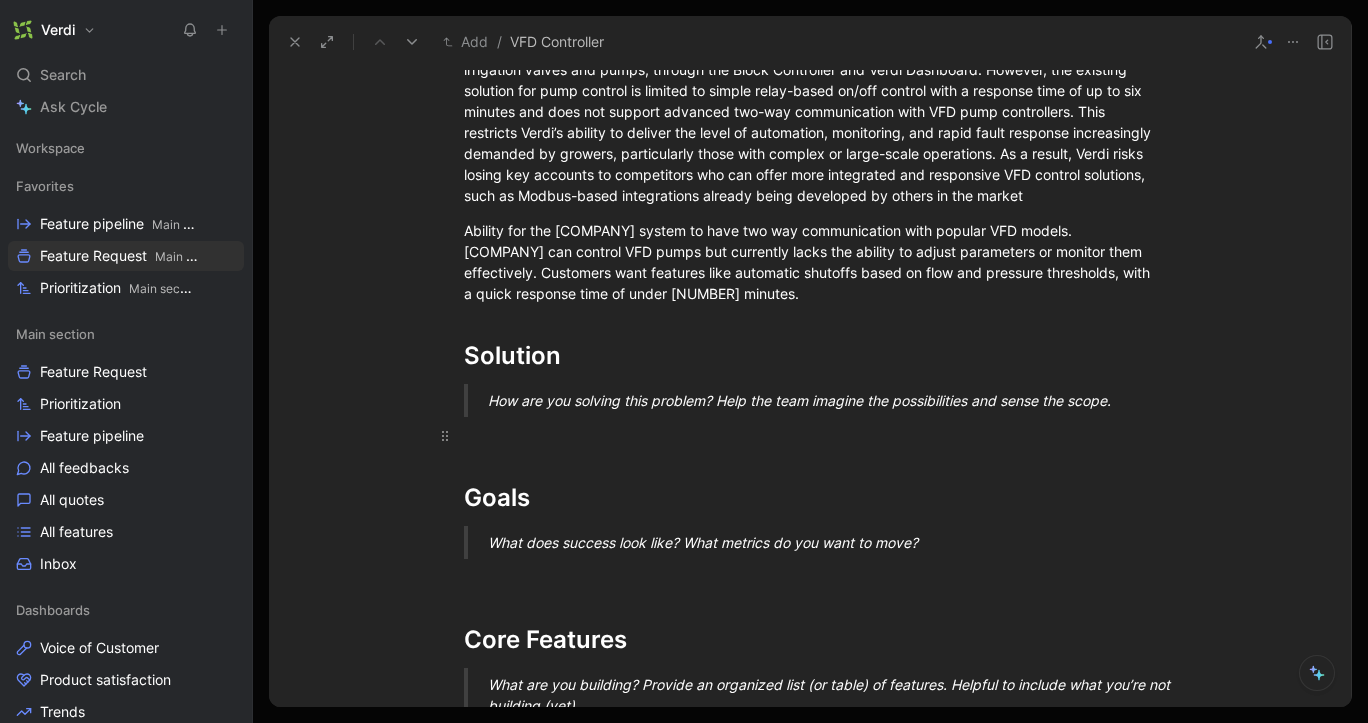 scroll, scrollTop: 617, scrollLeft: 0, axis: vertical 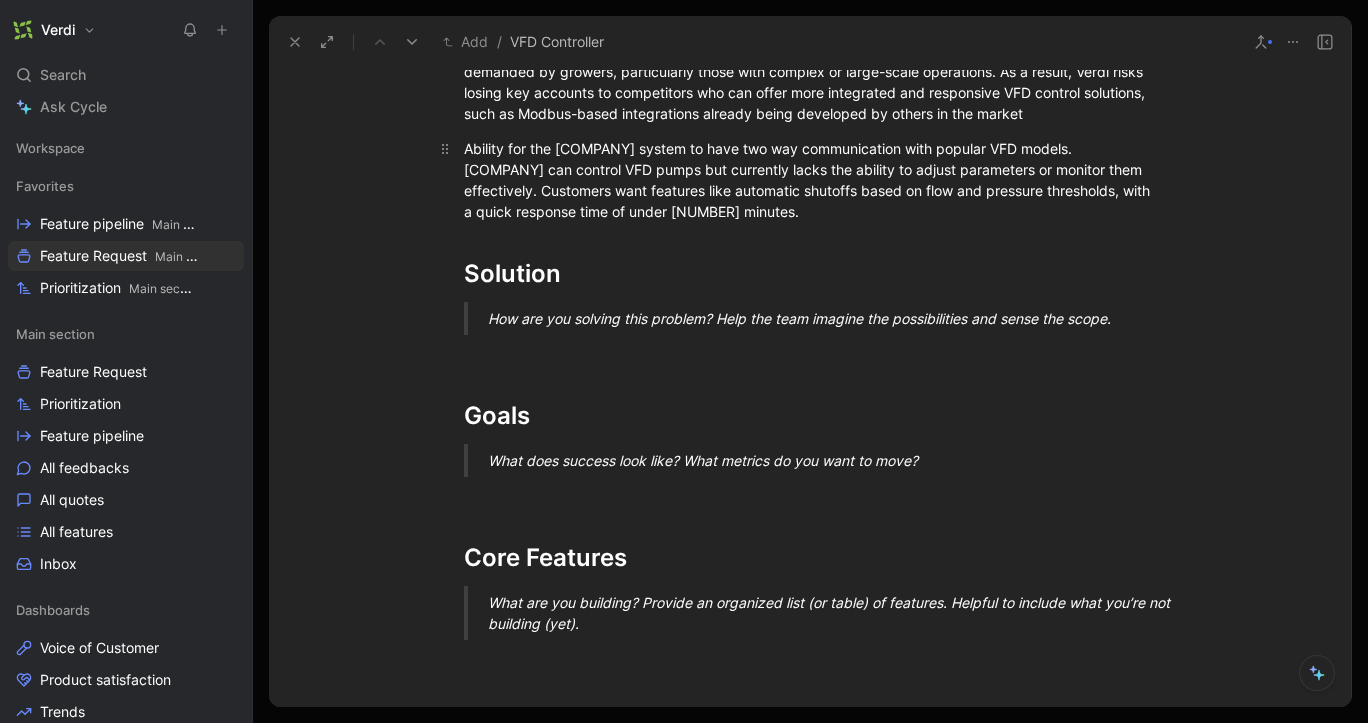 click on "Ability for the [COMPANY] system to have two way communication with popular VFD models. [COMPANY] can control VFD pumps but currently lacks the ability to adjust parameters or monitor them effectively. Customers want features like automatic shutoffs based on flow and pressure thresholds, with a quick response time of under [NUMBER] minutes." at bounding box center (810, 180) 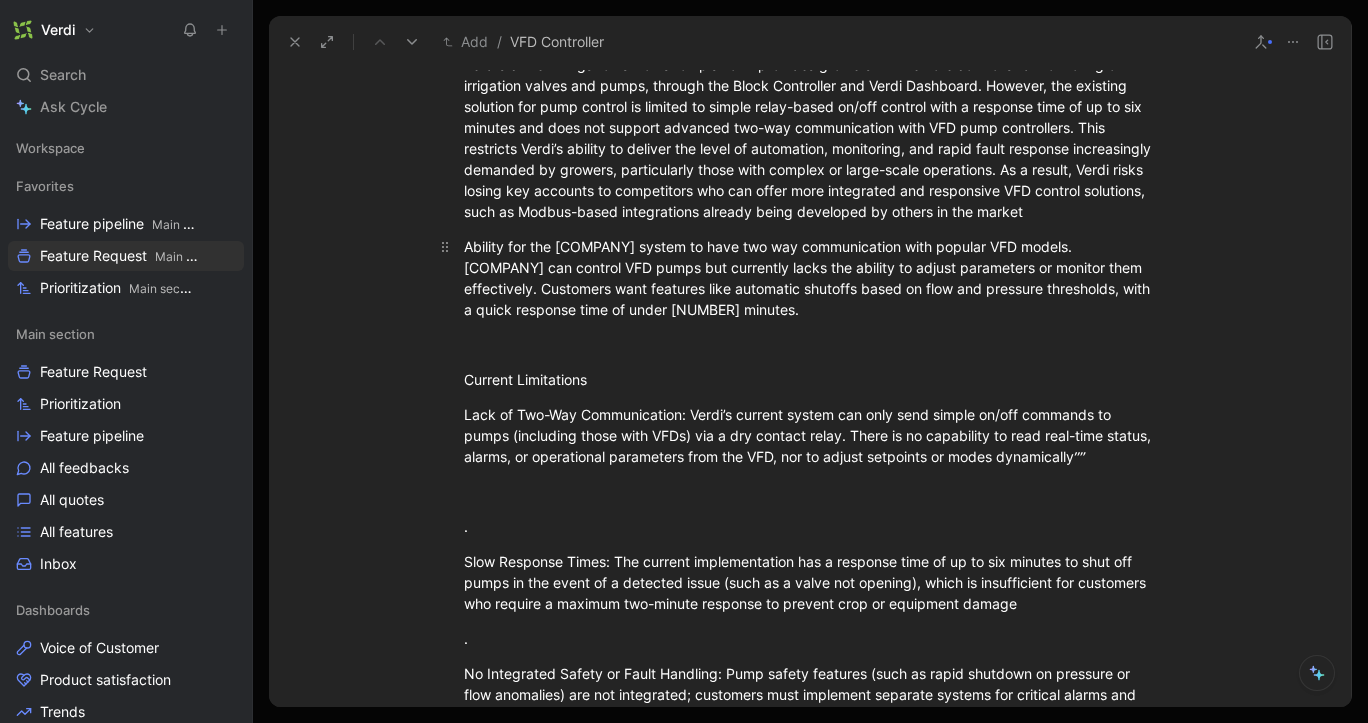 scroll, scrollTop: 509, scrollLeft: 0, axis: vertical 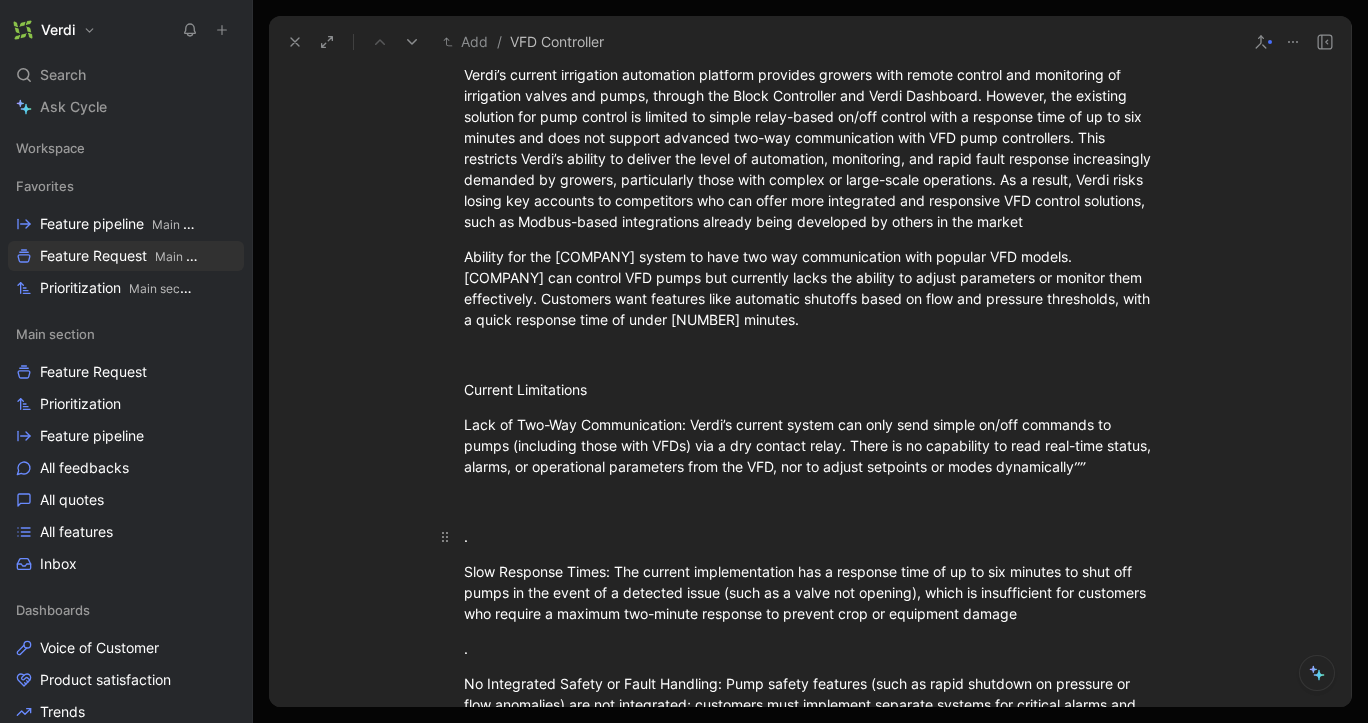 click on "⁠." at bounding box center (810, 536) 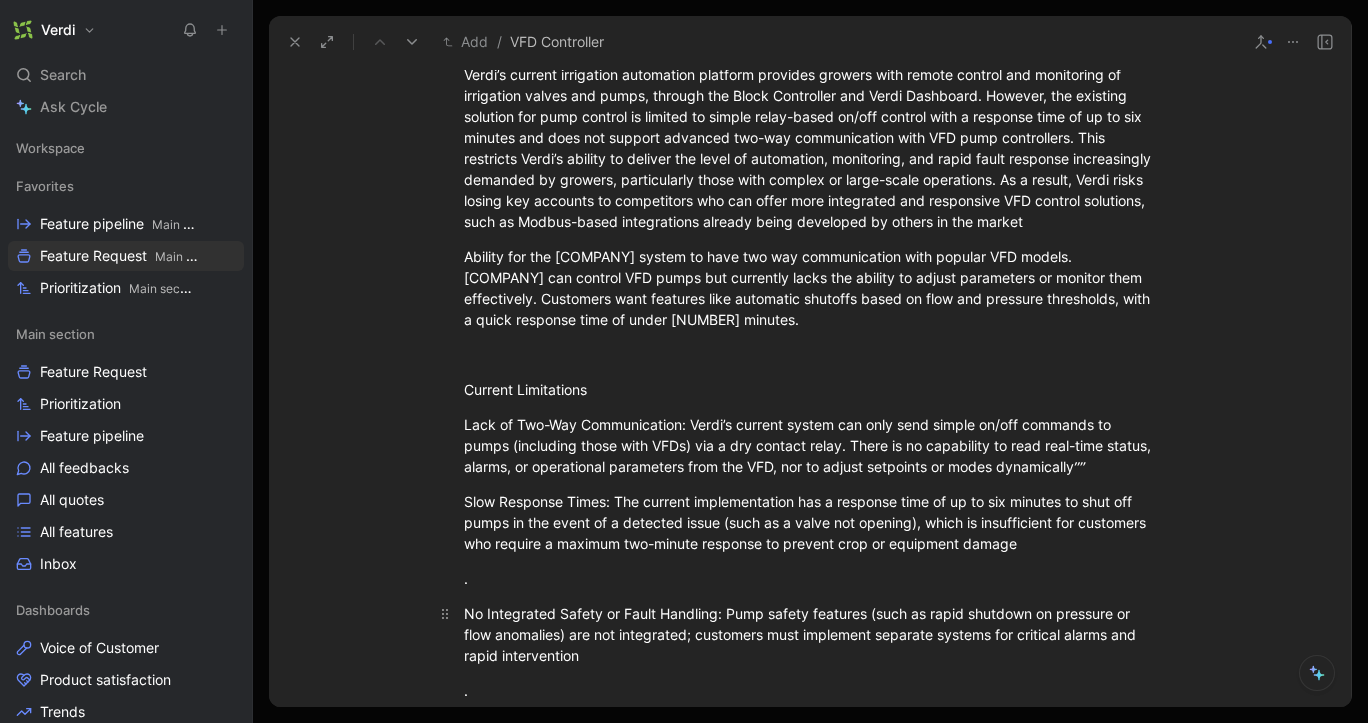 scroll, scrollTop: 590, scrollLeft: 0, axis: vertical 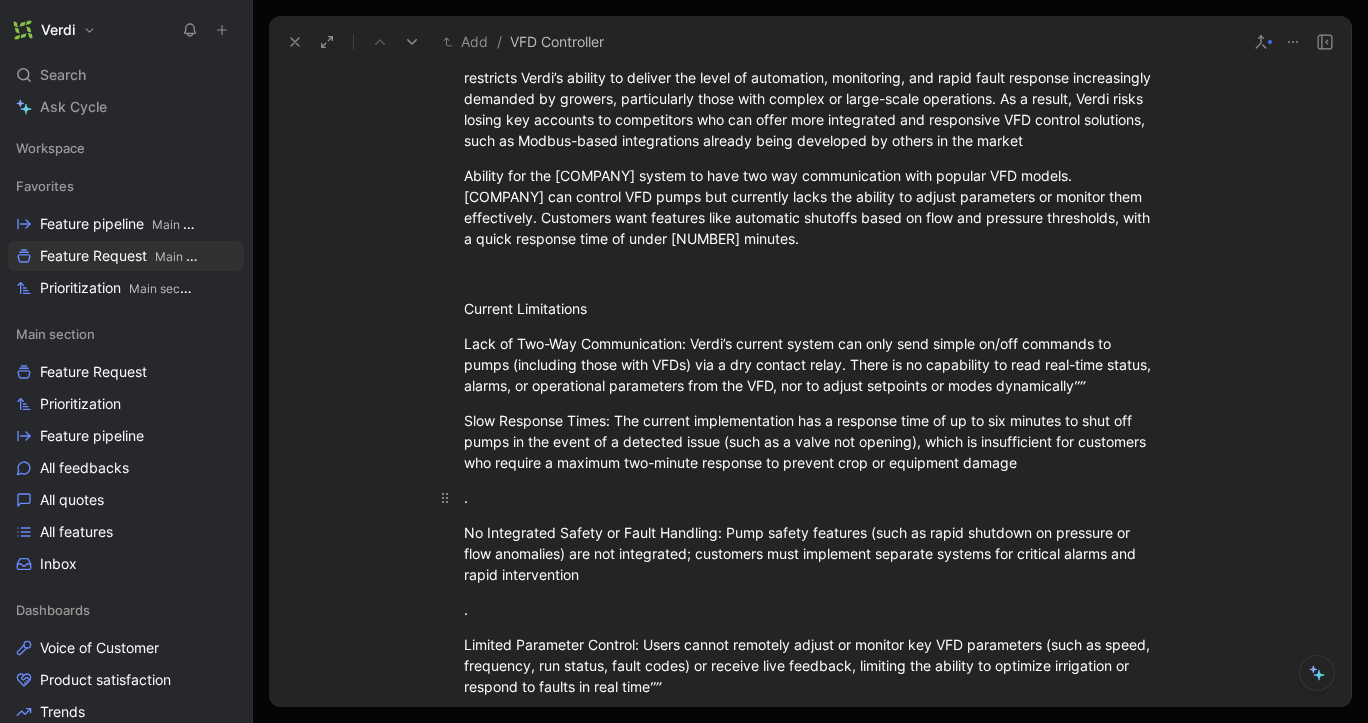 click on "⁠." at bounding box center [810, 497] 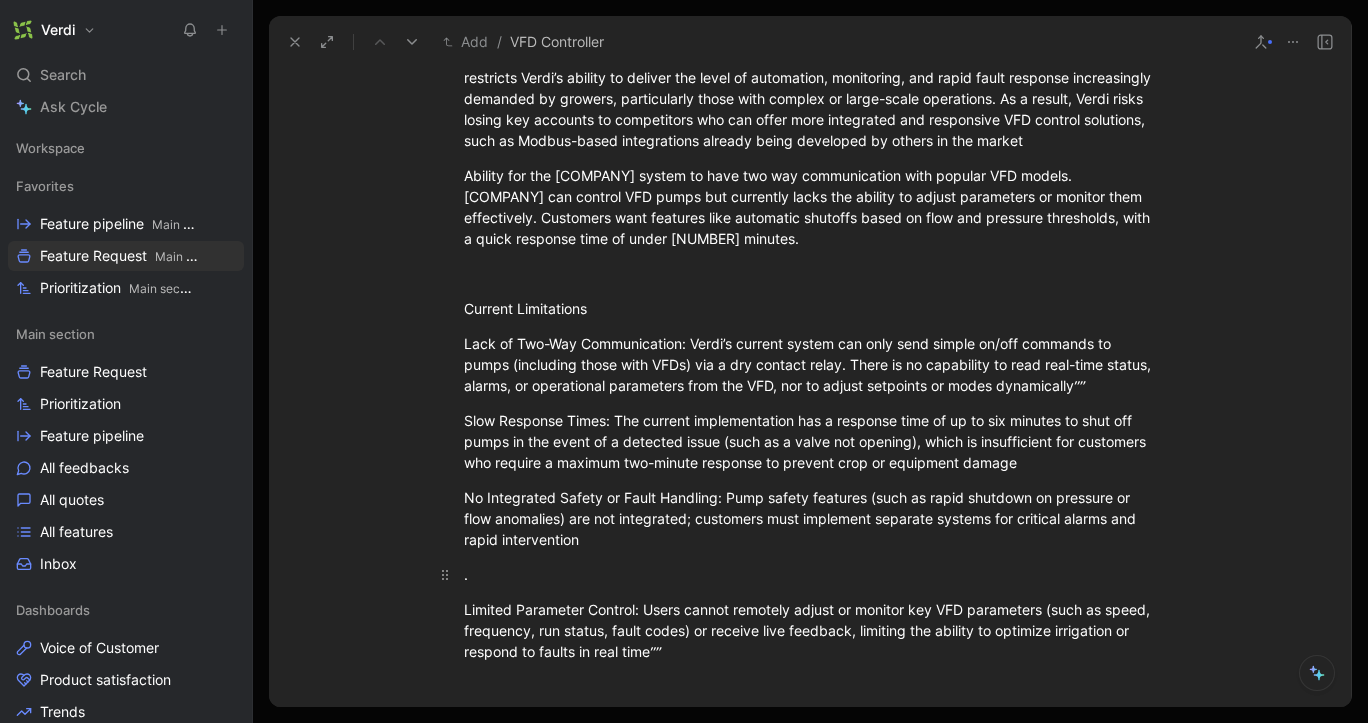 click on "⁠." at bounding box center [810, 574] 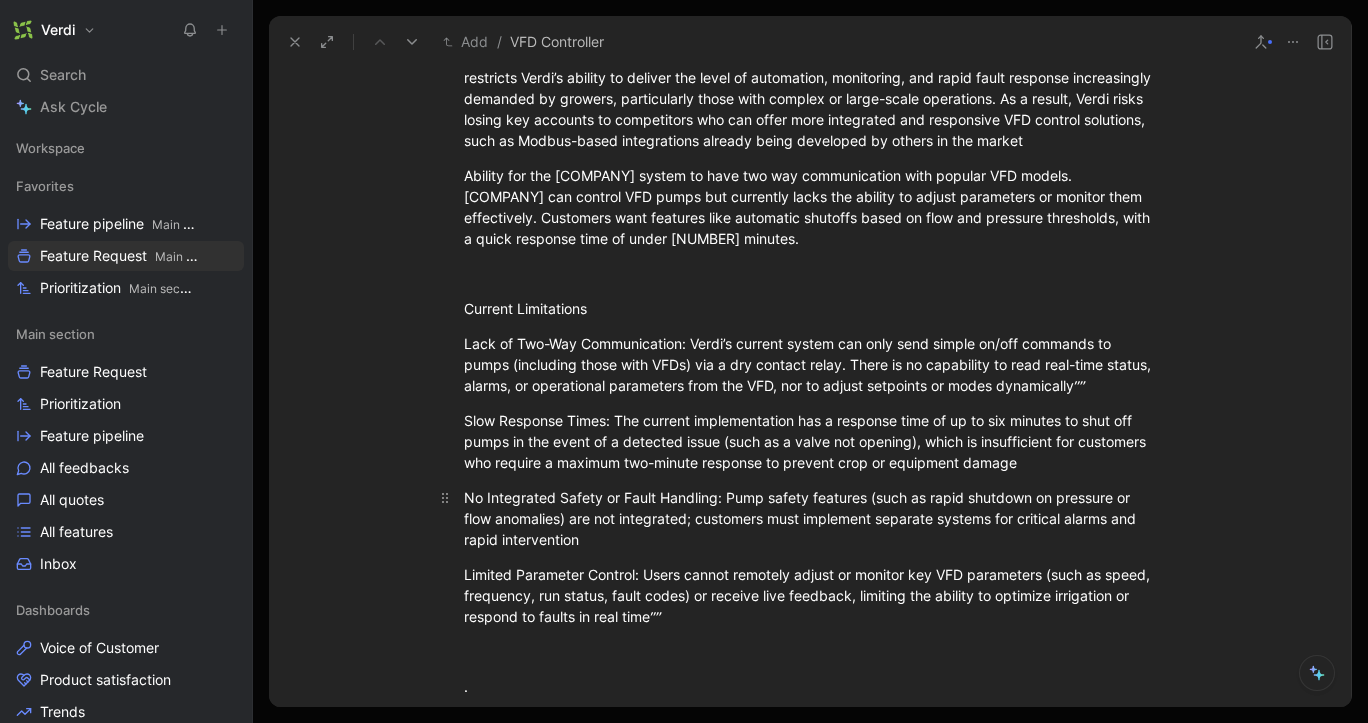 scroll, scrollTop: 786, scrollLeft: 0, axis: vertical 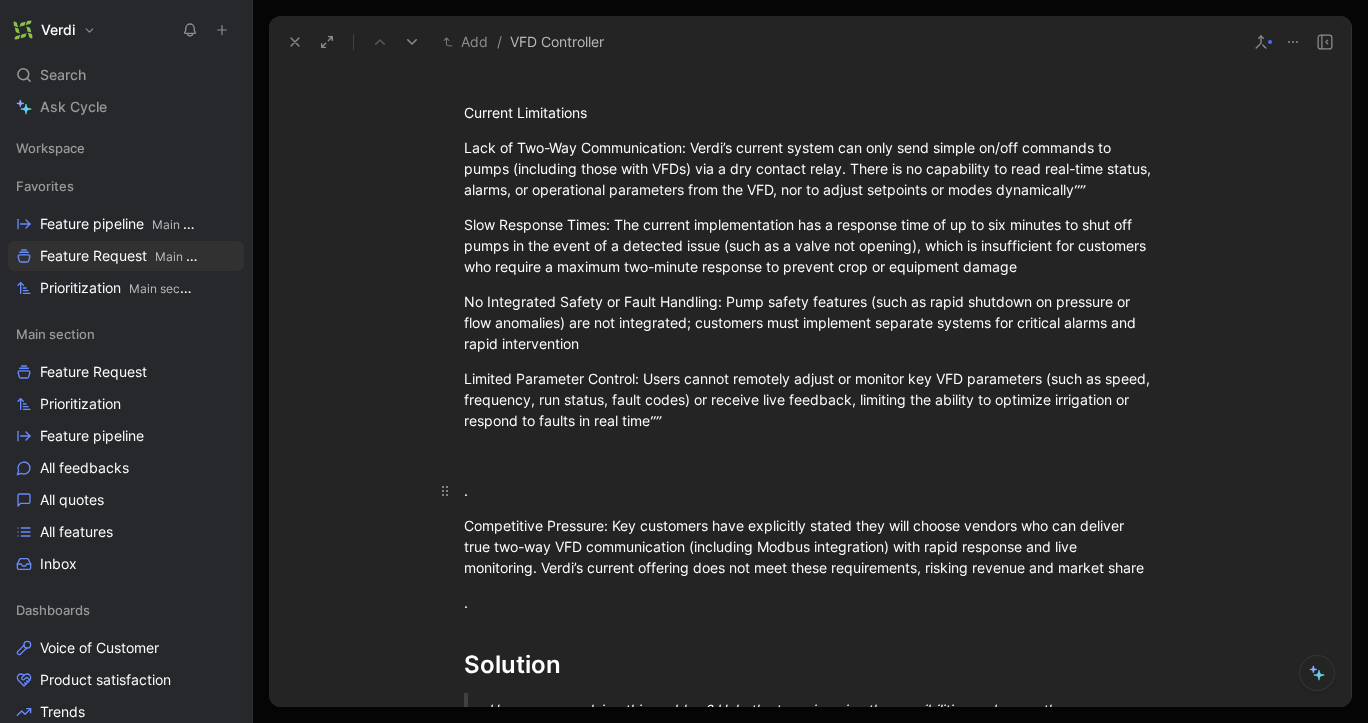 click on "⁠." at bounding box center (810, 490) 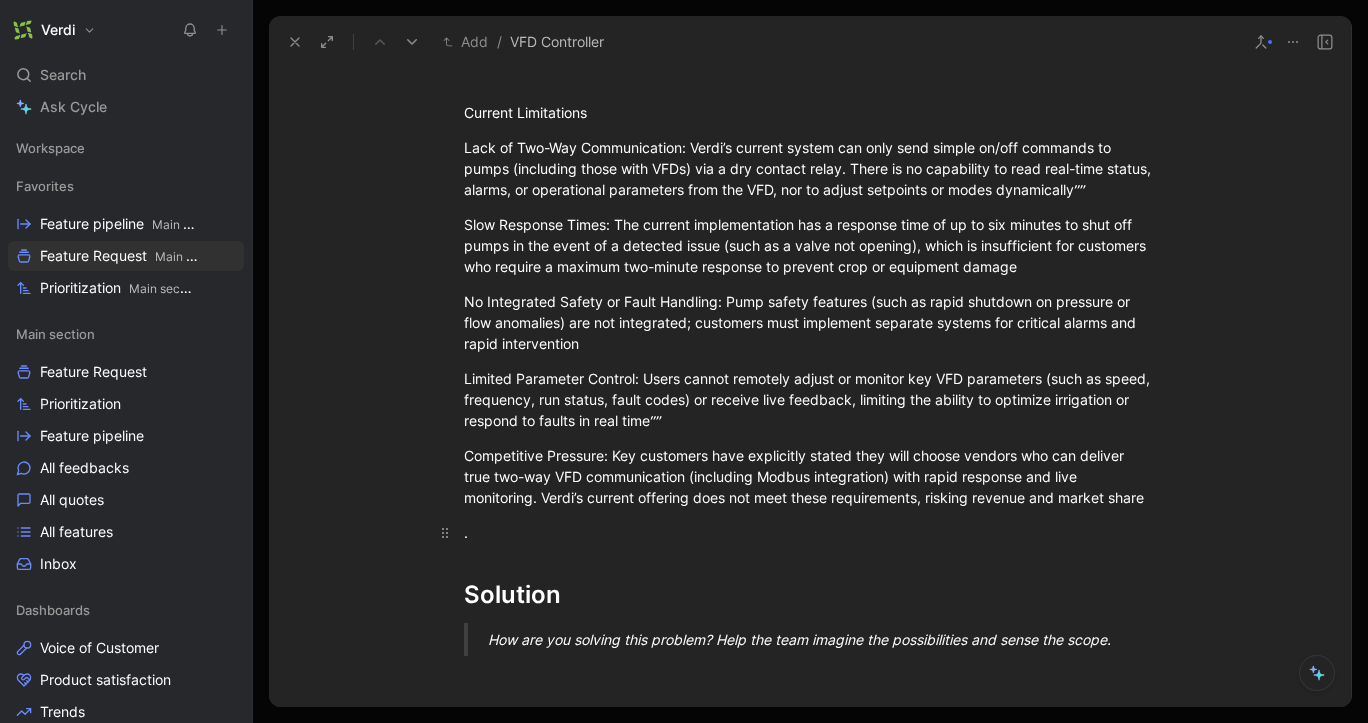 click on "⁠." at bounding box center (810, 532) 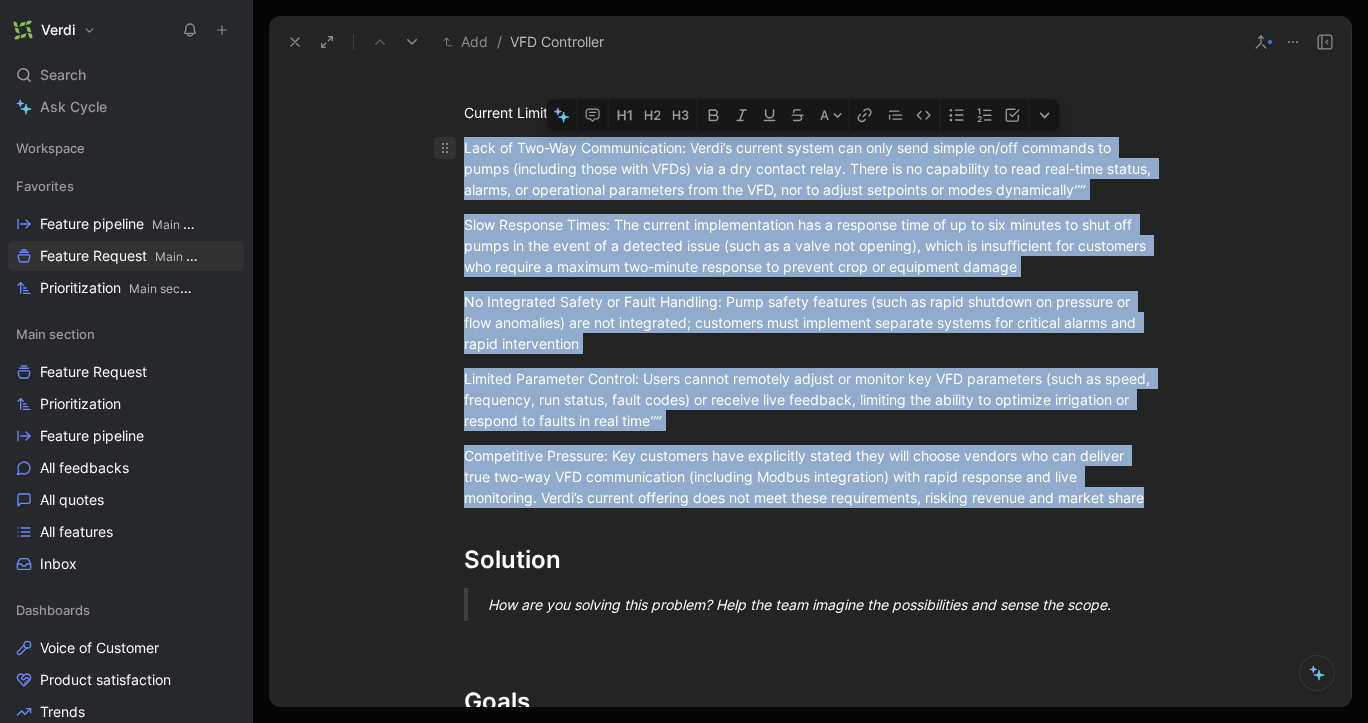drag, startPoint x: 1035, startPoint y: 464, endPoint x: 439, endPoint y: 167, distance: 665.9017 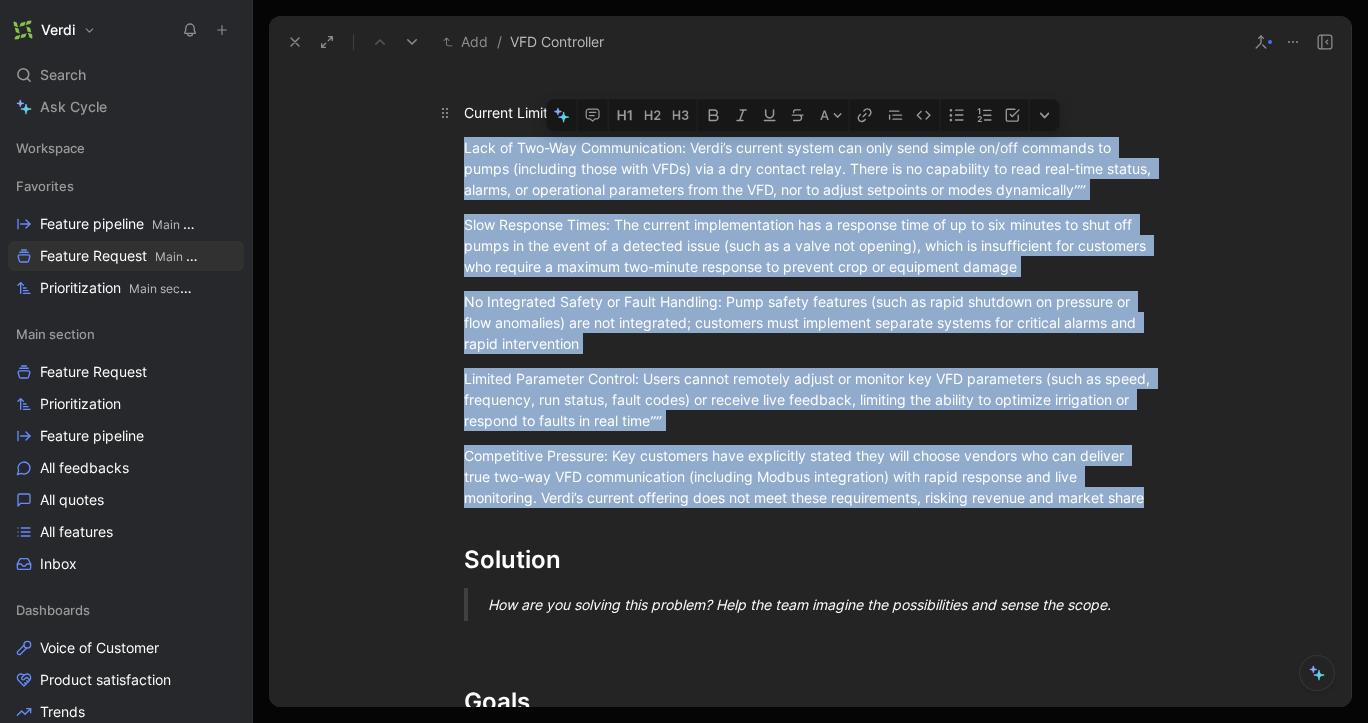 click 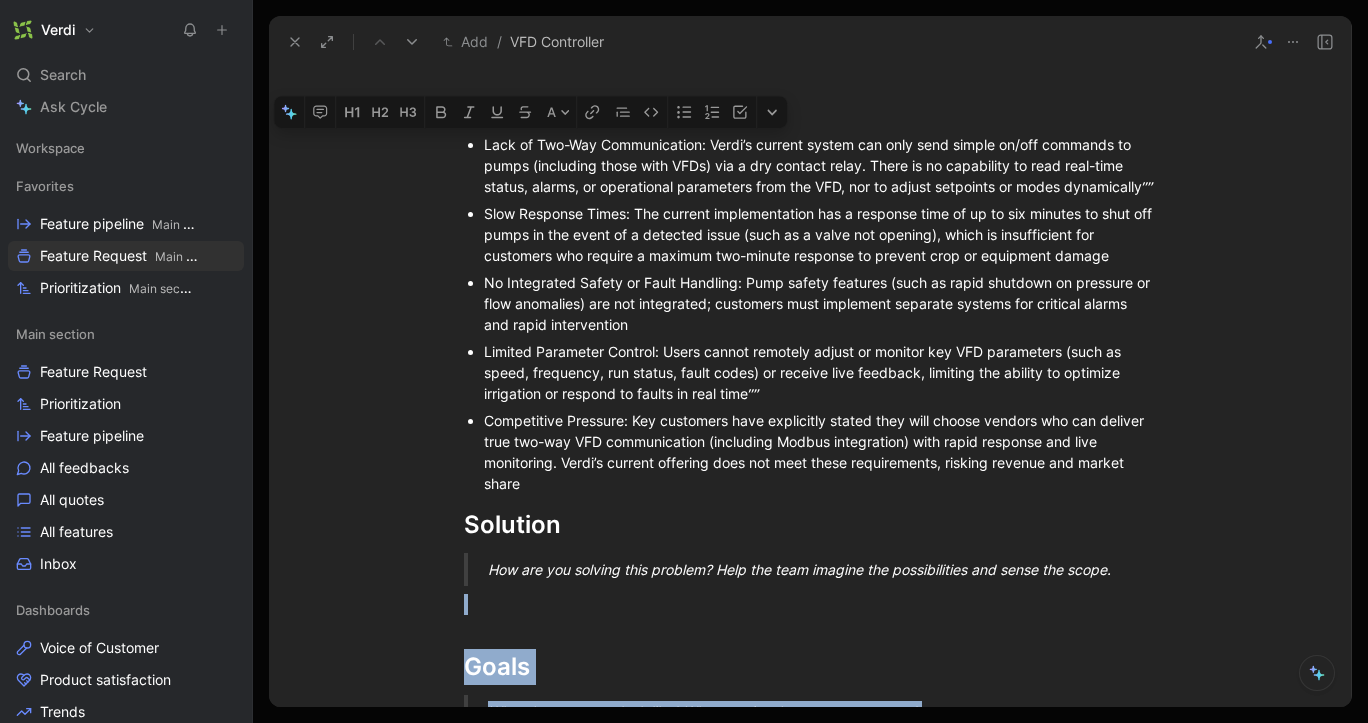 click on "Slow Response Times: The current implementation has a response time of up to six minutes to shut off pumps in the event of a detected issue (such as a valve not opening), which is insufficient for customers who require a maximum two-minute response to prevent crop or equipment damage⁠" at bounding box center [820, 234] 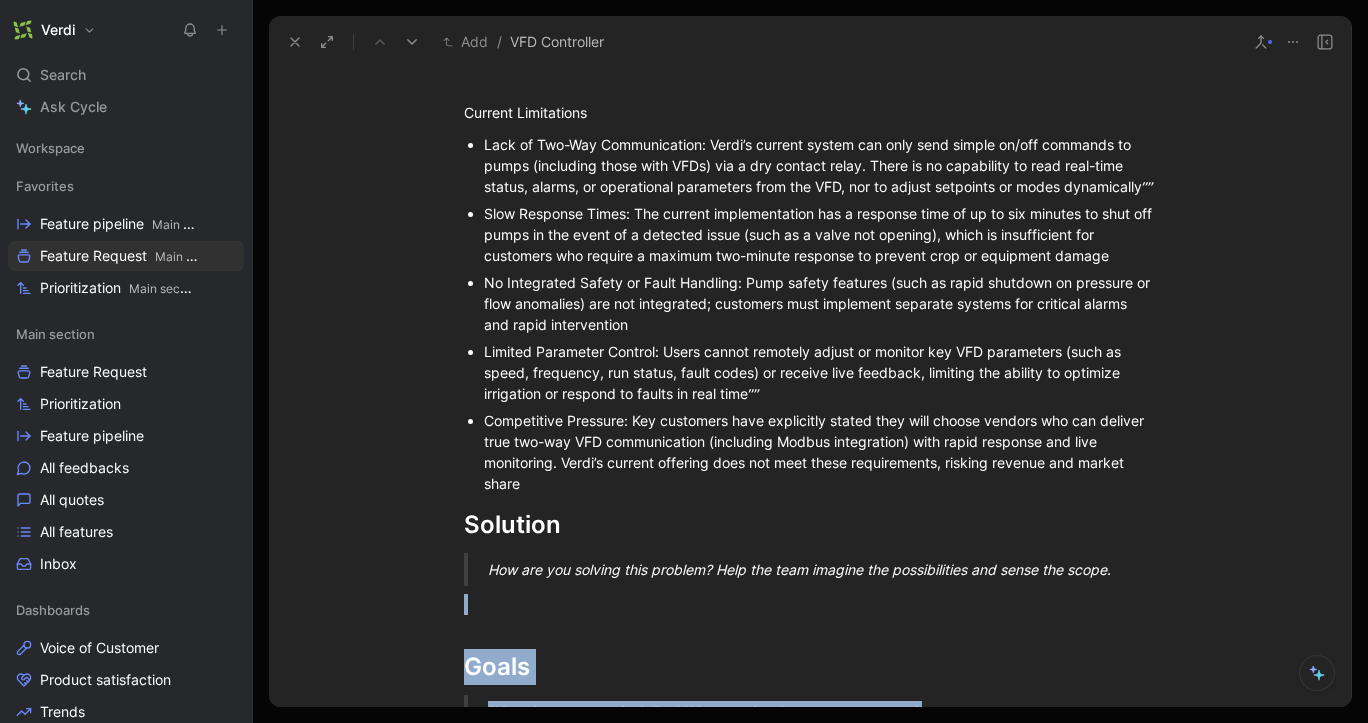 scroll, scrollTop: 732, scrollLeft: 0, axis: vertical 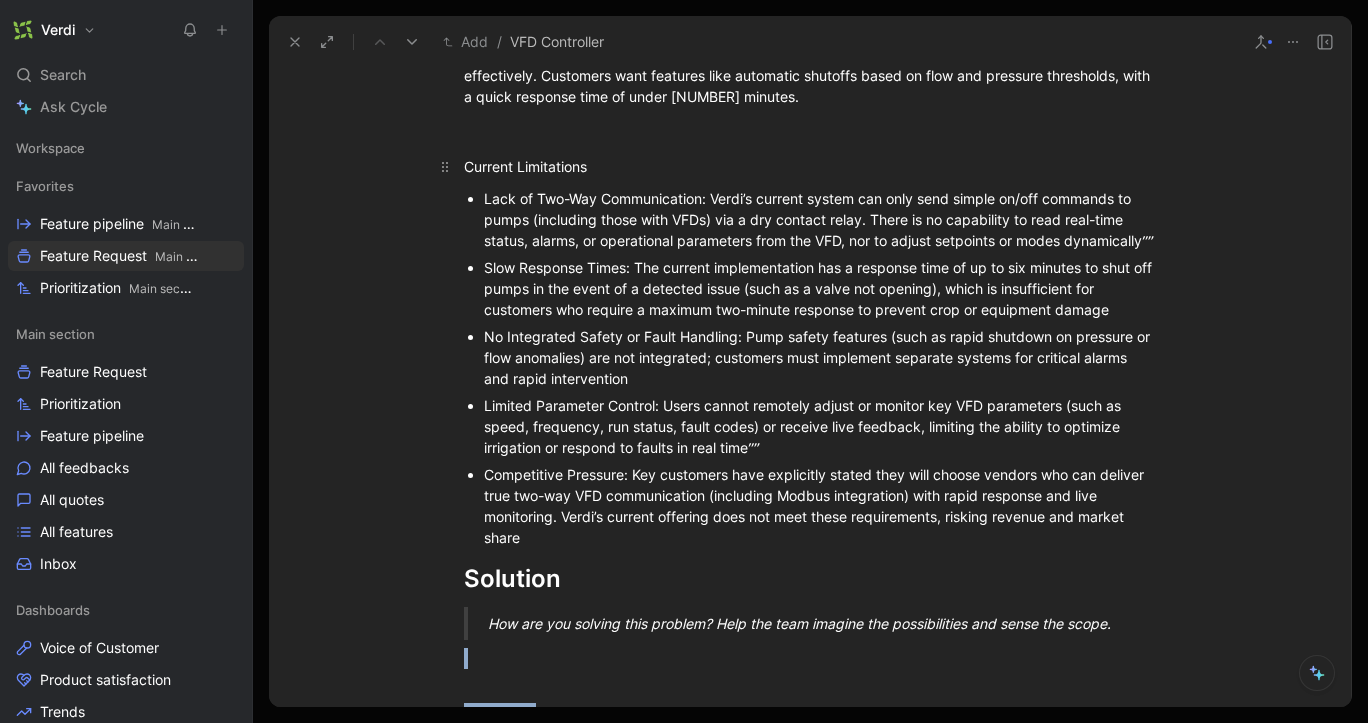 click on "Current Limitations" at bounding box center [810, 166] 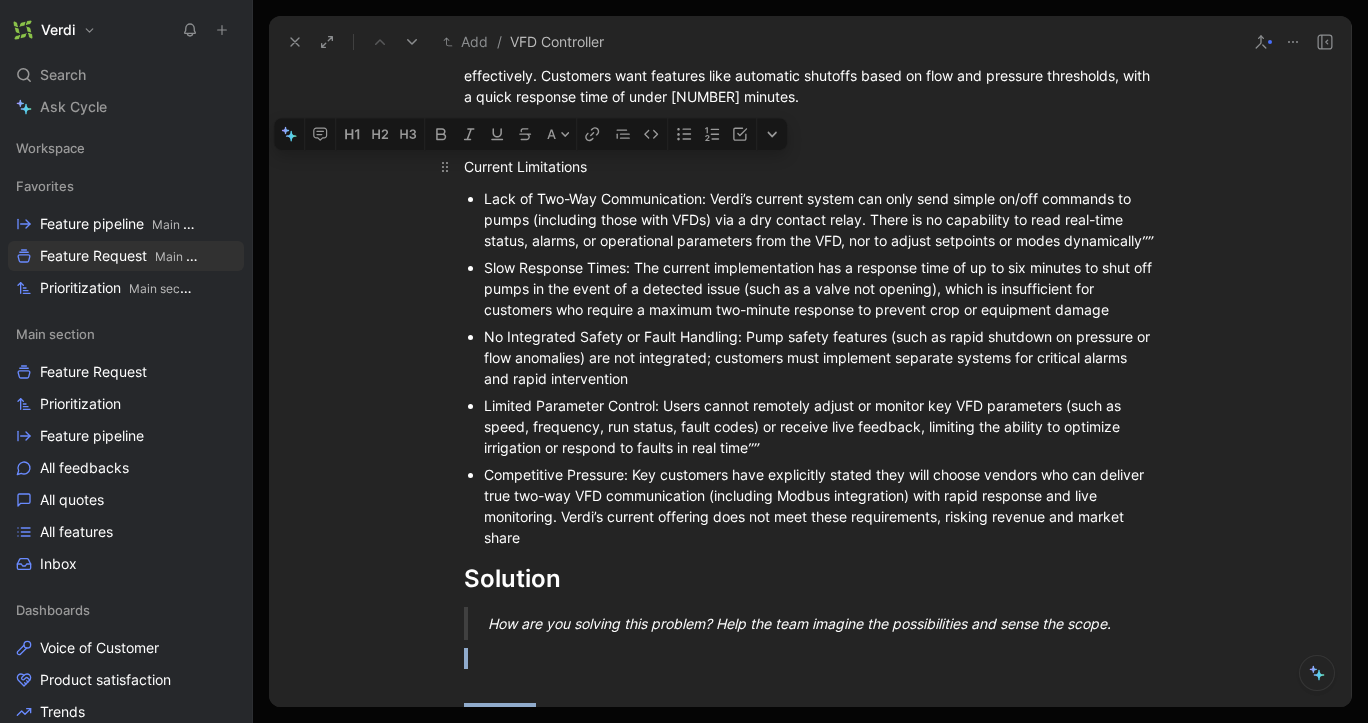 click on "Current Limitations" at bounding box center (810, 166) 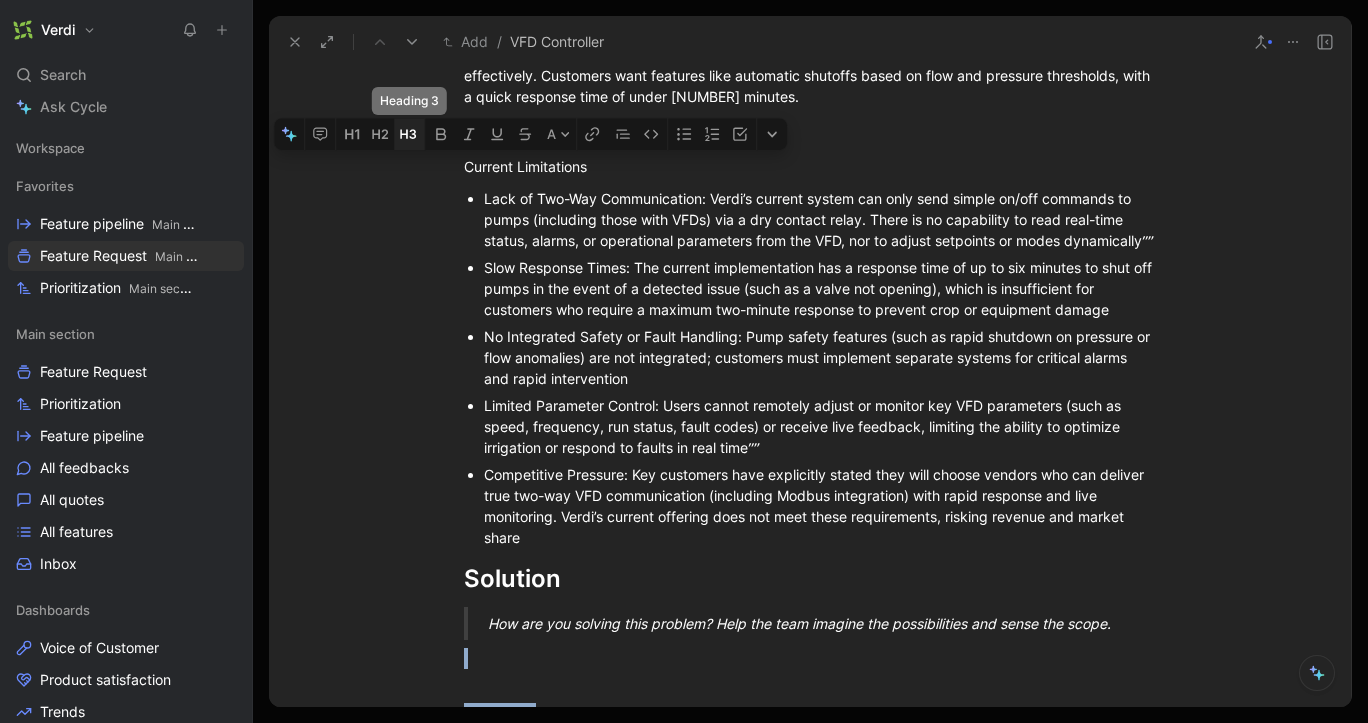 click 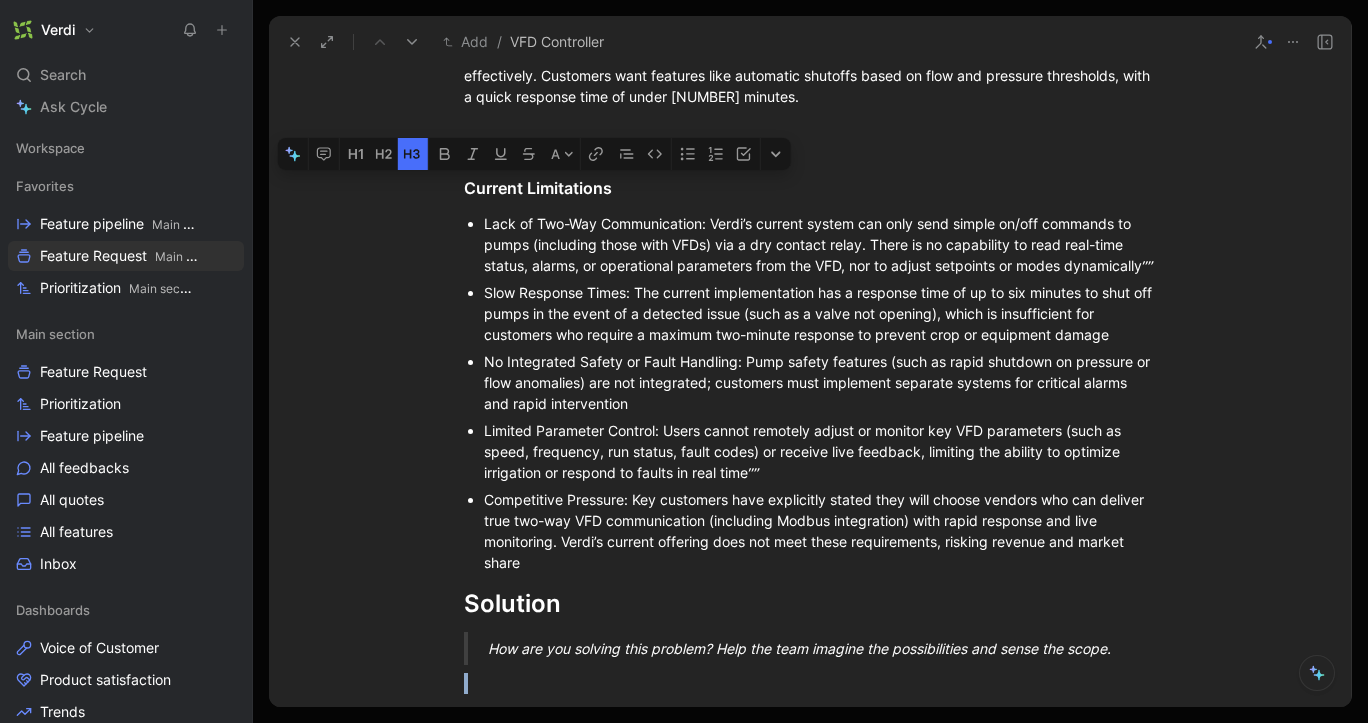 click on "Ability for the [COMPANY] system to have two way communication with popular VFD models. [COMPANY] can control VFD pumps but currently lacks the ability to adjust parameters or monitor them effectively. Customers want features like automatic shutoffs based on flow and pressure thresholds, with a quick response time of under [NUMBER] minutes." at bounding box center [810, 65] 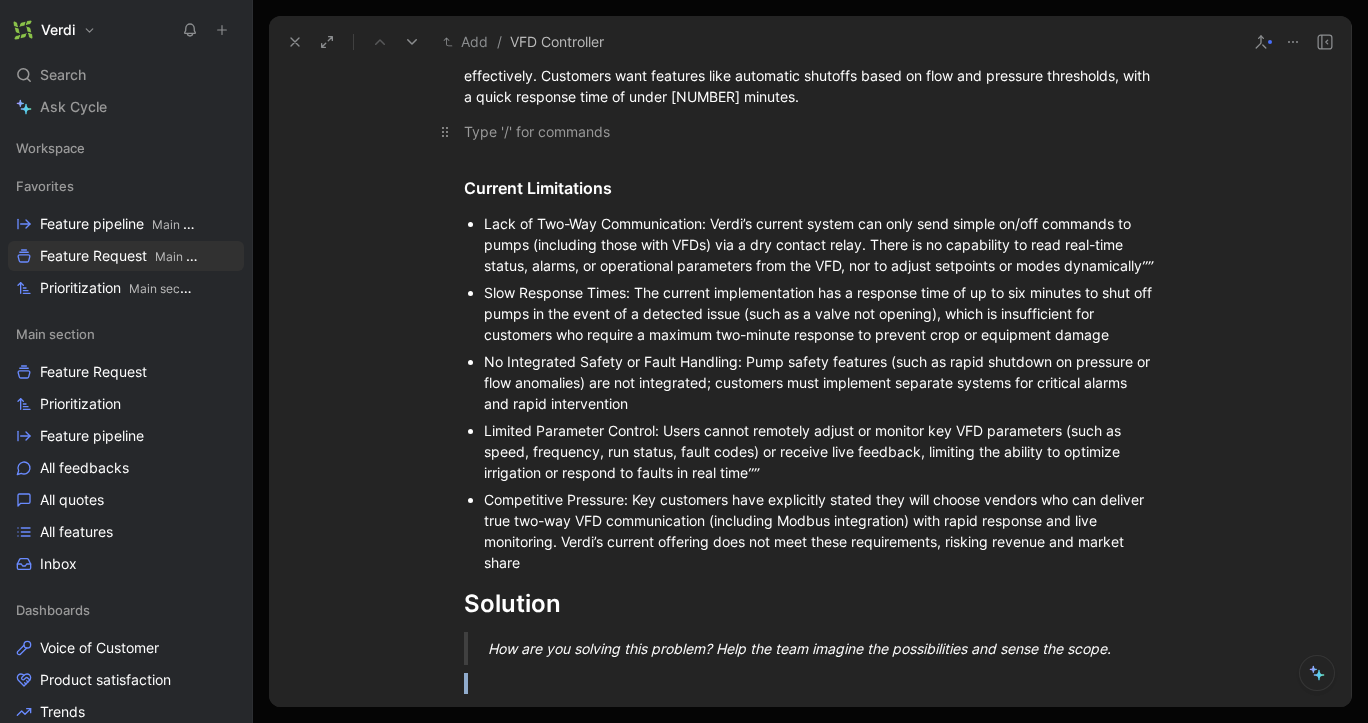 click at bounding box center (810, 131) 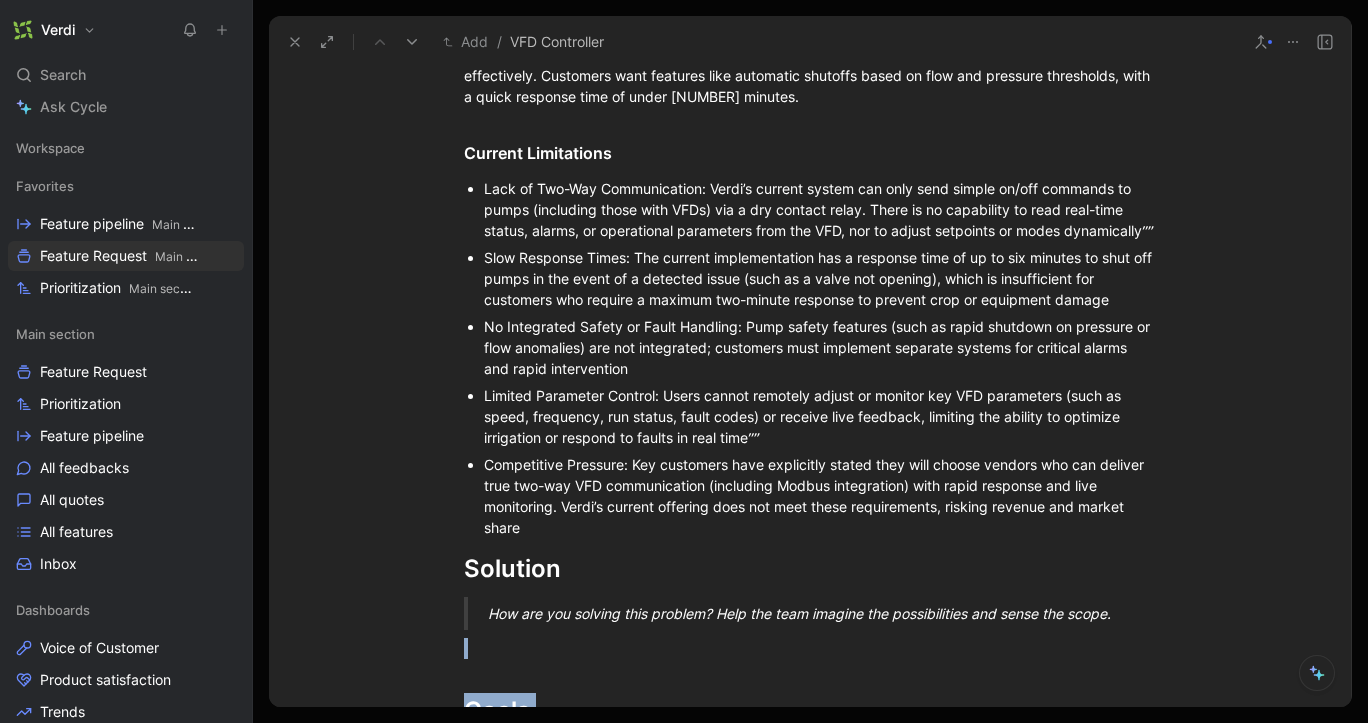 click on "Lack of Two-Way Communication: Verdi’s current system can only send simple on/off commands to pumps (including those with VFDs) via a dry contact relay. There is no capability to read real-time status, alarms, or operational parameters from the VFD, nor to adjust setpoints or modes dynamically⁗" at bounding box center [820, 209] 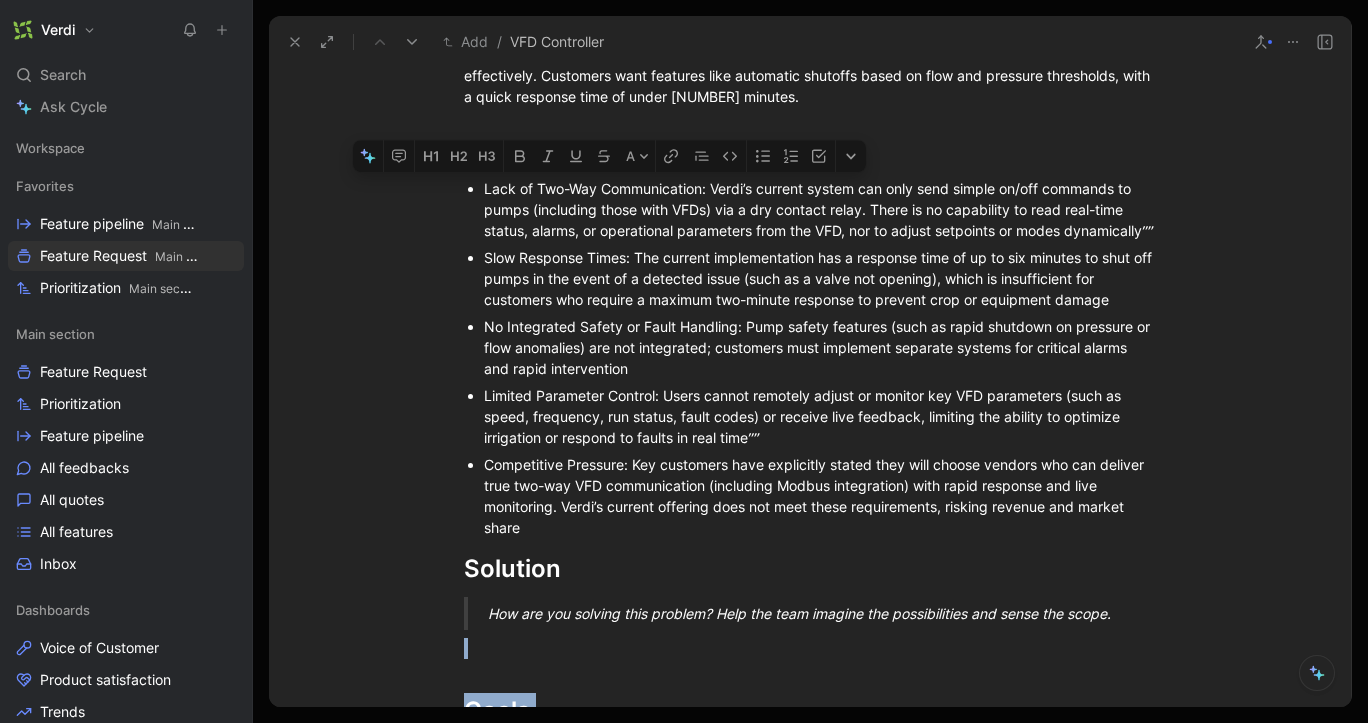 drag, startPoint x: 705, startPoint y: 208, endPoint x: 523, endPoint y: 207, distance: 182.00275 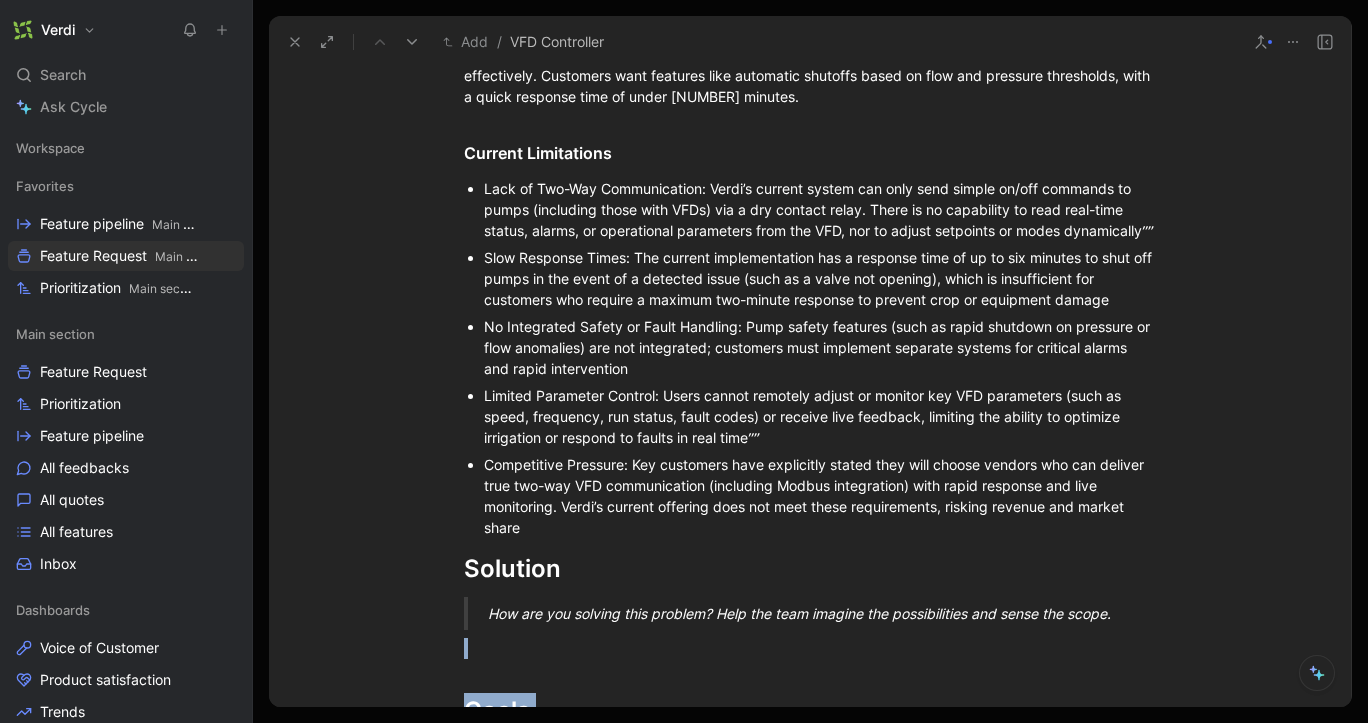 drag, startPoint x: 710, startPoint y: 210, endPoint x: 723, endPoint y: 215, distance: 13.928389 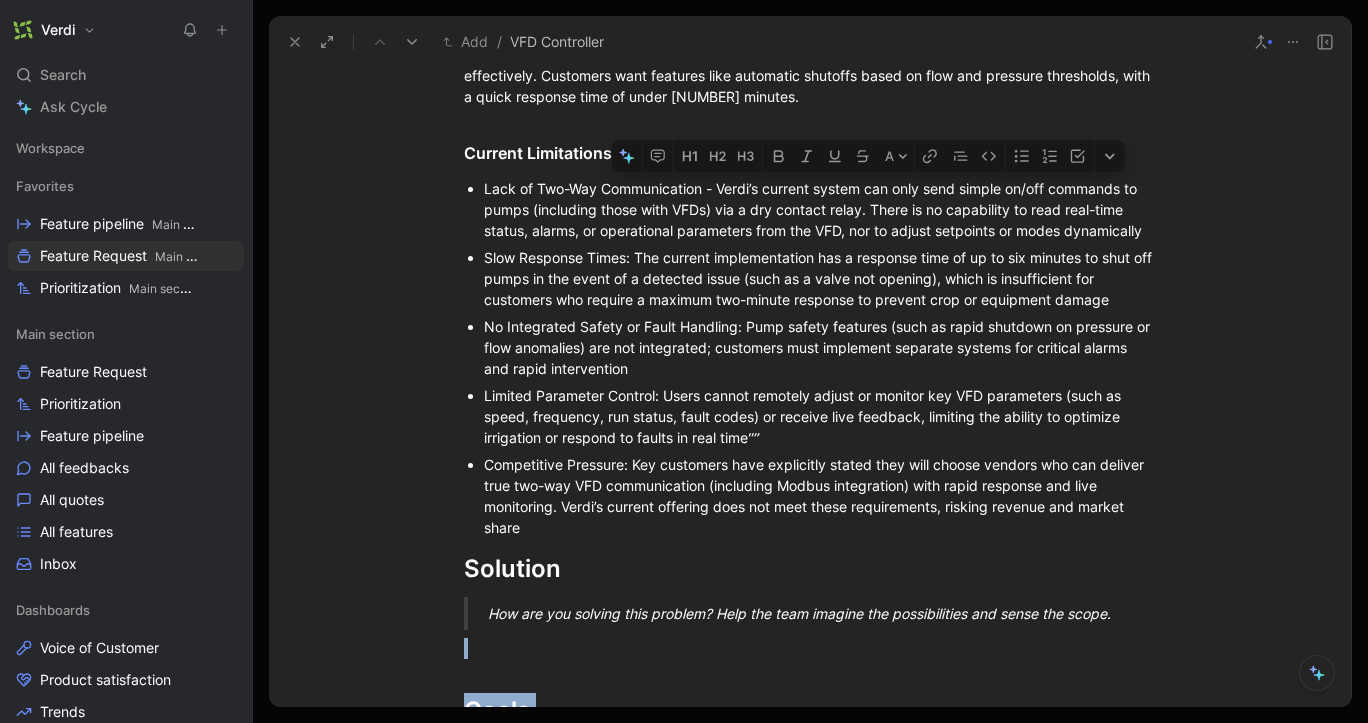 drag, startPoint x: 780, startPoint y: 211, endPoint x: 967, endPoint y: 222, distance: 187.32326 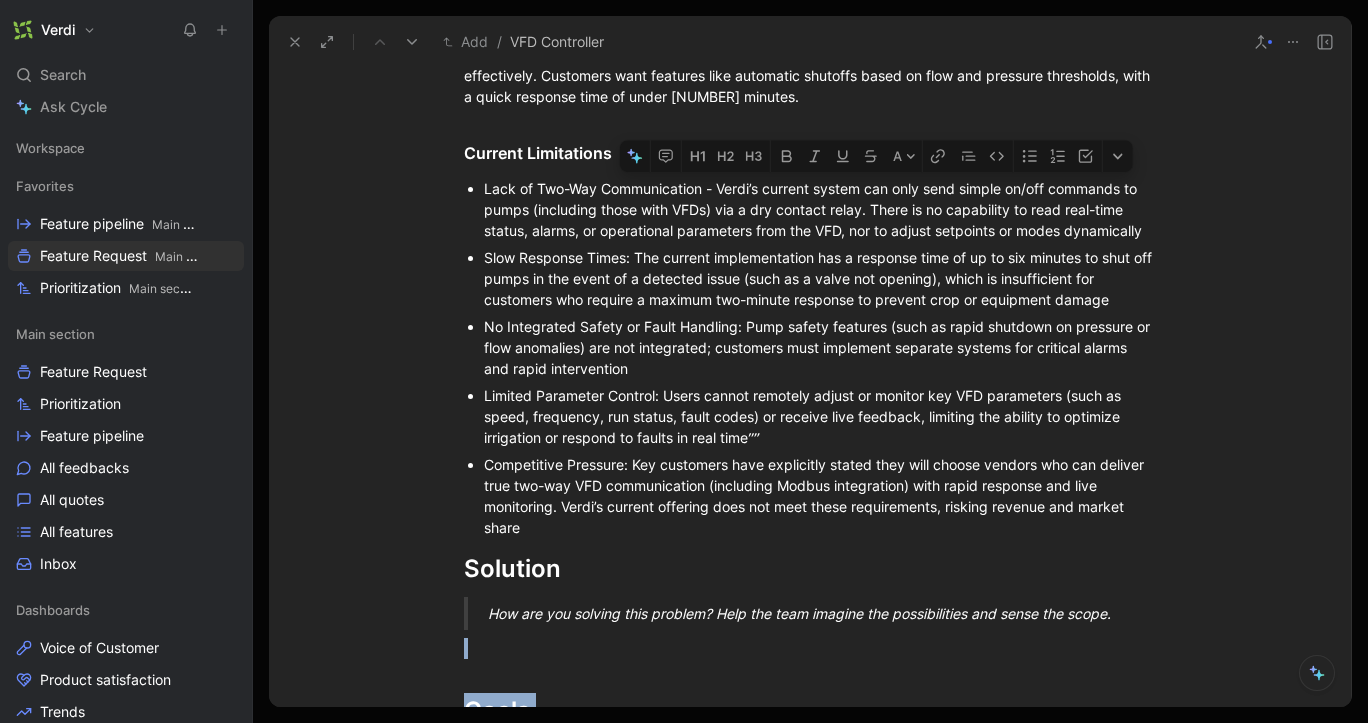 click on "Lack of Two-Way Communication - Verdi’s current system can only send simple on/off commands to pumps (including those with VFDs) via a dry contact relay. There is no capability to read real-time status, alarms, or operational parameters from the VFD, nor to adjust setpoints or modes dynamically⁠" at bounding box center [820, 209] 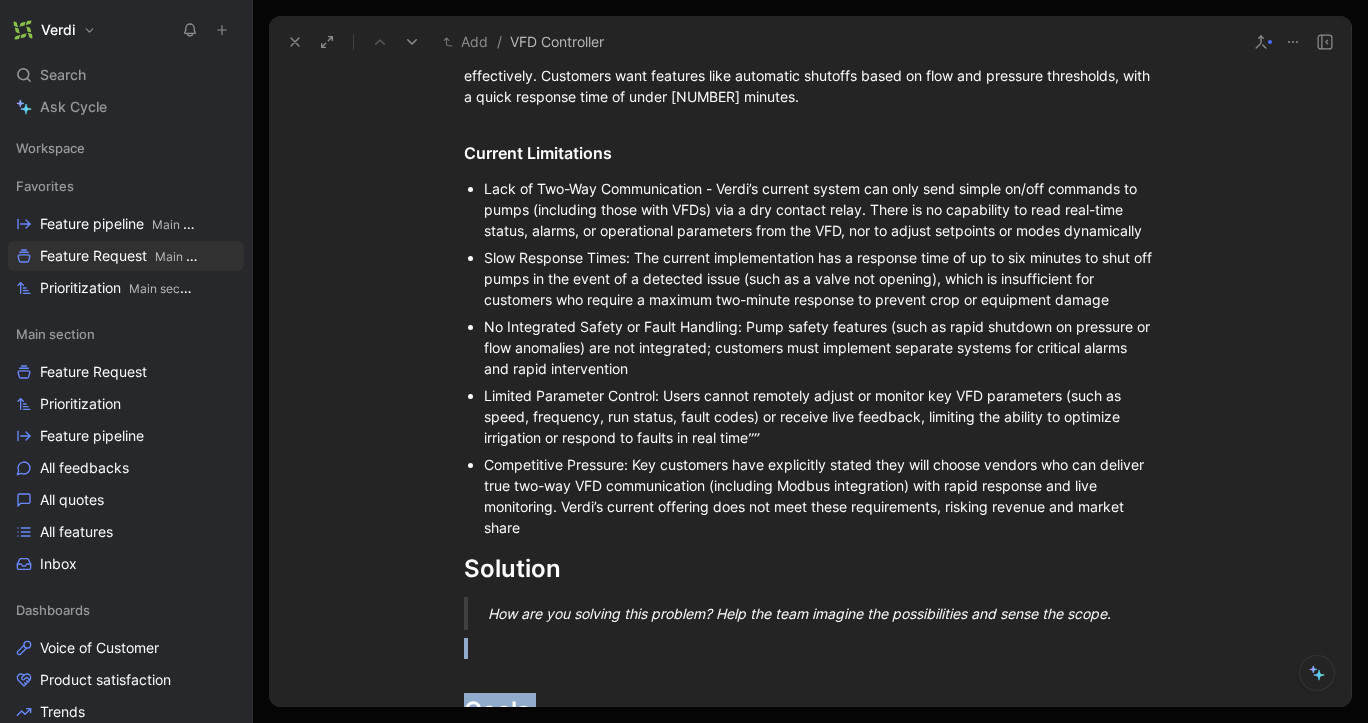 click on "Slow Response Times: The current implementation has a response time of up to six minutes to shut off pumps in the event of a detected issue (such as a valve not opening), which is insufficient for customers who require a maximum two-minute response to prevent crop or equipment damage⁠" at bounding box center (820, 278) 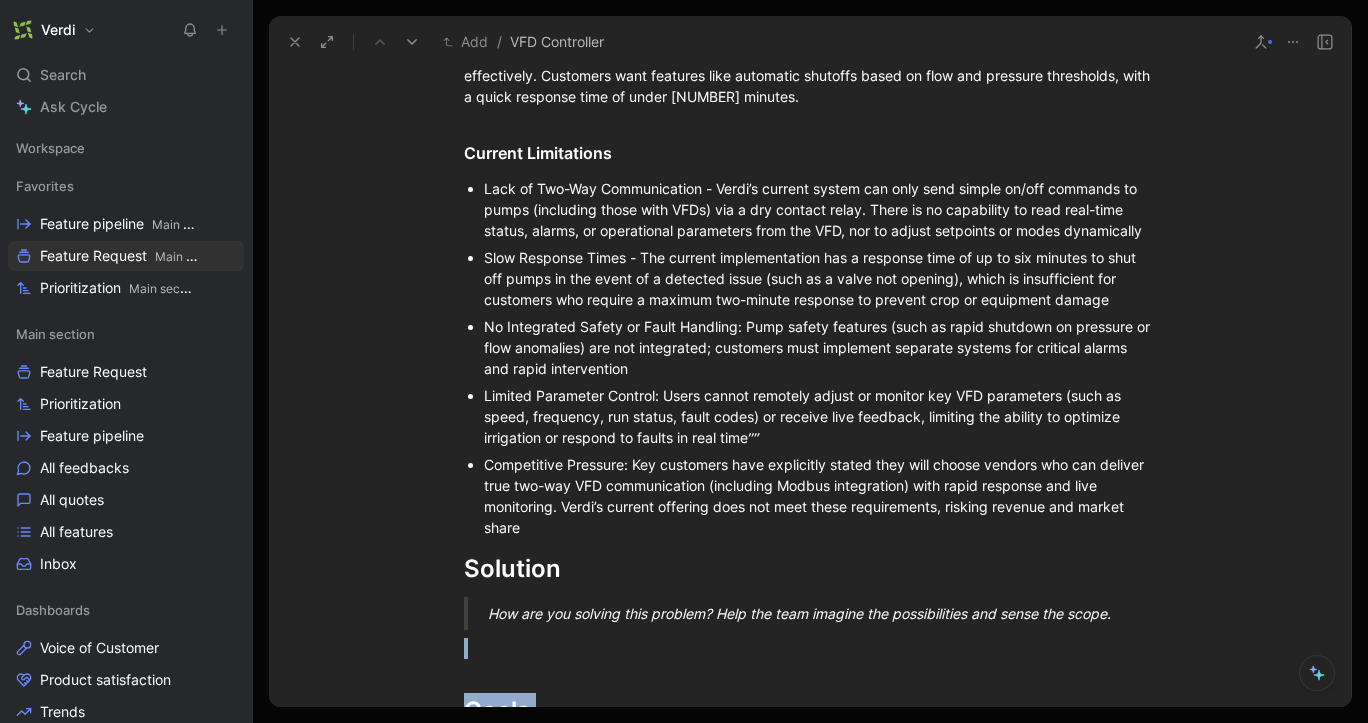 click on "No Integrated Safety or Fault Handling: Pump safety features (such as rapid shutdown on pressure or flow anomalies) are not integrated; customers must implement separate systems for critical alarms and rapid intervention⁠" at bounding box center (820, 347) 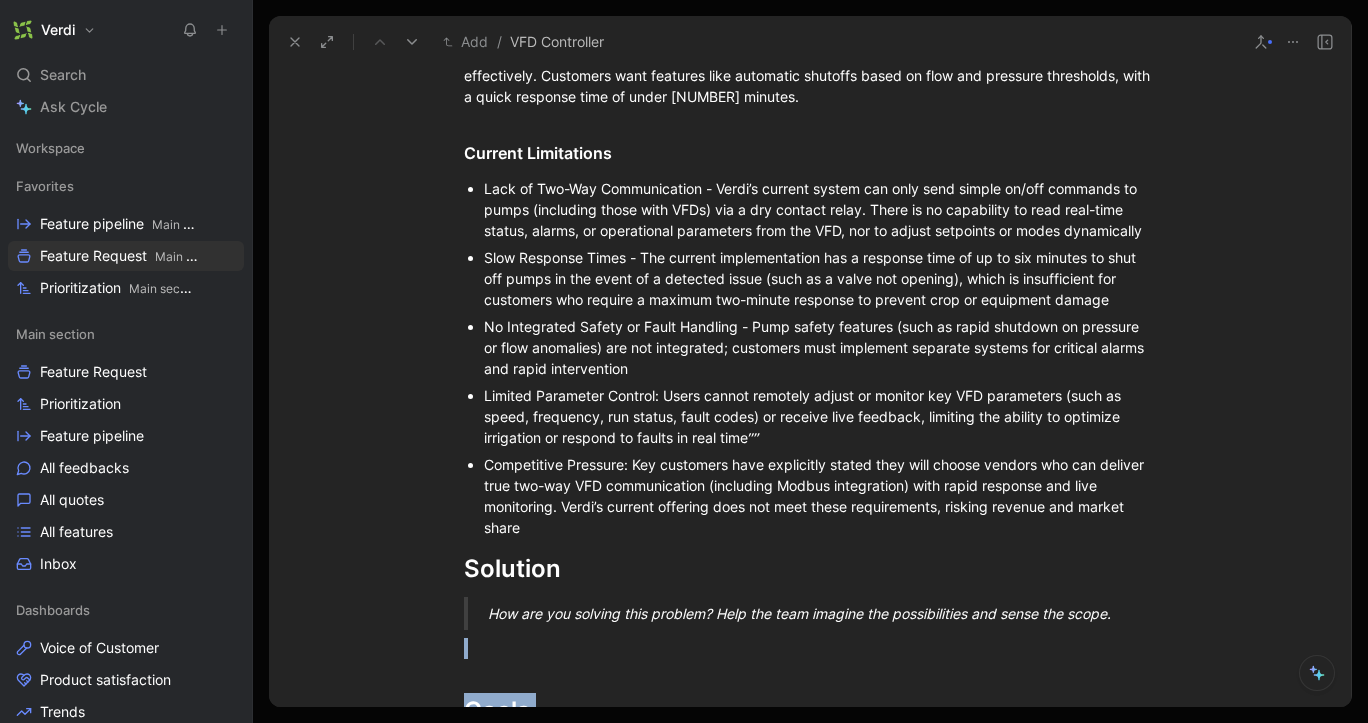 click on "Limited Parameter Control: Users cannot remotely adjust or monitor key VFD parameters (such as speed, frequency, run status, fault codes) or receive live feedback, limiting the ability to optimize irrigation or respond to faults in real time⁗" at bounding box center (820, 416) 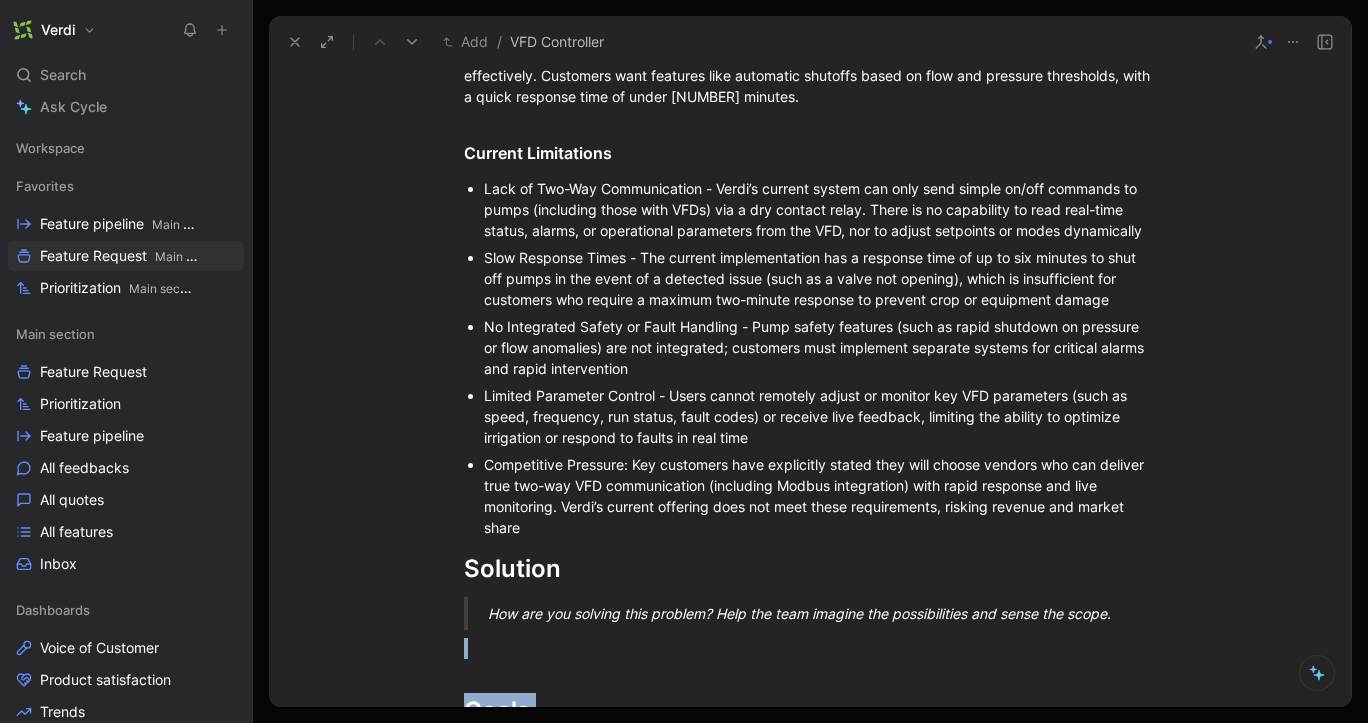 click on "Competitive Pressure: Key customers have explicitly stated they will choose vendors who can deliver true two-way VFD communication (including Modbus integration) with rapid response and live monitoring. Verdi’s current offering does not meet these requirements, risking revenue and market share​" at bounding box center (820, 496) 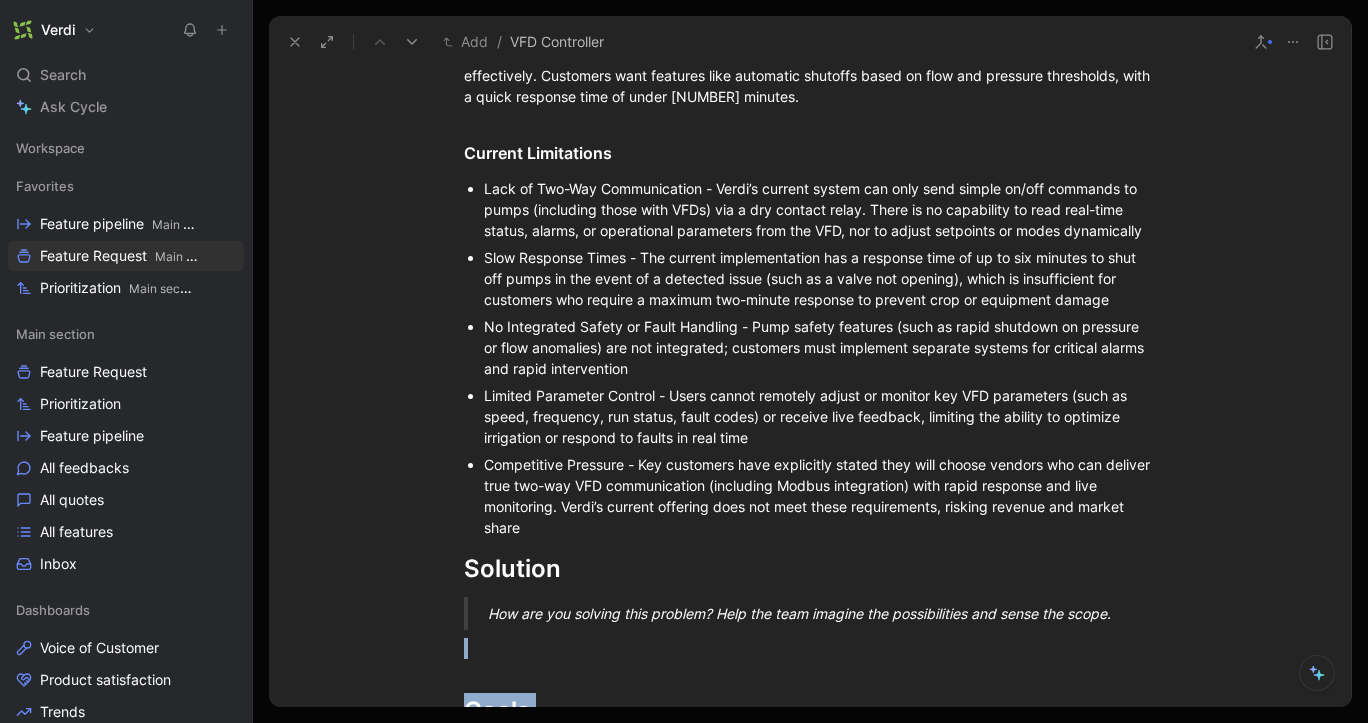 click on "Competitive Pressure - Key customers have explicitly stated they will choose vendors who can deliver true two-way VFD communication (including Modbus integration) with rapid response and live monitoring. Verdi’s current offering does not meet these requirements, risking revenue and market share⁠" at bounding box center (820, 496) 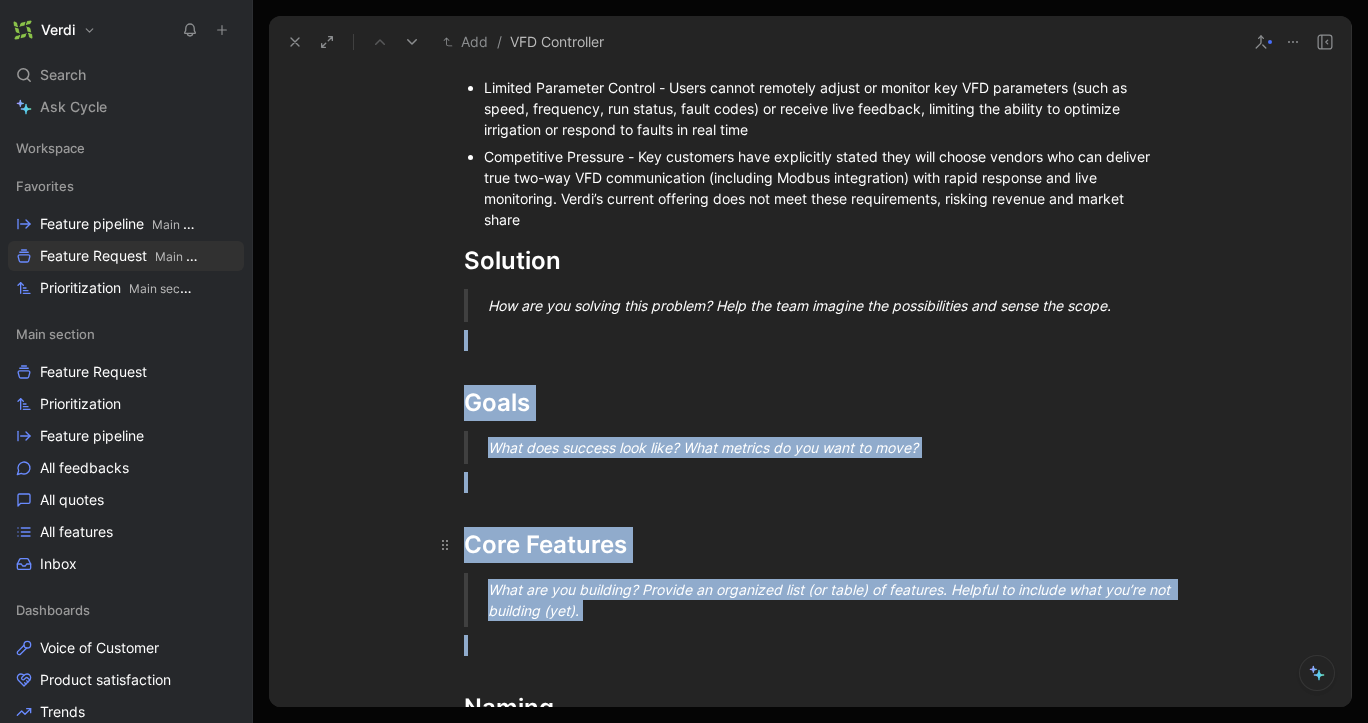 scroll, scrollTop: 865, scrollLeft: 0, axis: vertical 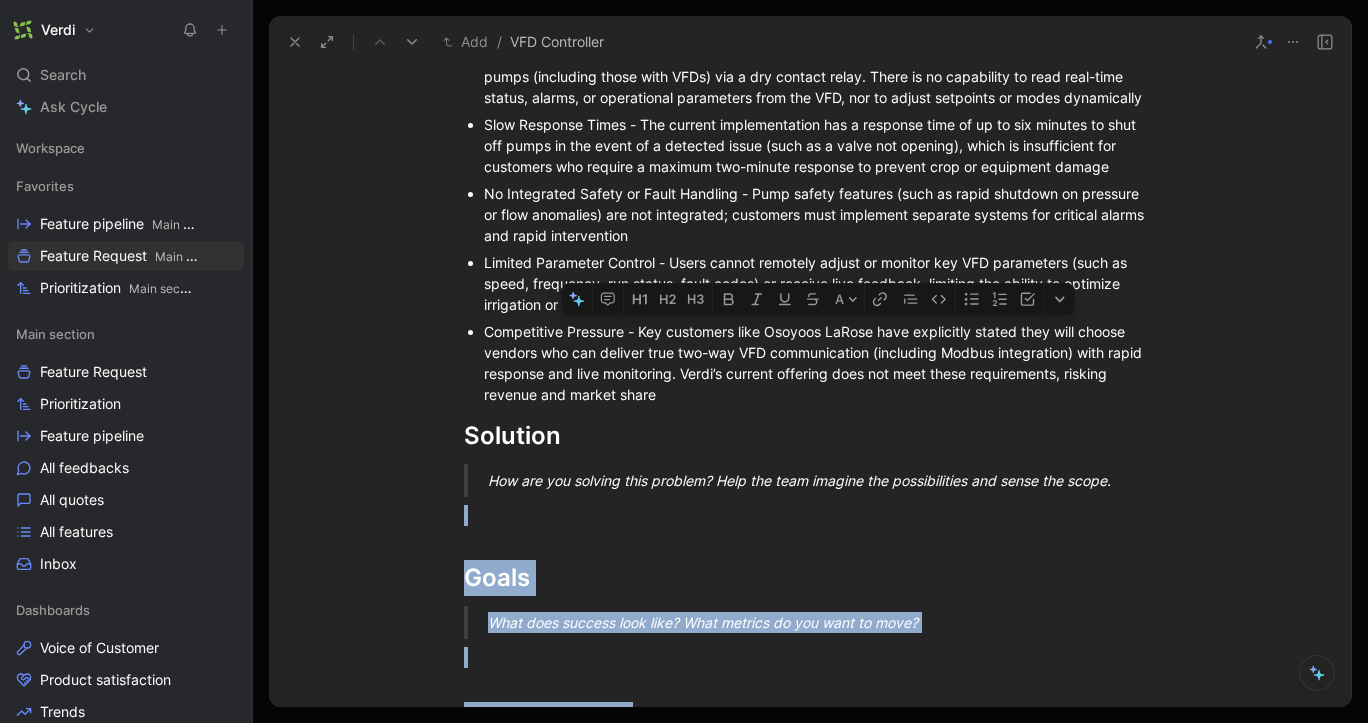 drag, startPoint x: 872, startPoint y: 351, endPoint x: 766, endPoint y: 353, distance: 106.01887 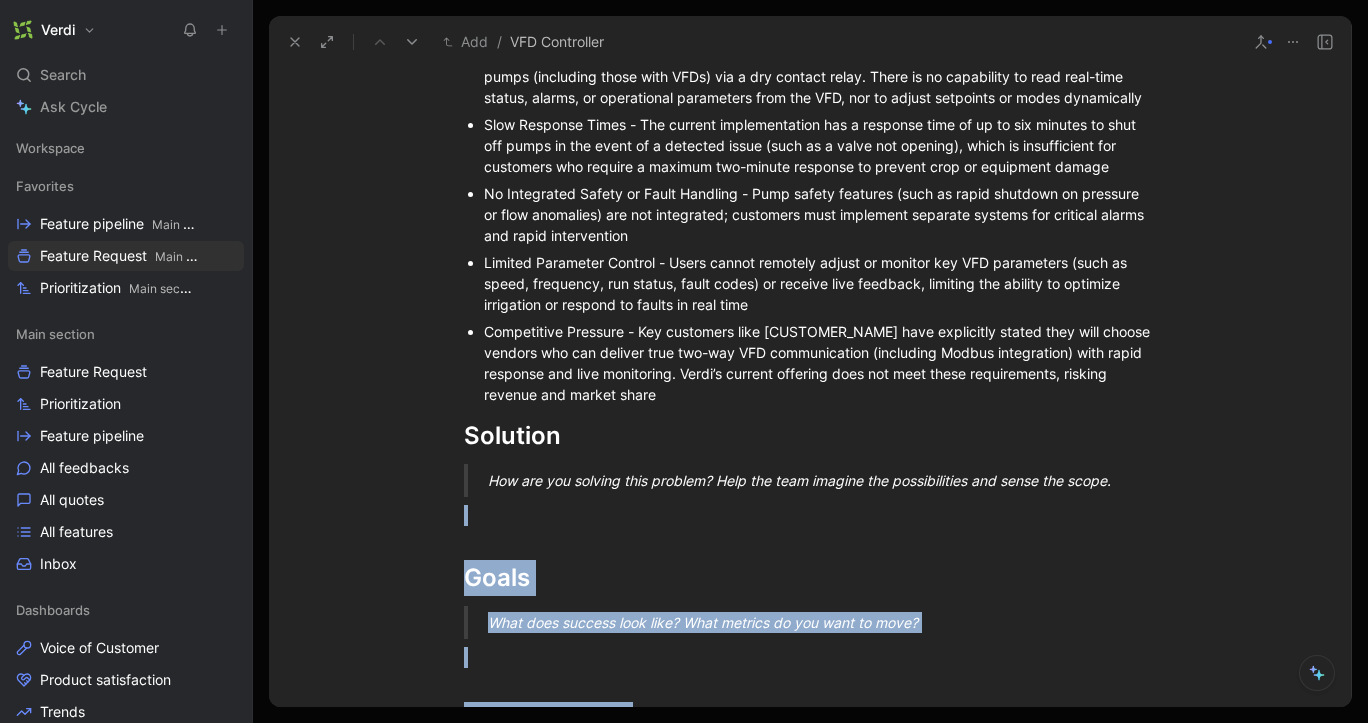 click on "Competitive Pressure - Key customers like [CUSTOMER_NAME] have explicitly stated they will choose vendors who can deliver true two-way VFD communication (including Modbus integration) with rapid response and live monitoring. Verdi’s current offering does not meet these requirements, risking revenue and market share​" at bounding box center (820, 363) 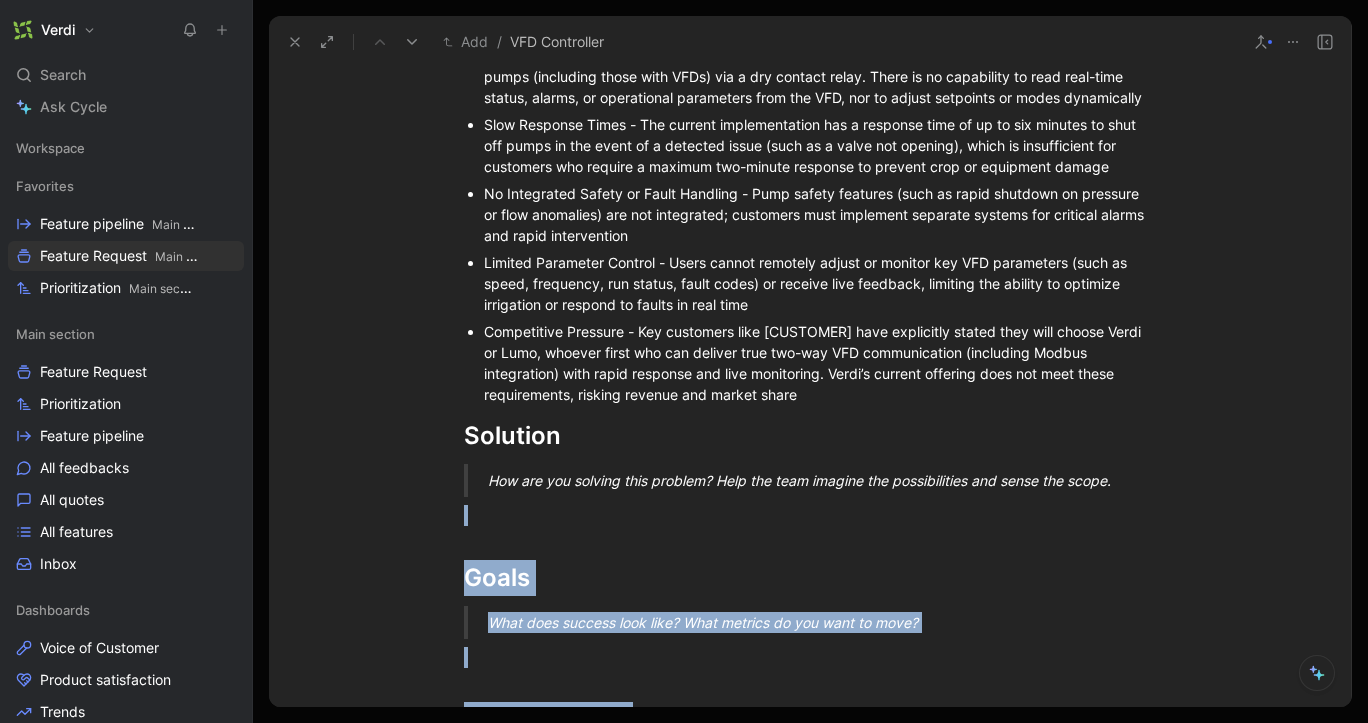 click on "Competitive Pressure - Key customers like [CUSTOMER] have explicitly stated they will choose Verdi or Lumo, whoever first who can deliver true two-way VFD communication (including Modbus integration) with rapid response and live monitoring. Verdi’s current offering does not meet these requirements, risking revenue and market share⁠" at bounding box center (820, 363) 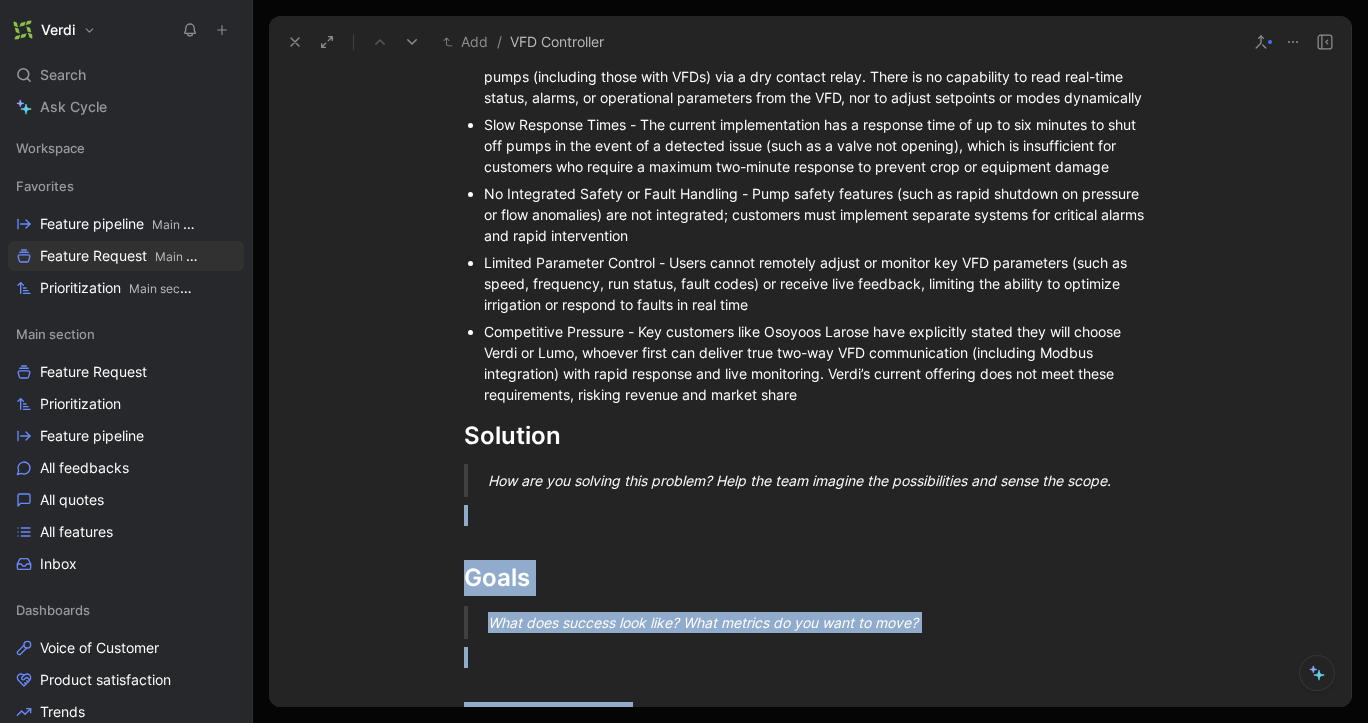 drag, startPoint x: 839, startPoint y: 397, endPoint x: 969, endPoint y: 396, distance: 130.00385 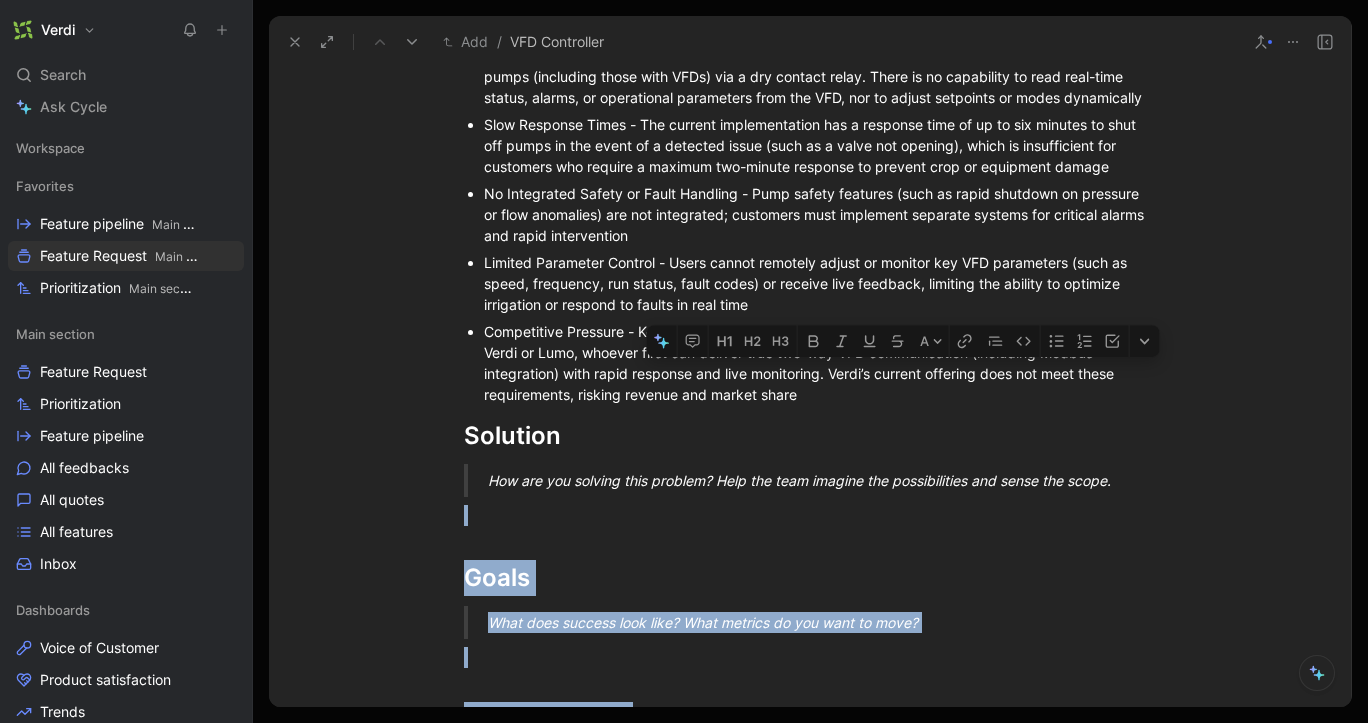 click on "Competitive Pressure - Key customers like Osoyoos Larose have explicitly stated they will choose Verdi or Lumo, whoever first can deliver true two-way VFD communication (including Modbus integration) with rapid response and live monitoring. Verdi’s current offering does not meet these requirements, risking revenue and market share⁠" at bounding box center [820, 363] 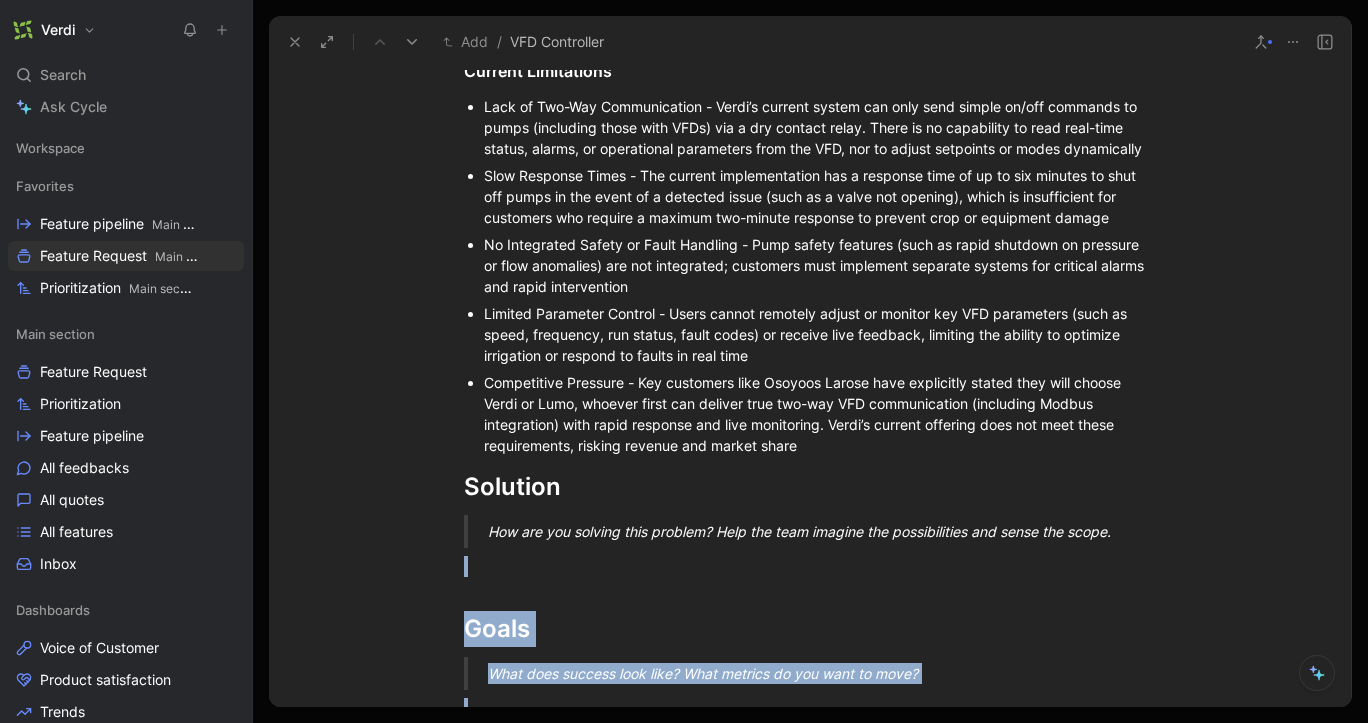 scroll, scrollTop: 208, scrollLeft: 0, axis: vertical 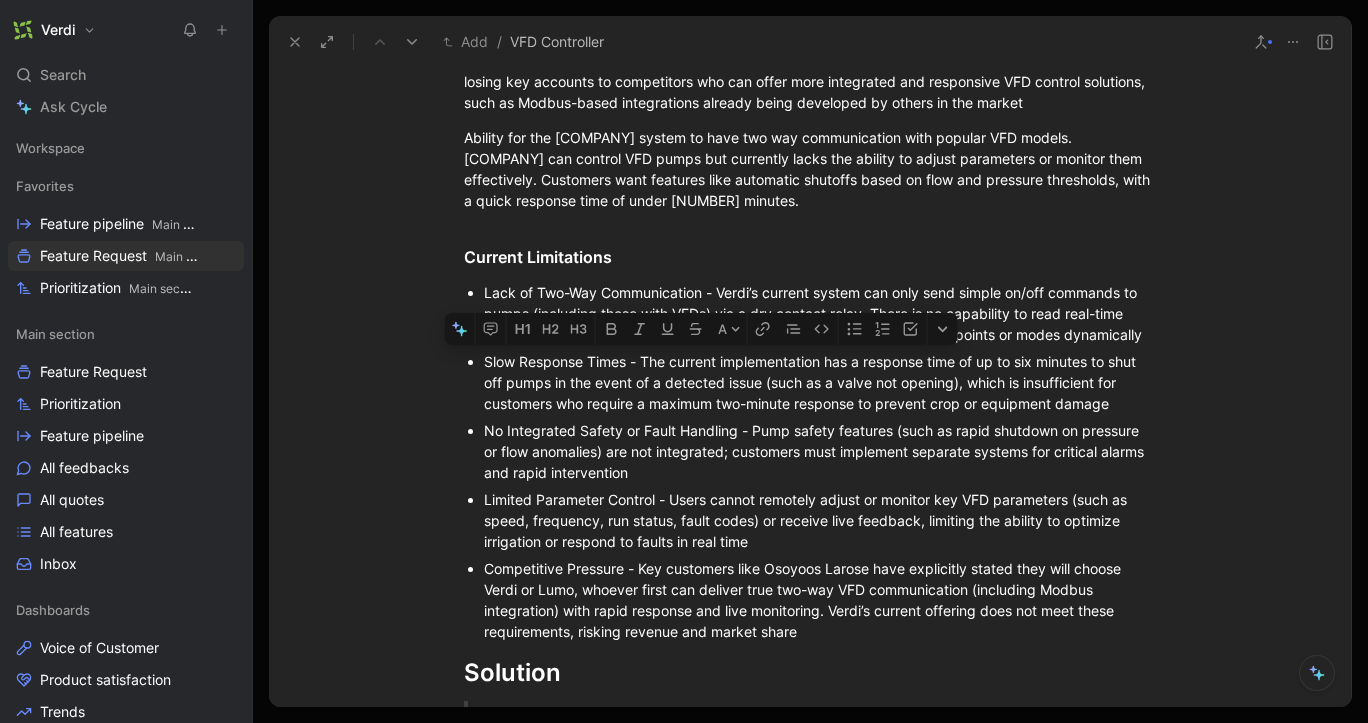 drag, startPoint x: 652, startPoint y: 380, endPoint x: 826, endPoint y: 392, distance: 174.4133 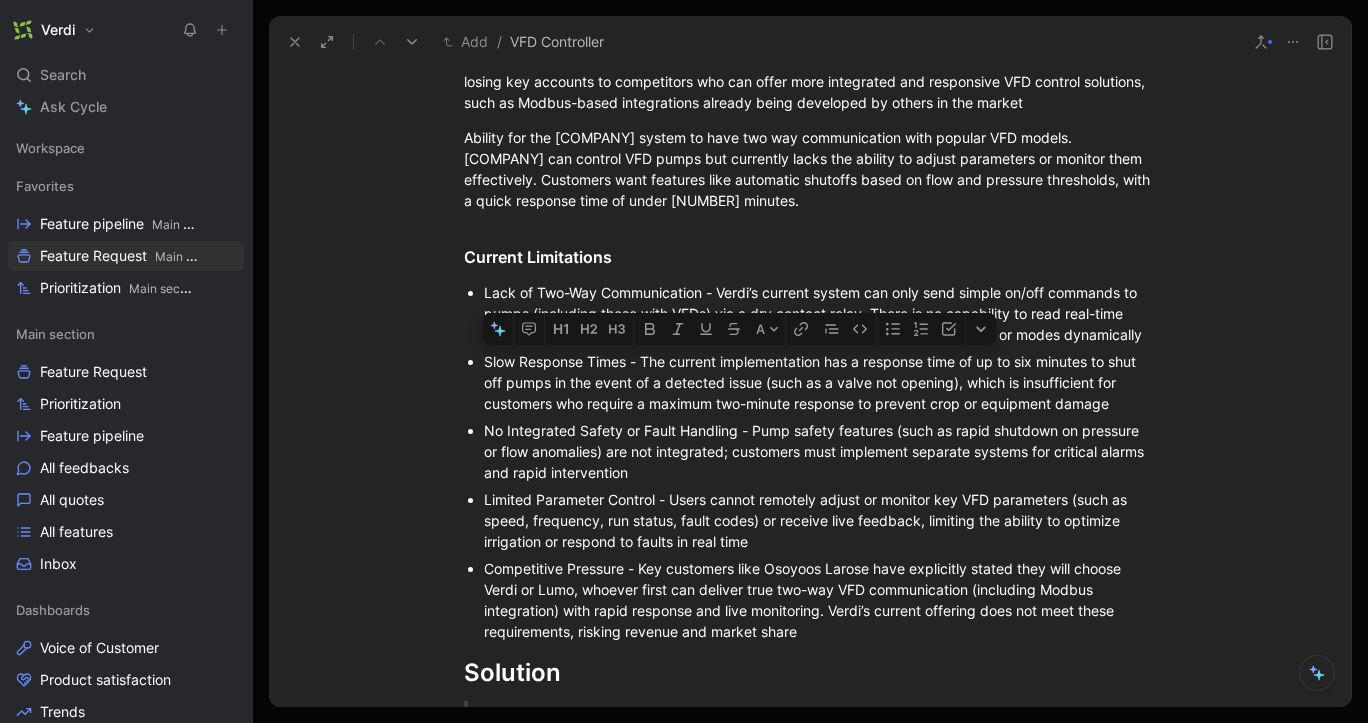 click on "Slow Response Times - The current implementation has a response time of up to six minutes to shut off pumps in the event of a detected issue (such as a valve not opening), which is insufficient for customers who require a maximum two-minute response to prevent crop or equipment damage⁠" at bounding box center (820, 382) 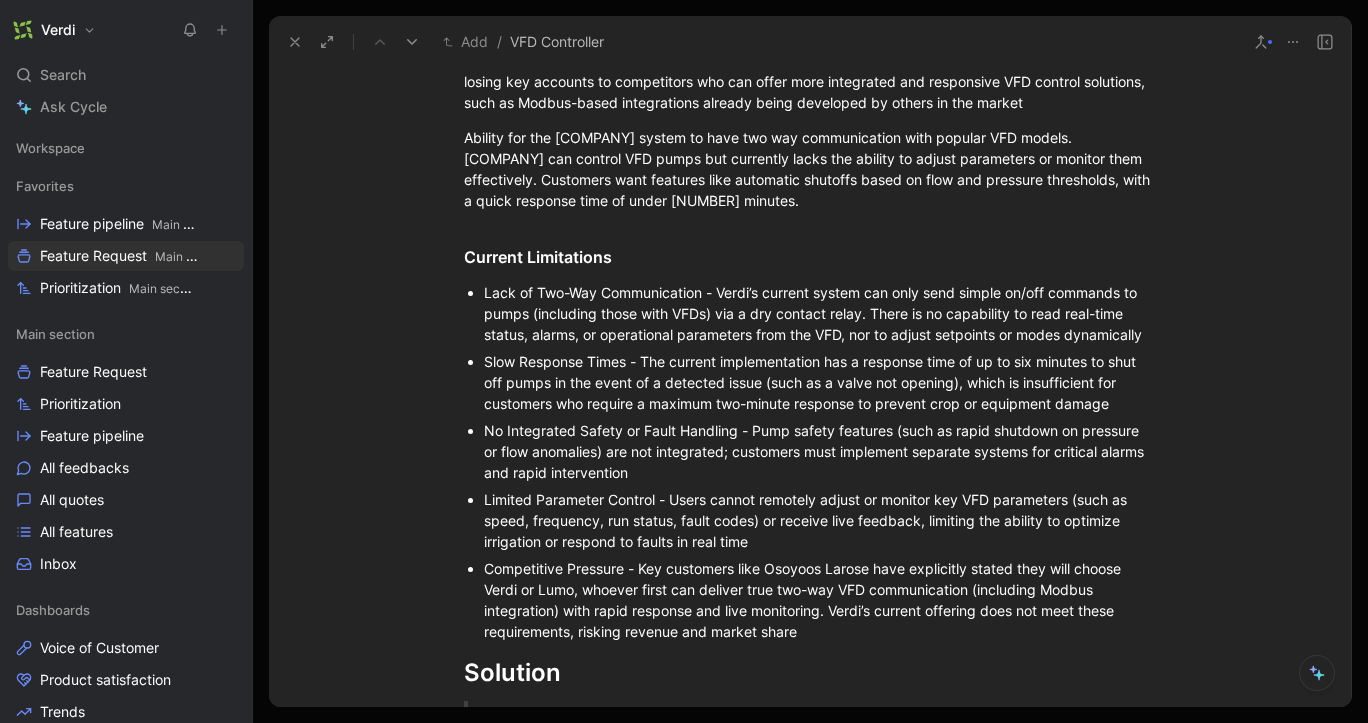 click on "Slow Response Times - The current implementation has a response time of up to six minutes to shut off pumps in the event of a detected issue (such as a valve not opening), which is insufficient for customers who require a maximum two-minute response to prevent crop or equipment damage⁠" at bounding box center (820, 382) 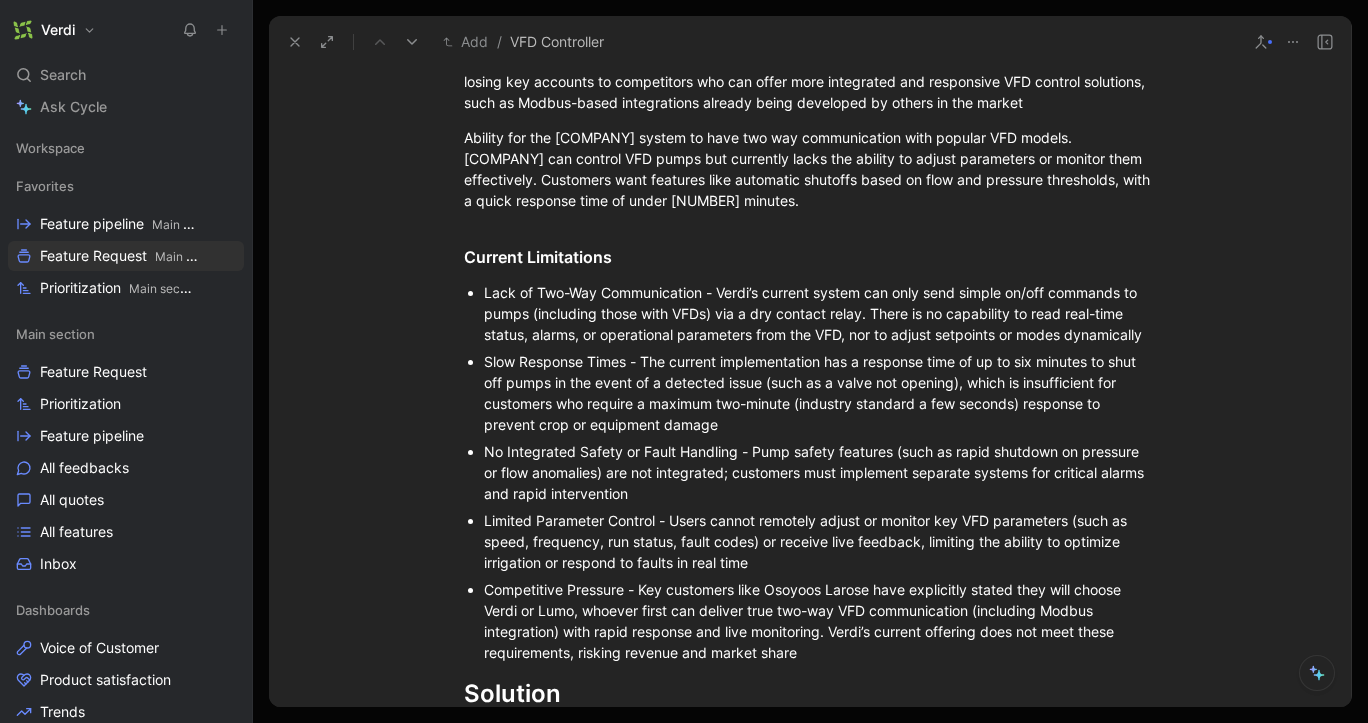 scroll, scrollTop: 648, scrollLeft: 0, axis: vertical 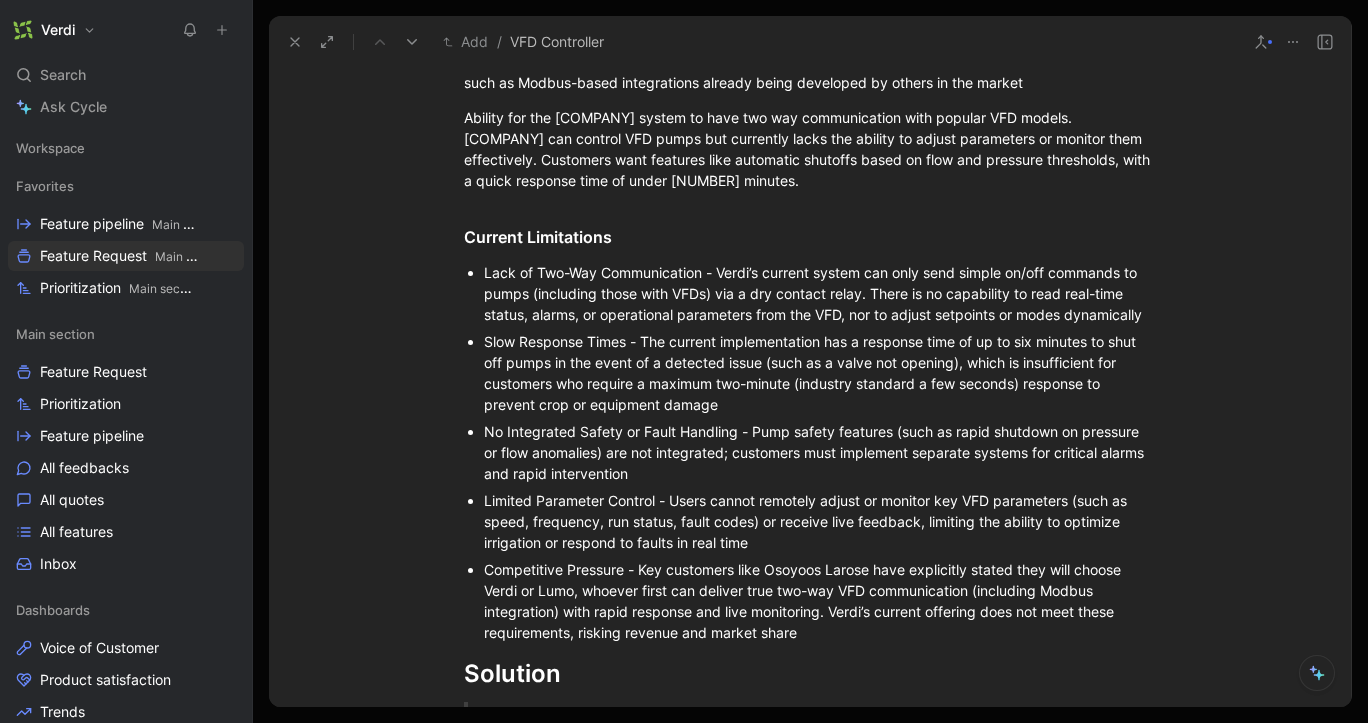 click on "Limited Parameter Control - Users cannot remotely adjust or monitor key VFD parameters (such as speed, frequency, run status, fault codes) or receive live feedback, limiting the ability to optimize irrigation or respond to faults in real time⁠" at bounding box center (820, 521) 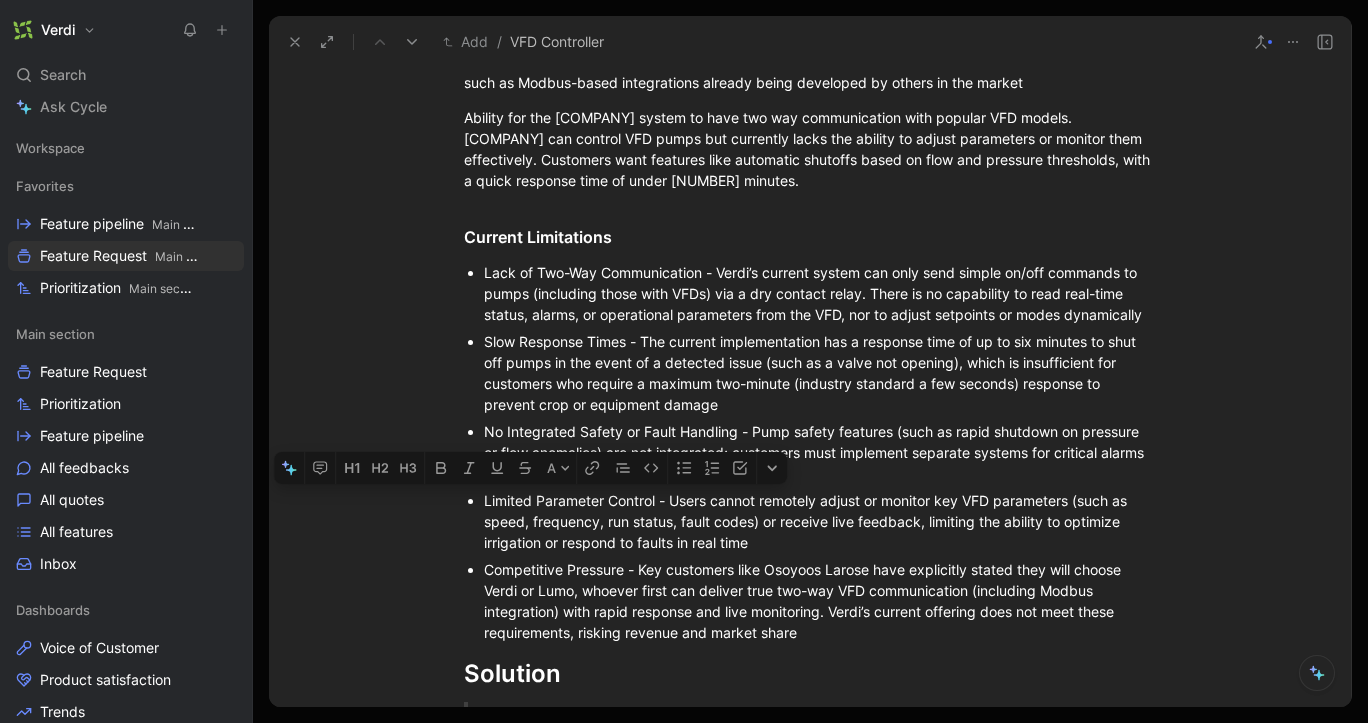 click on "Limited Parameter Control - Users cannot remotely adjust or monitor key VFD parameters (such as speed, frequency, run status, fault codes) or receive live feedback, limiting the ability to optimize irrigation or respond to faults in real time⁠" at bounding box center [820, 521] 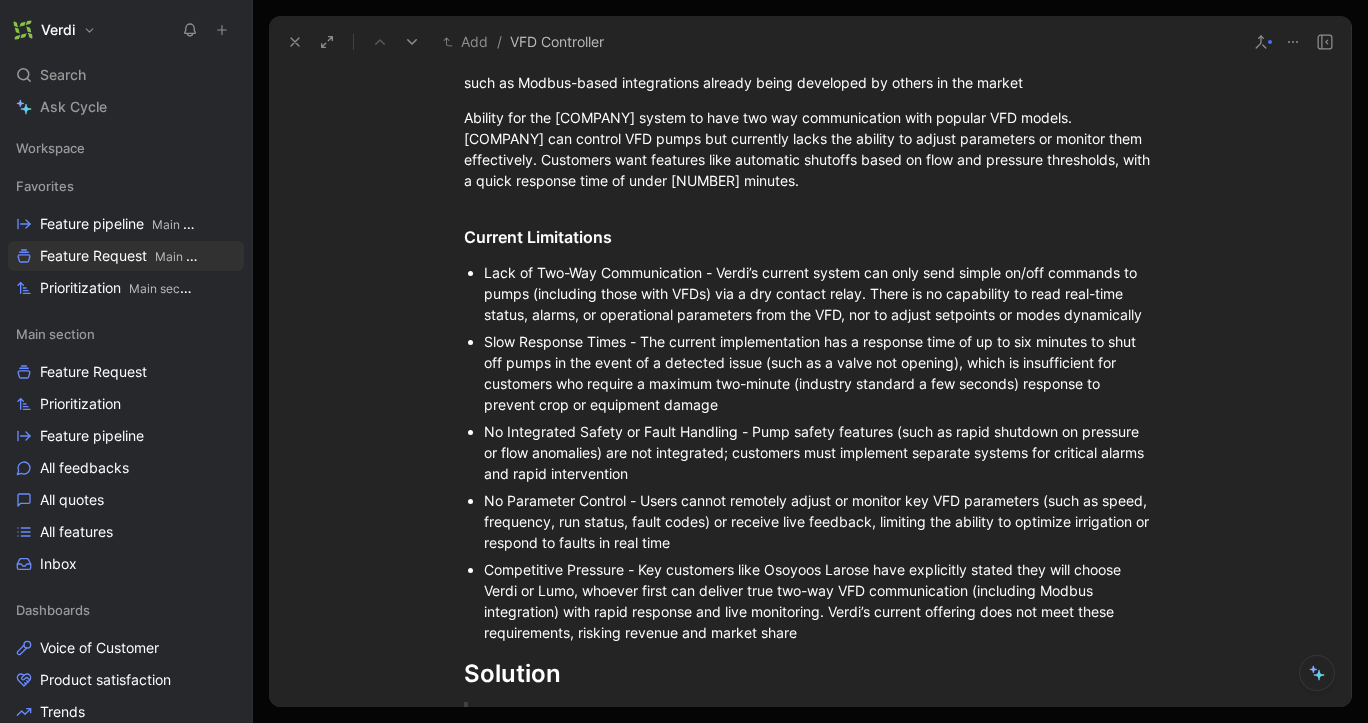 click on "No Parameter Control - Users cannot remotely adjust or monitor key VFD parameters (such as speed, frequency, run status, fault codes) or receive live feedback, limiting the ability to optimize irrigation or respond to faults in real time⁠" at bounding box center [820, 521] 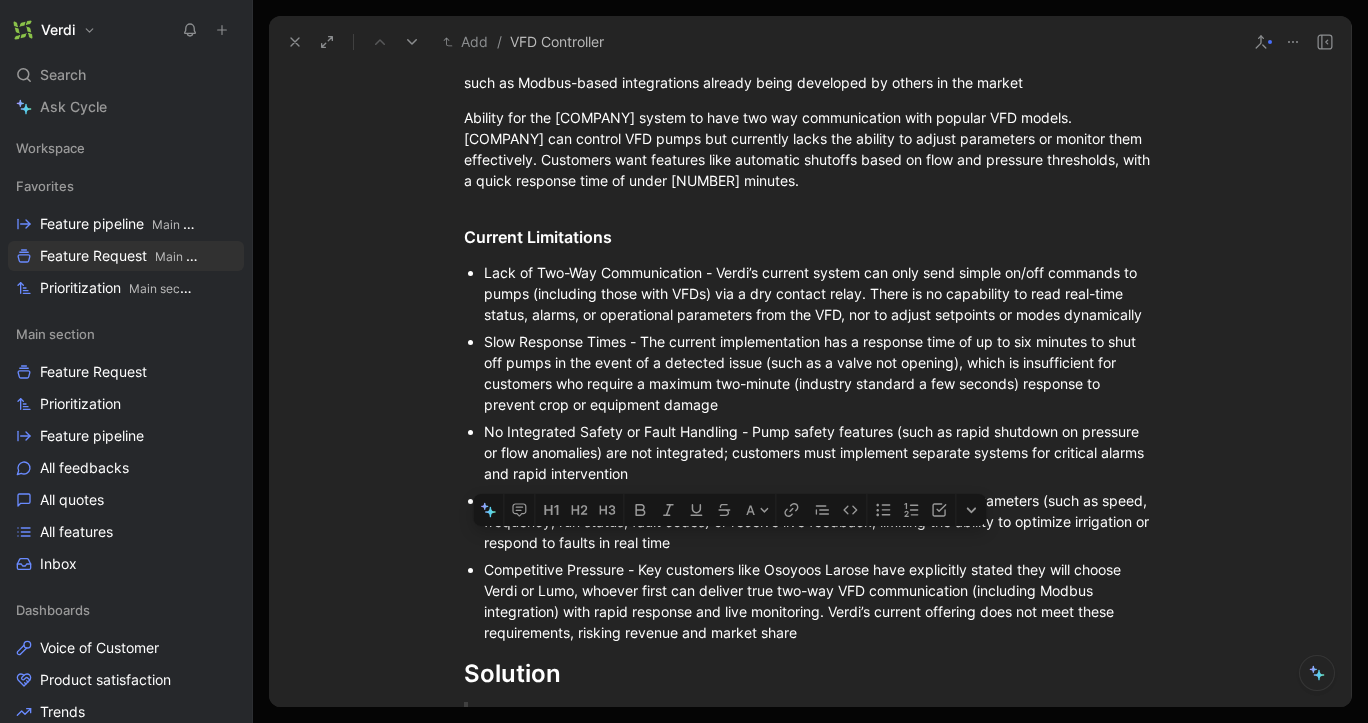 drag, startPoint x: 771, startPoint y: 561, endPoint x: 711, endPoint y: 553, distance: 60.530983 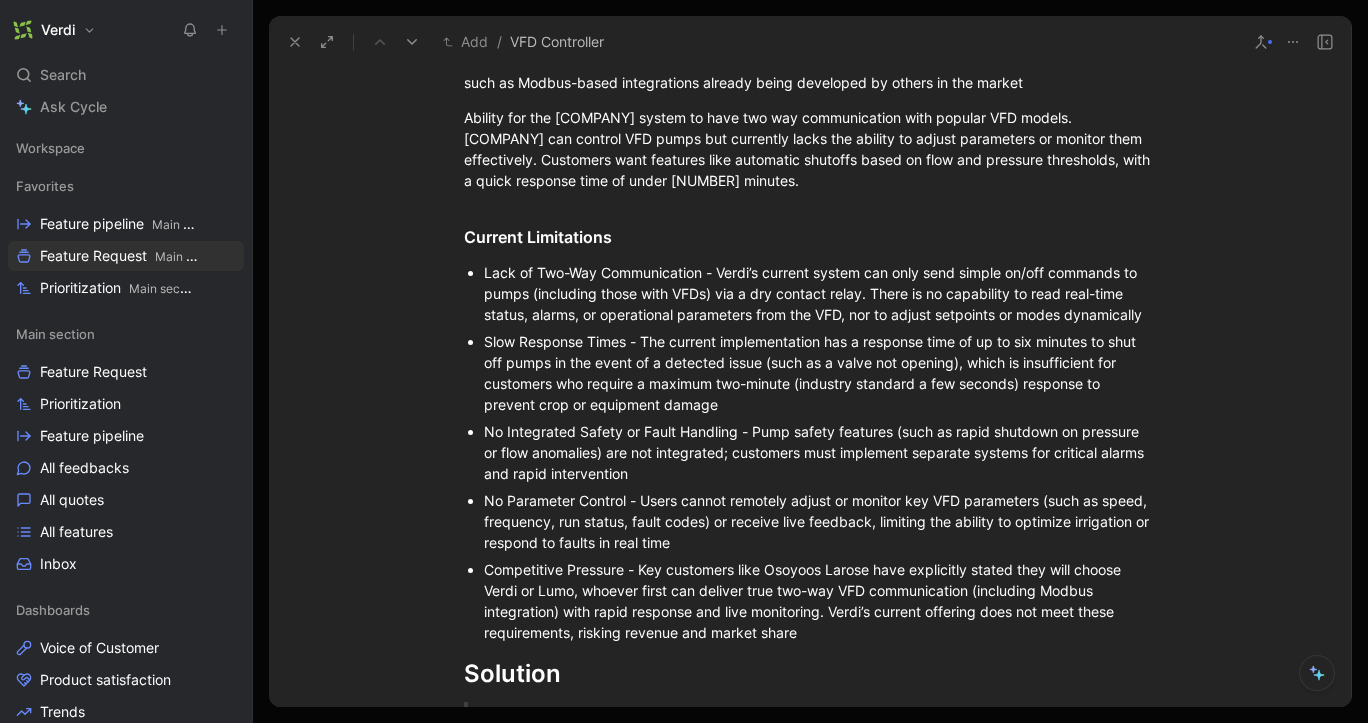 click on "No Parameter Control - Users cannot remotely adjust or monitor key VFD parameters (such as speed, frequency, run status, fault codes) or receive live feedback, limiting the ability to optimize irrigation or respond to faults in real time⁠" at bounding box center [820, 521] 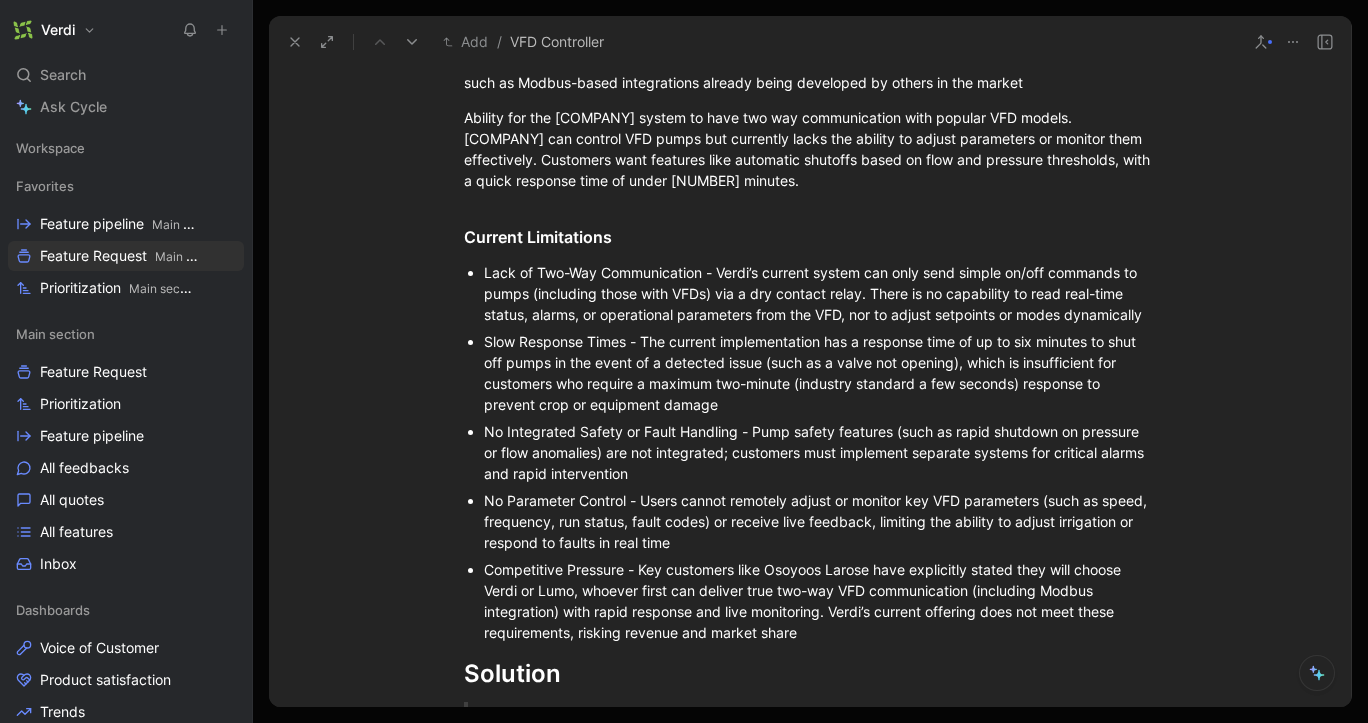 click on "No Parameter Control - Users cannot remotely adjust or monitor key VFD parameters (such as speed, frequency, run status, fault codes) or receive live feedback, limiting the ability to adjust irrigation or respond to faults in real time⁠" at bounding box center [820, 521] 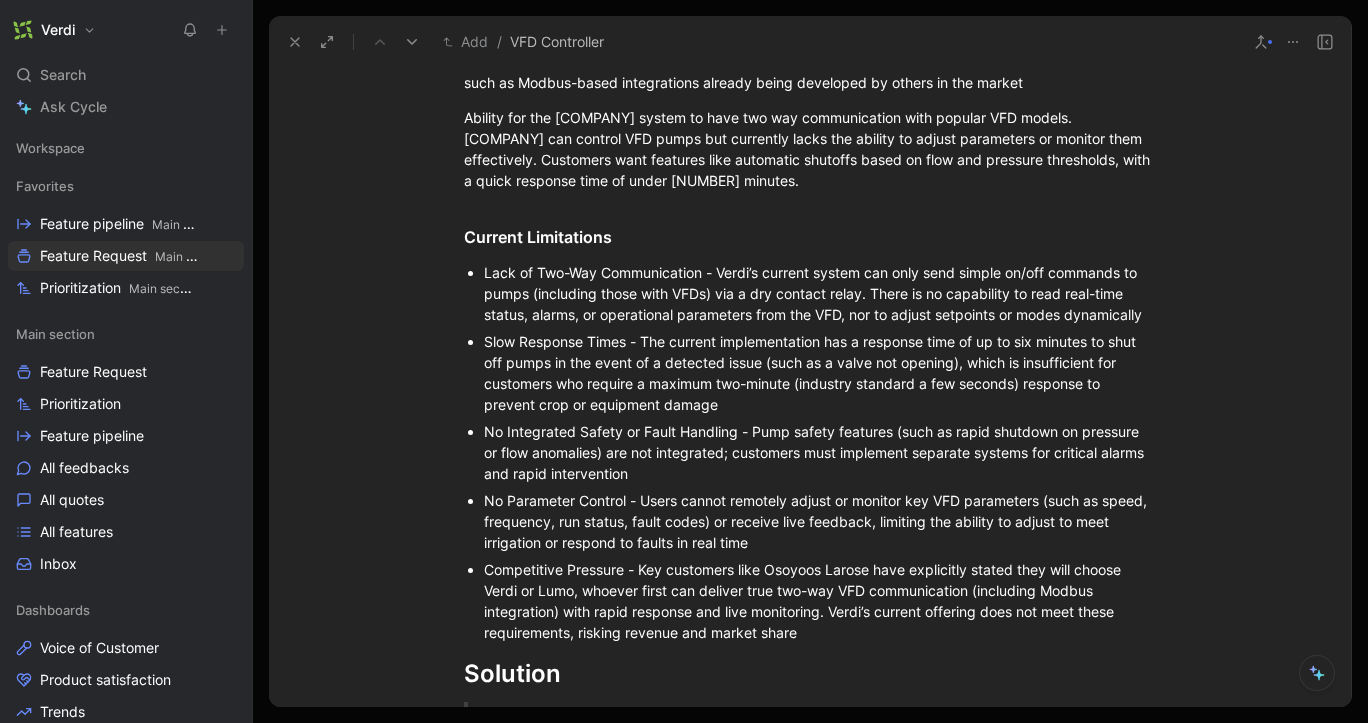 click on "No Parameter Control - Users cannot remotely adjust or monitor key VFD parameters (such as speed, frequency, run status, fault codes) or receive live feedback, limiting the ability to adjust to meet irrigation or respond to faults in real time⁠" at bounding box center [820, 521] 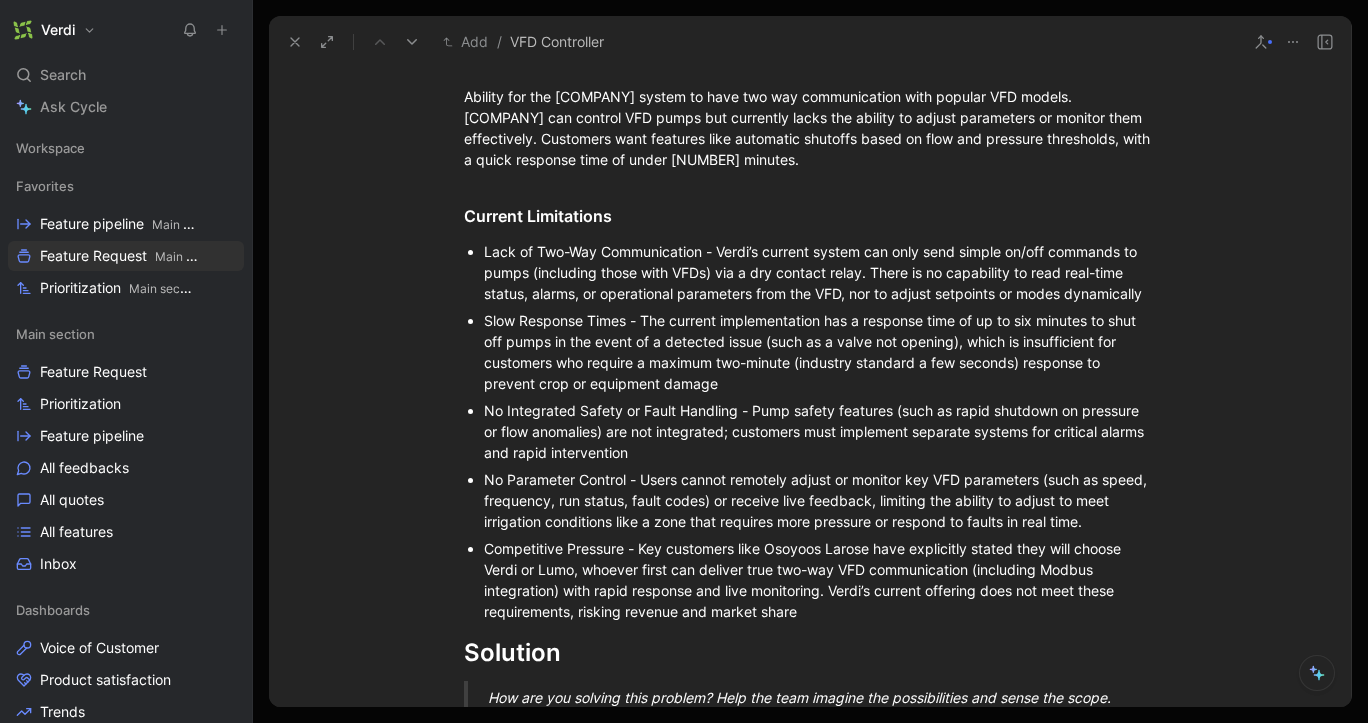 scroll, scrollTop: 679, scrollLeft: 0, axis: vertical 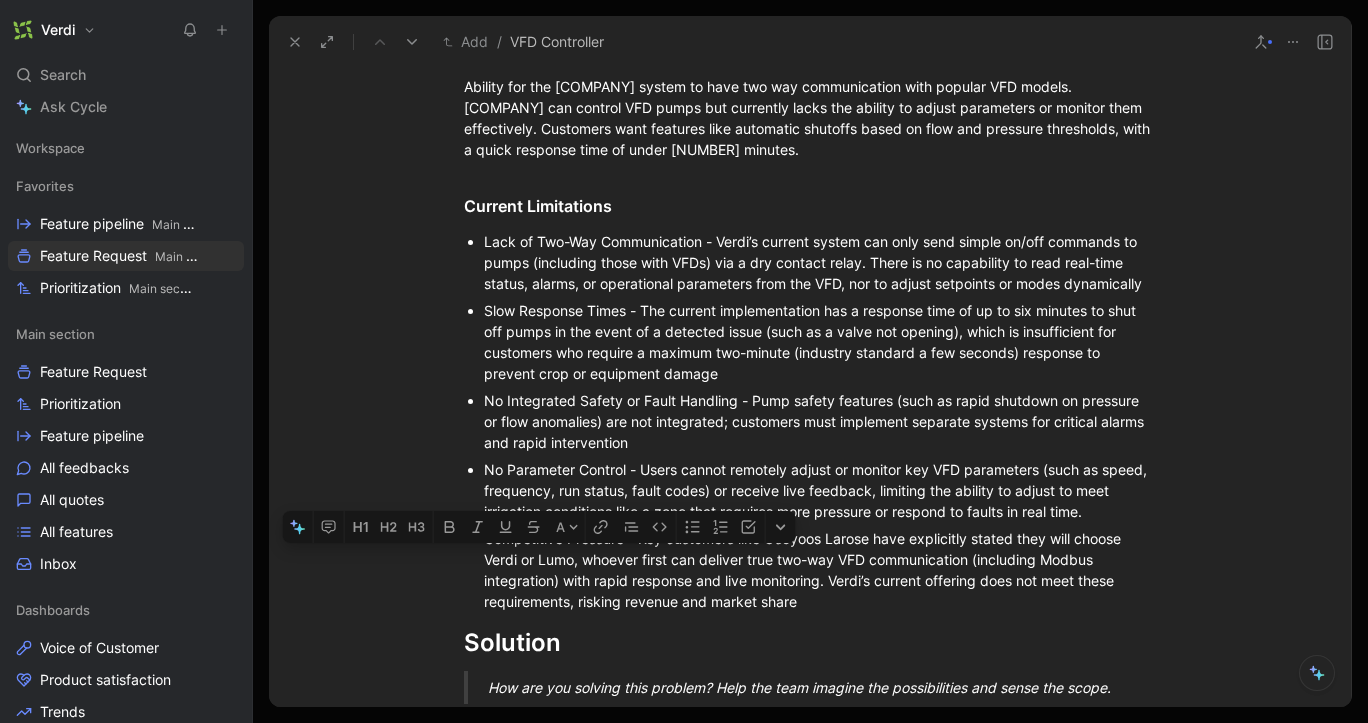 drag, startPoint x: 556, startPoint y: 586, endPoint x: 612, endPoint y: 587, distance: 56.008926 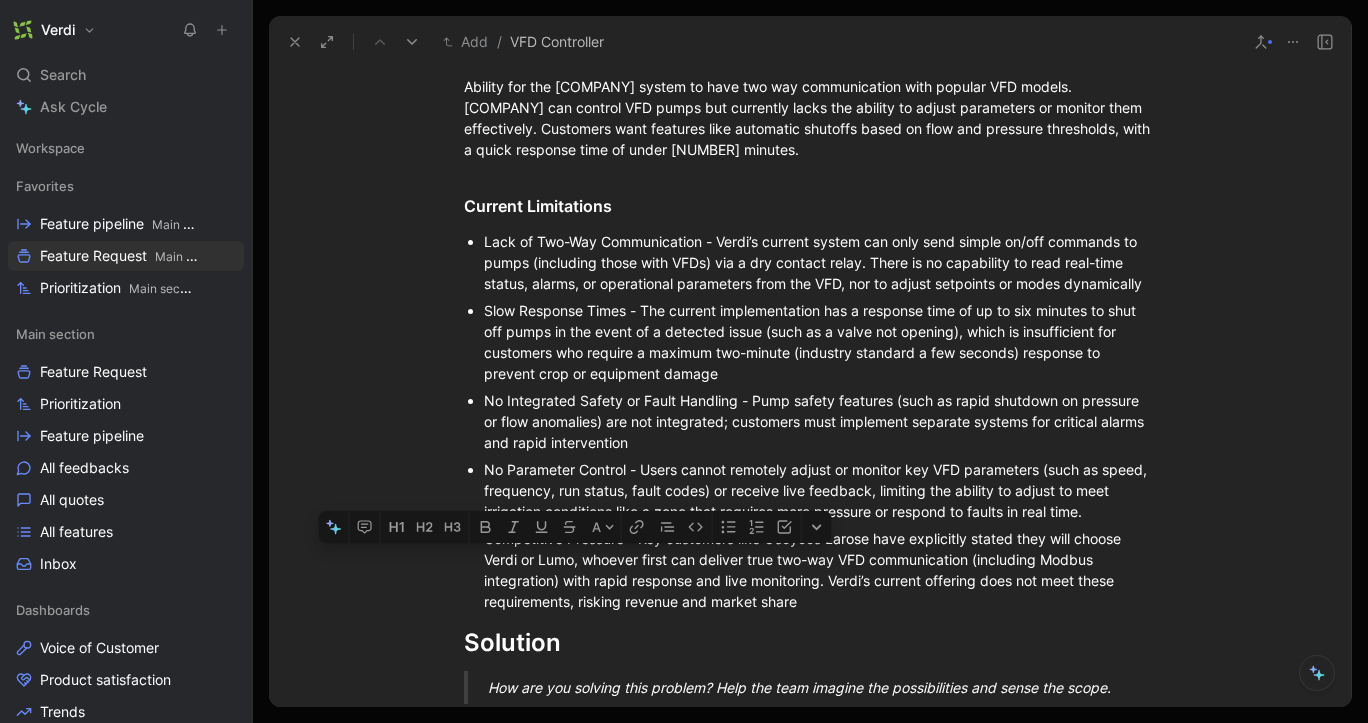 click on "Competitive Pressure - Key customers like Osoyoos Larose have explicitly stated they will choose Verdi or Lumo, whoever first can deliver true two-way VFD communication (including Modbus integration) with rapid response and live monitoring. Verdi’s current offering does not meet these requirements, risking revenue and market share⁠" at bounding box center [820, 570] 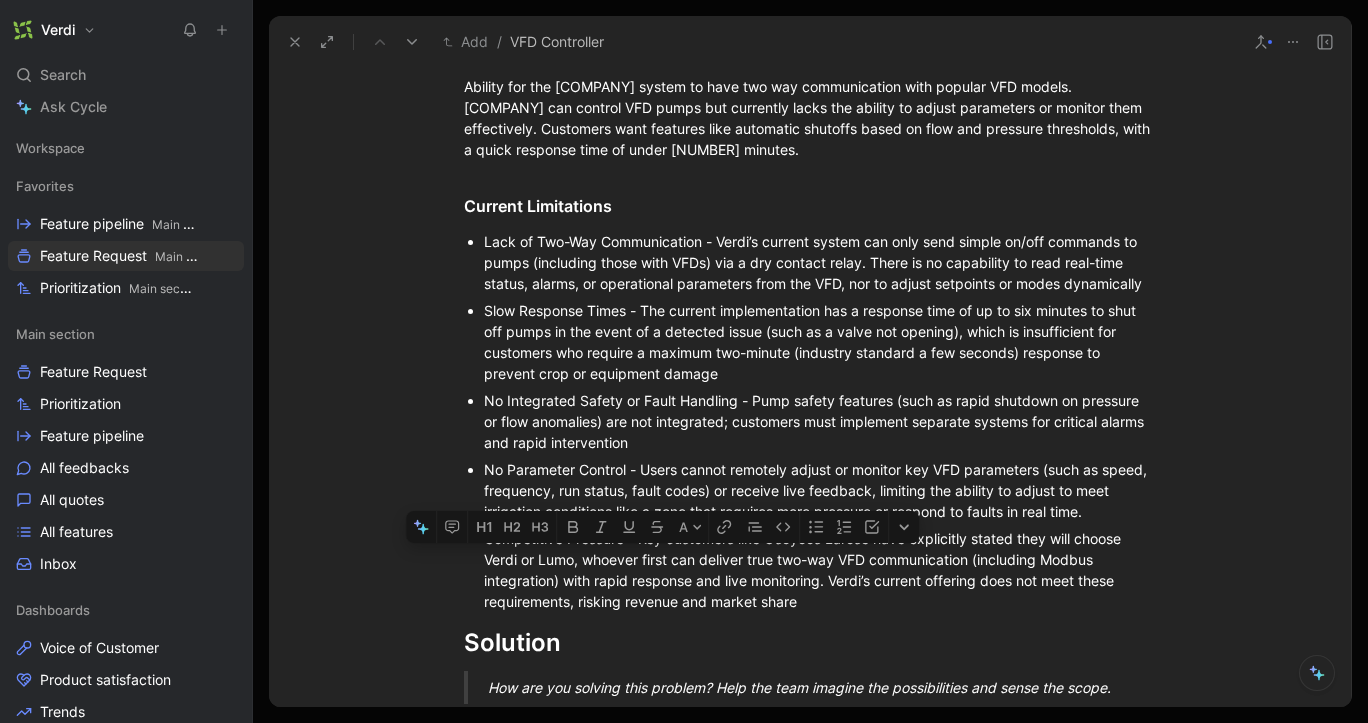 drag, startPoint x: 695, startPoint y: 585, endPoint x: 817, endPoint y: 585, distance: 122 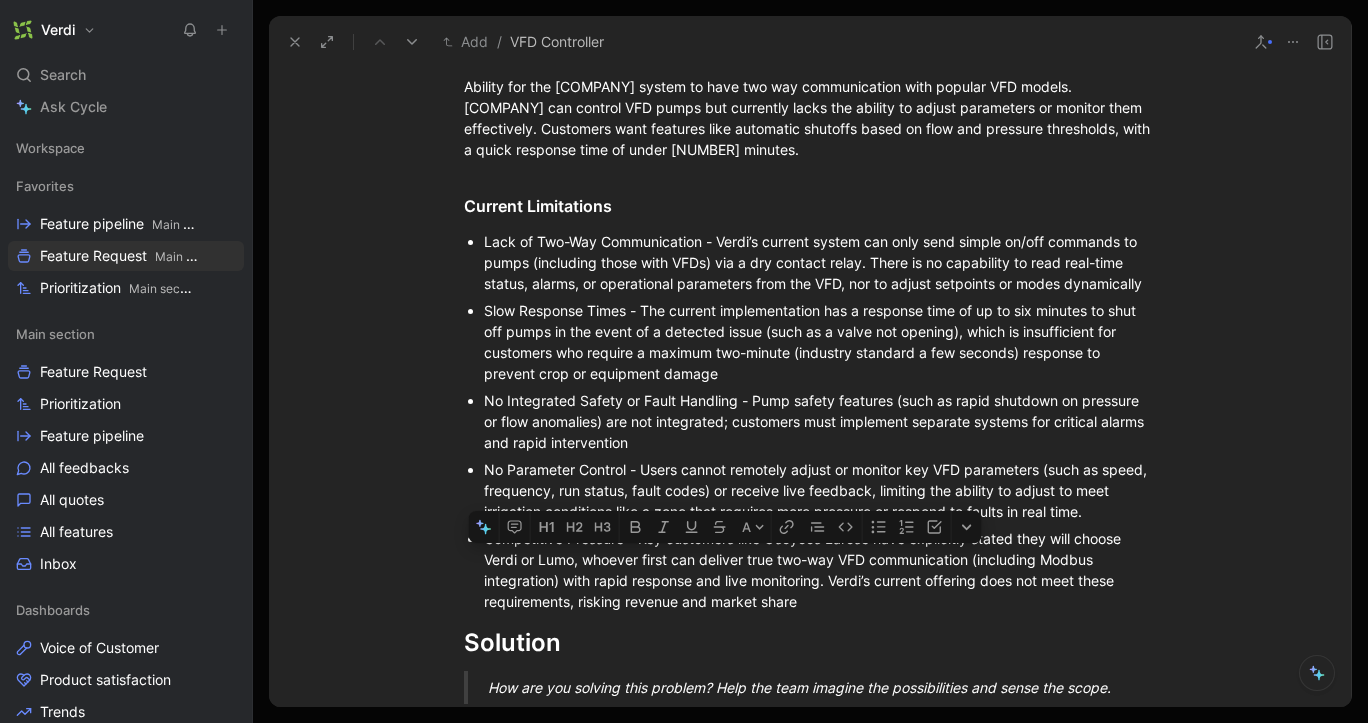 click on "Competitive Pressure - Key customers like Osoyoos Larose have explicitly stated they will choose Verdi or Lumo, whoever first can deliver true two-way VFD communication (including Modbus integration) with rapid response and live monitoring. Verdi’s current offering does not meet these requirements, risking revenue and market share⁠" at bounding box center (820, 570) 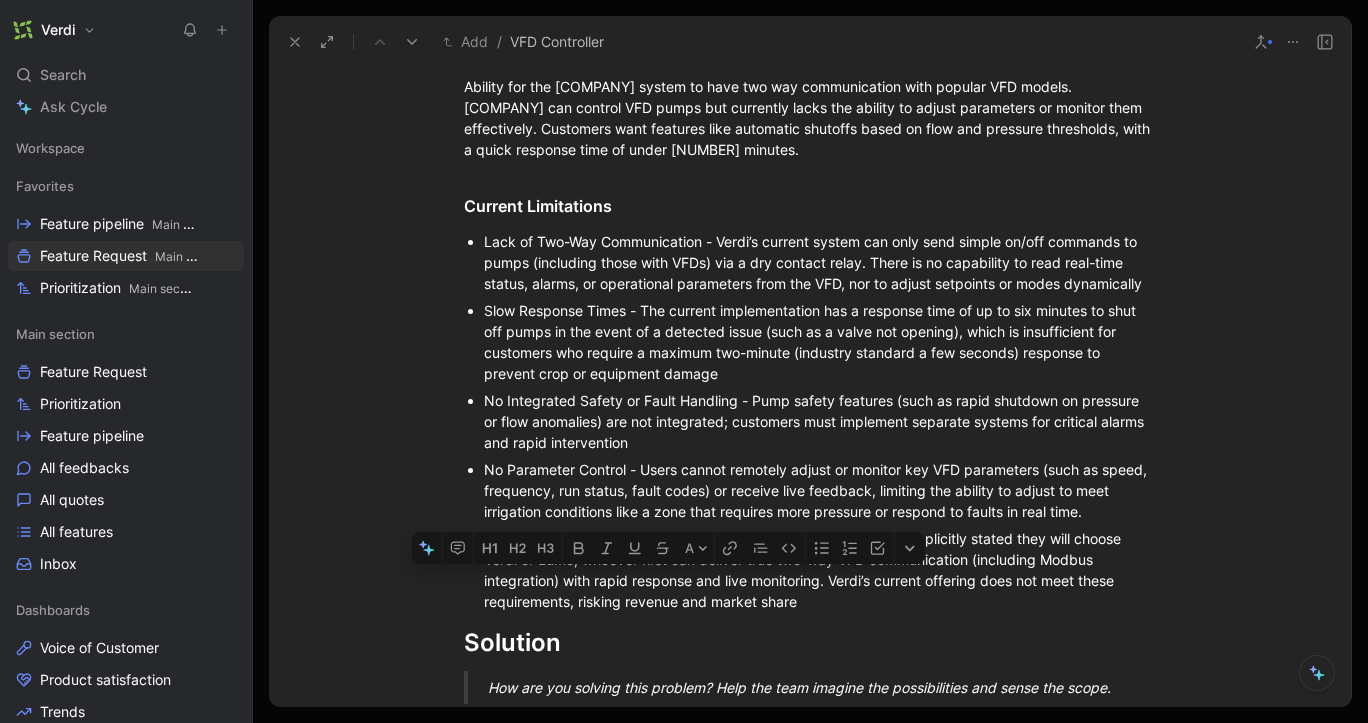 drag, startPoint x: 655, startPoint y: 603, endPoint x: 770, endPoint y: 606, distance: 115.03912 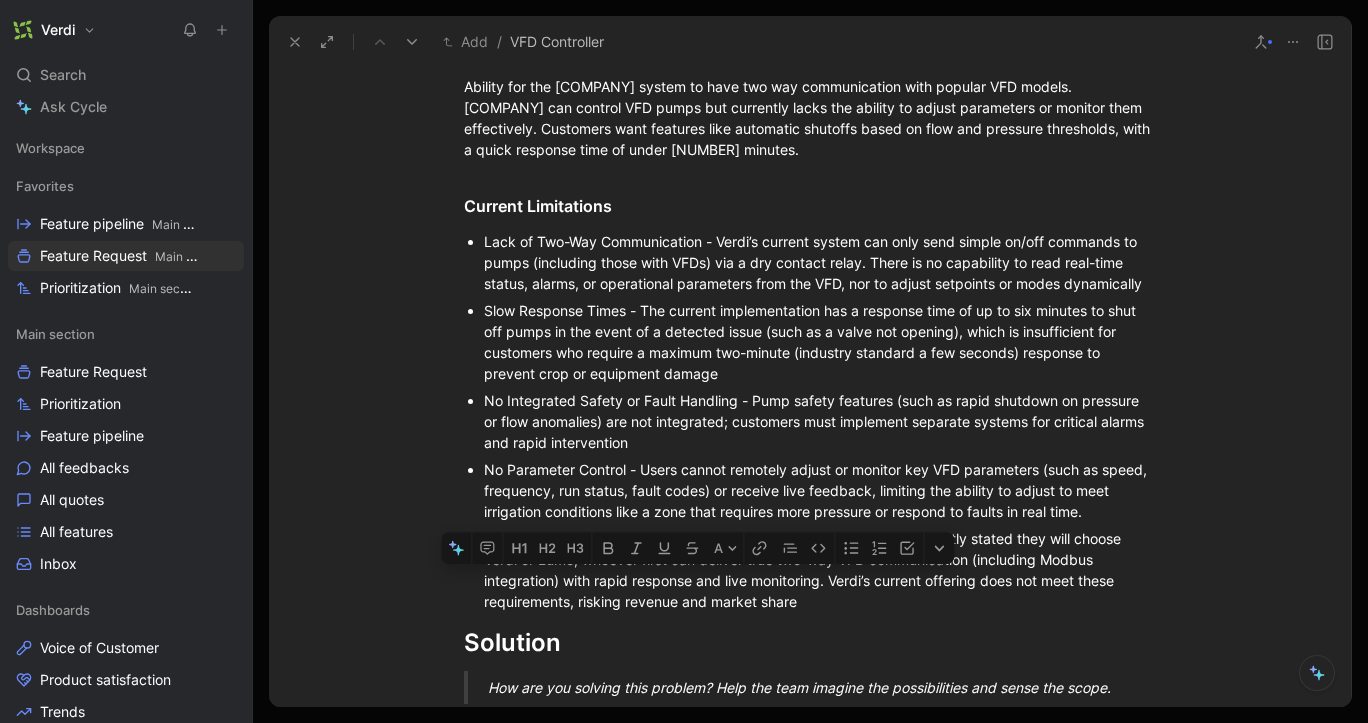 click on "Competitive Pressure - Key customers like Osoyoos Larose have explicitly stated they will choose Verdi or Lumo, whoever first can deliver true two-way VFD communication (including Modbus integration) with rapid response and live monitoring. Verdi’s current offering does not meet these requirements, risking revenue and market share⁠" at bounding box center [820, 570] 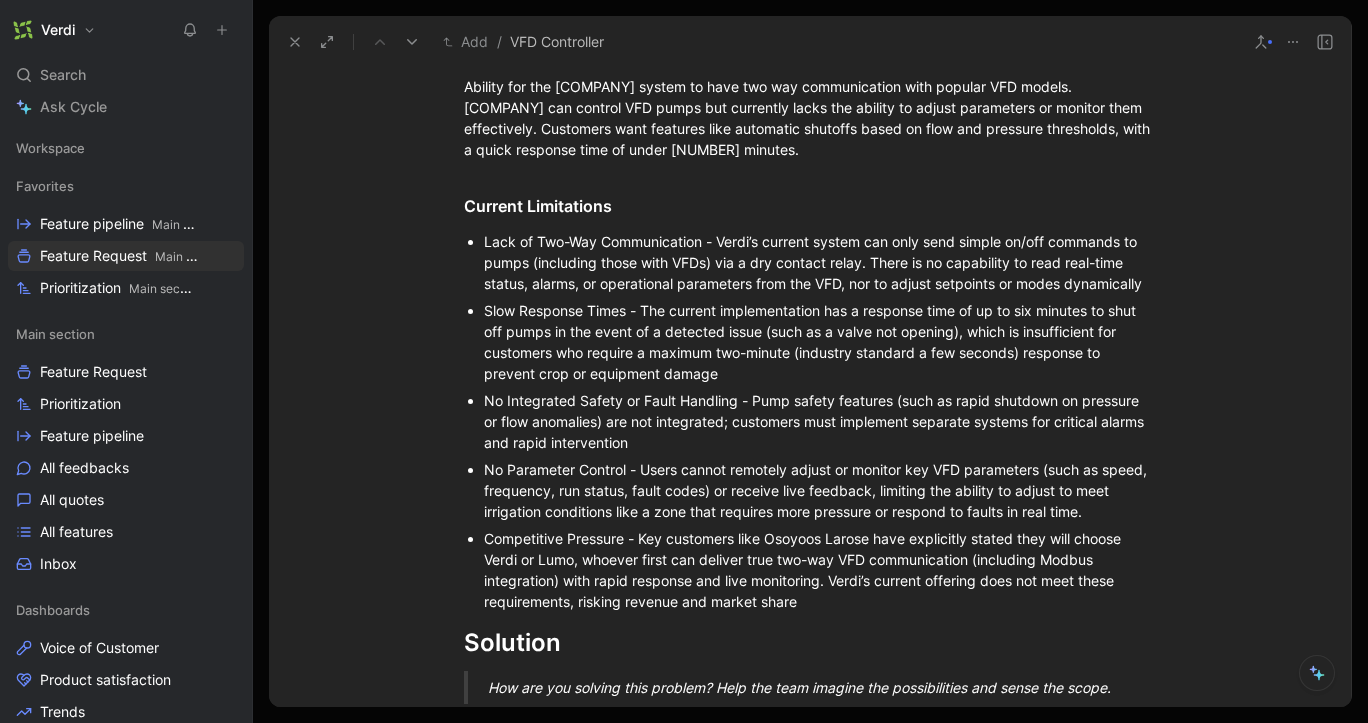 click on "Competitive Pressure - Key customers like Osoyoos Larose have explicitly stated they will choose Verdi or Lumo, whoever first can deliver true two-way VFD communication (including Modbus integration) with rapid response and live monitoring. Verdi’s current offering does not meet these requirements, risking revenue and market share⁠" at bounding box center (820, 570) 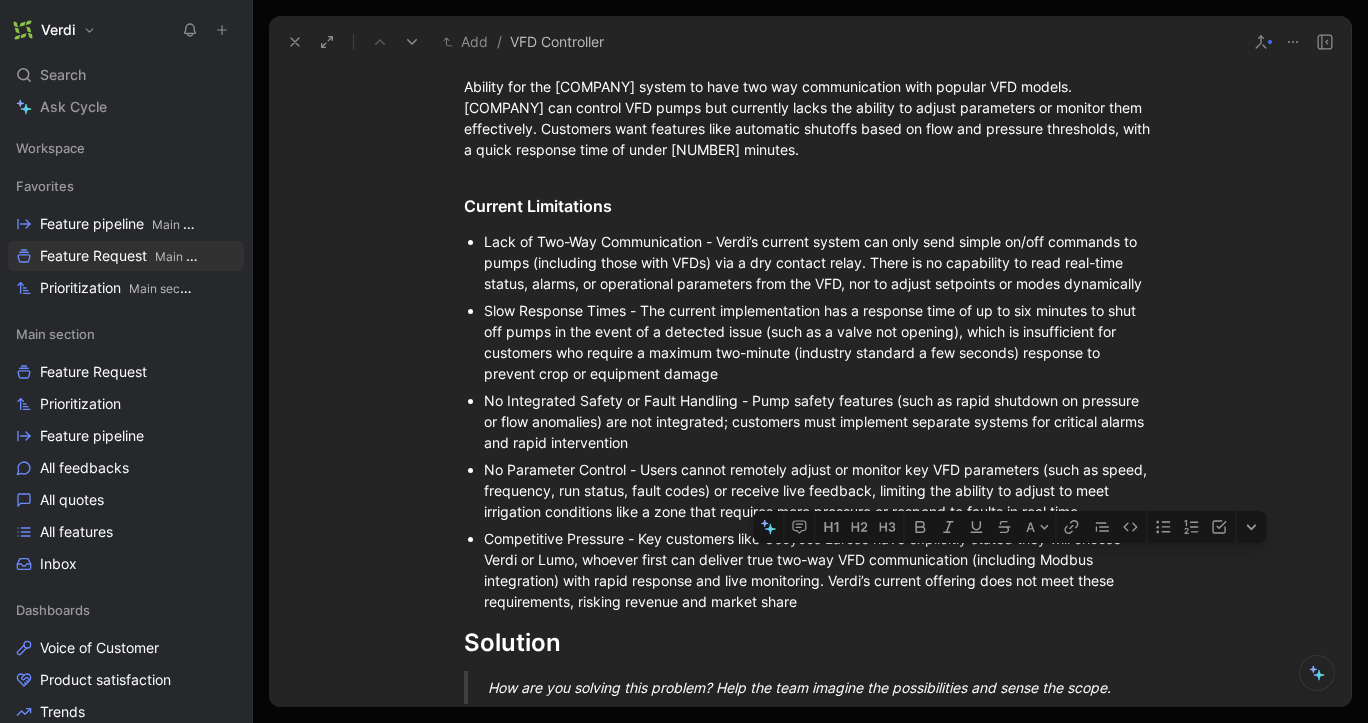 click on "Competitive Pressure - Key customers like Osoyoos Larose have explicitly stated they will choose Verdi or Lumo, whoever first can deliver true two-way VFD communication (including Modbus integration) with rapid response and live monitoring. Verdi’s current offering does not meet these requirements, risking revenue and market share⁠" at bounding box center [820, 570] 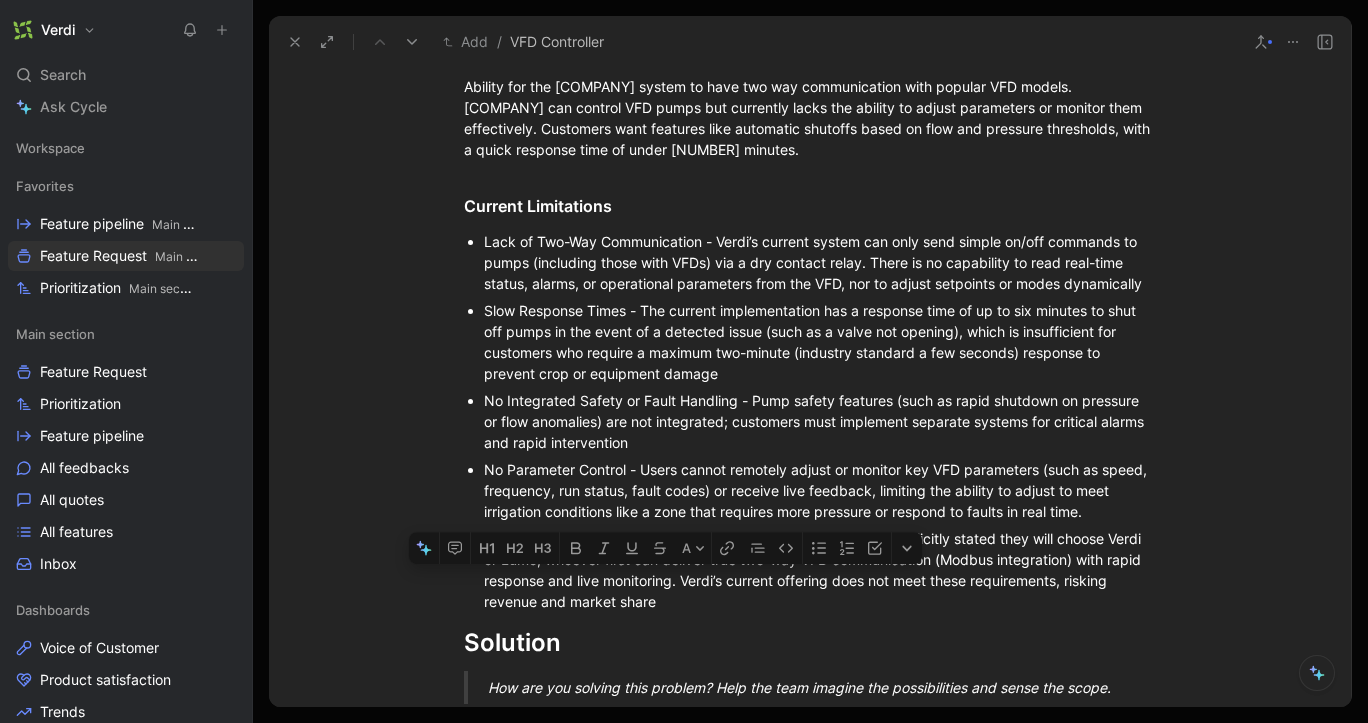 drag, startPoint x: 635, startPoint y: 597, endPoint x: 741, endPoint y: 597, distance: 106 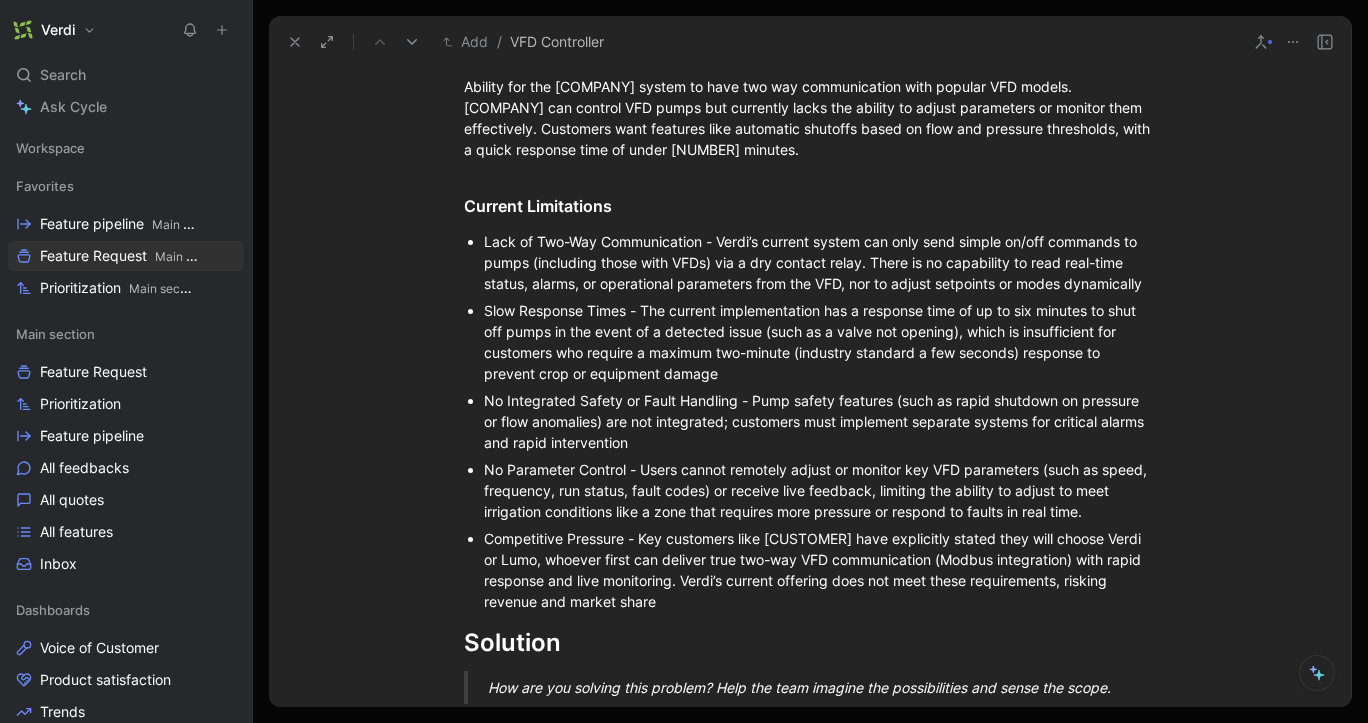 click on "Competitive Pressure - Key customers like [CUSTOMER] have explicitly stated they will choose Verdi or Lumo, whoever first can deliver true two-way VFD communication (Modbus integration) with rapid response and live monitoring. Verdi’s current offering does not meet these requirements, risking revenue and market share​" at bounding box center (820, 570) 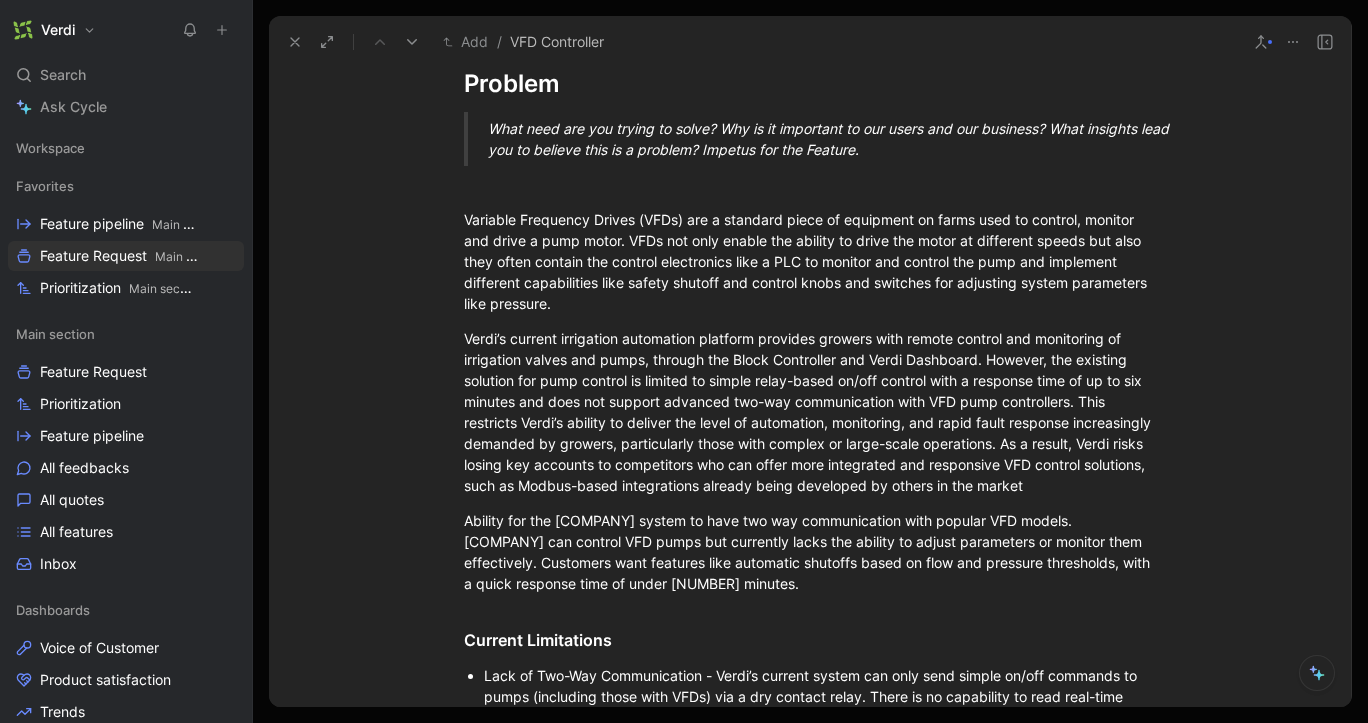 scroll, scrollTop: 830, scrollLeft: 0, axis: vertical 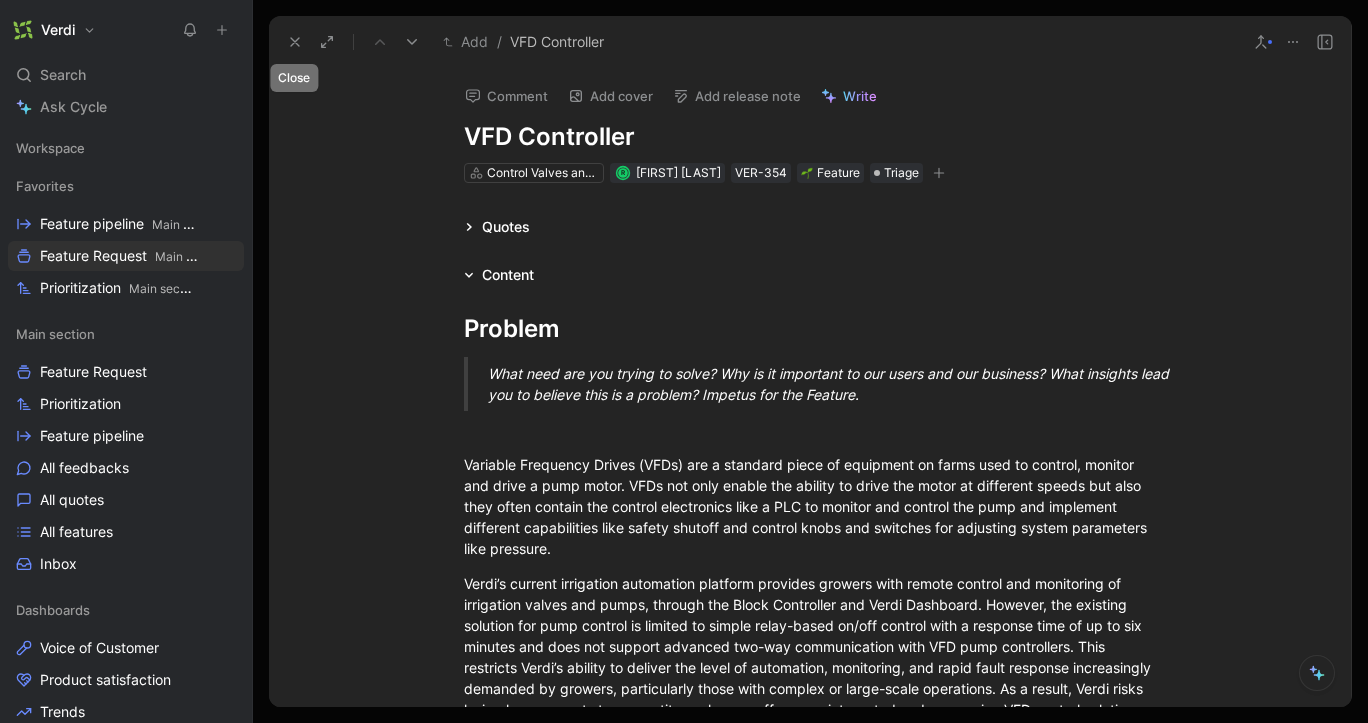 click 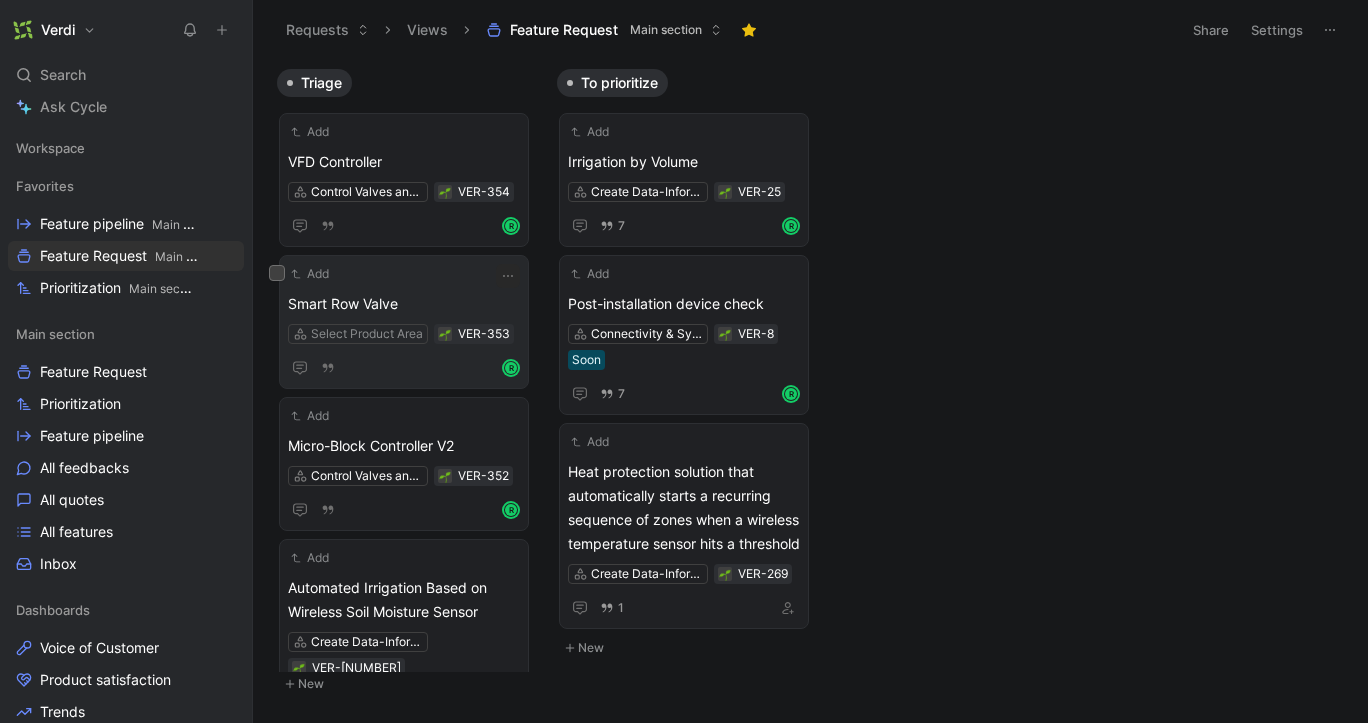 click on "Smart Row Valve" at bounding box center [404, 304] 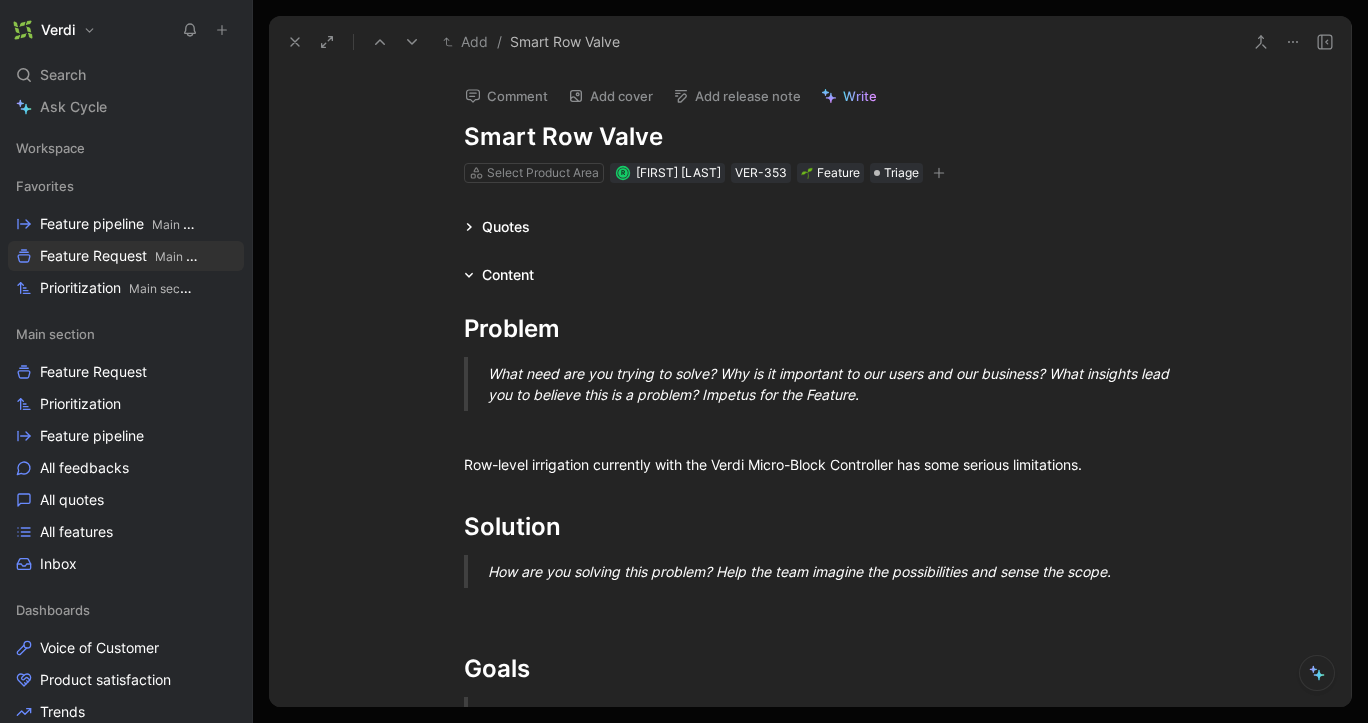 click on "Smart Row Valve" at bounding box center (810, 137) 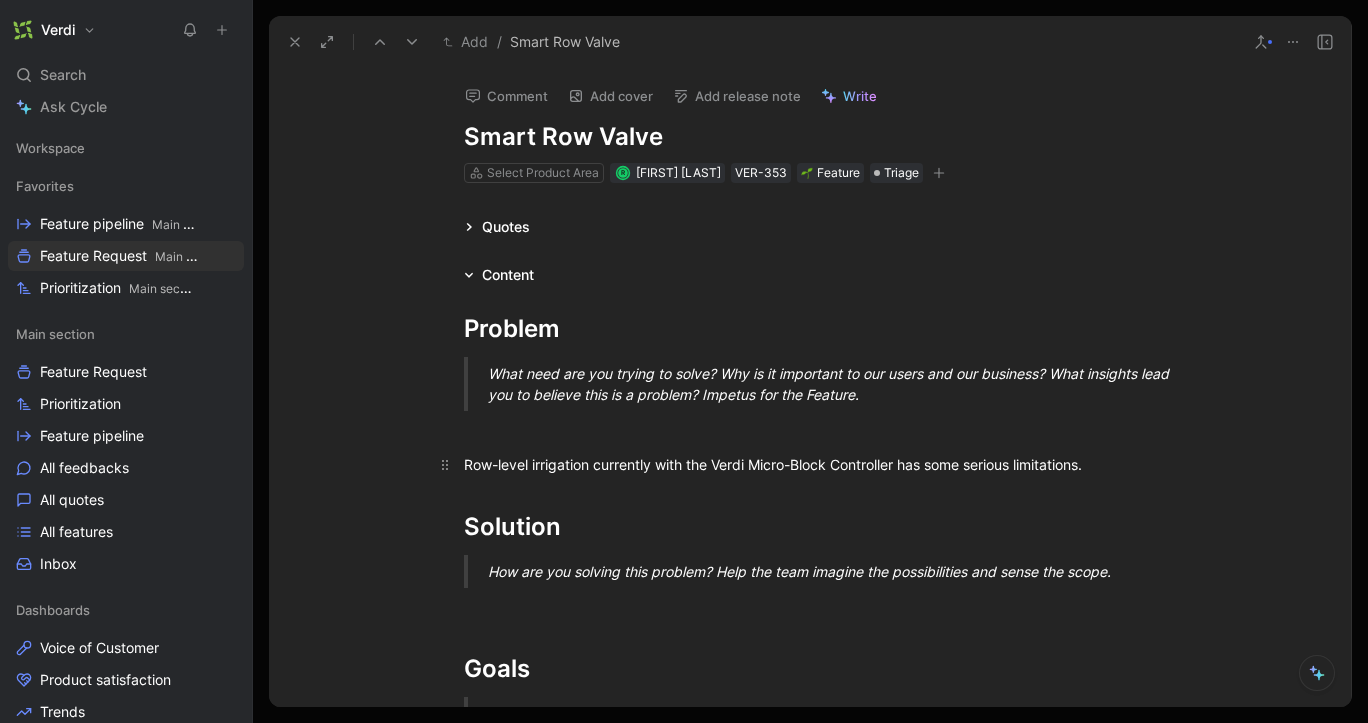 click on "Row-level irrigation currently with the Verdi Micro-Block Controller has some serious limitations." at bounding box center [810, 464] 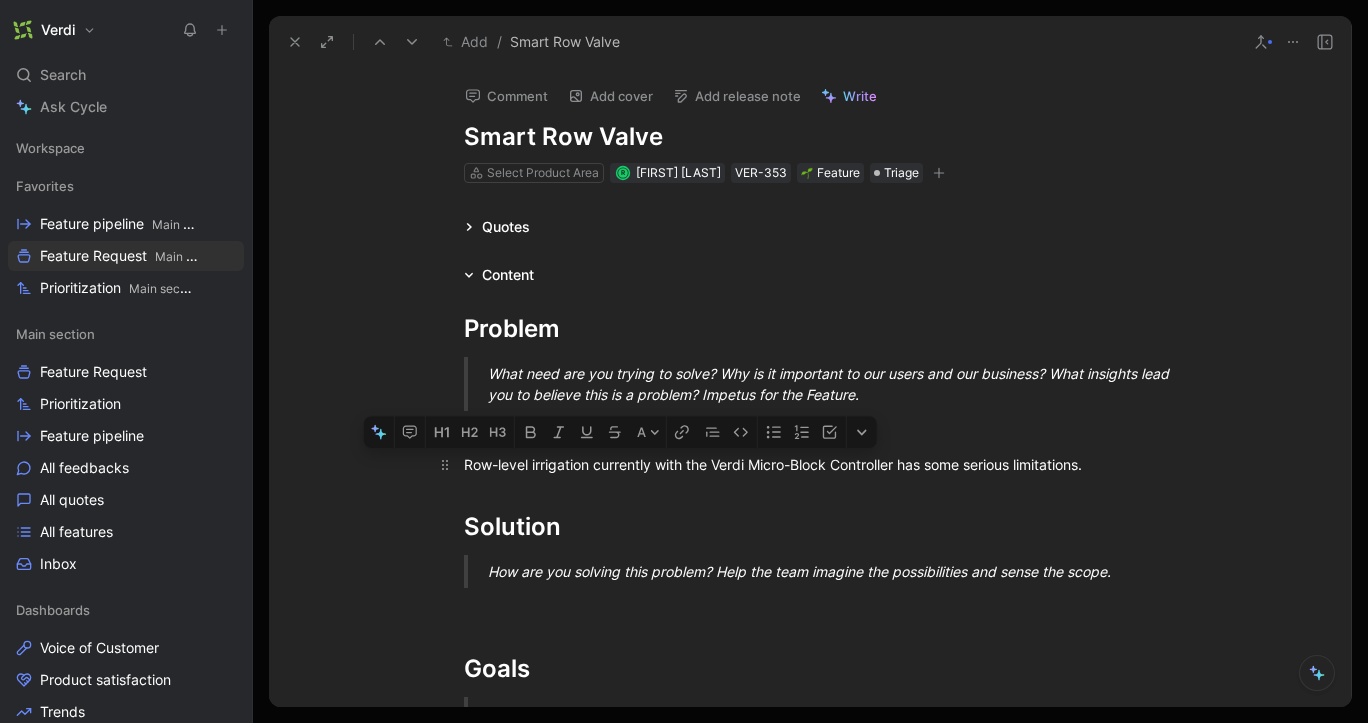 click on "Row-level irrigation currently with the Verdi Micro-Block Controller has some serious limitations." at bounding box center (810, 464) 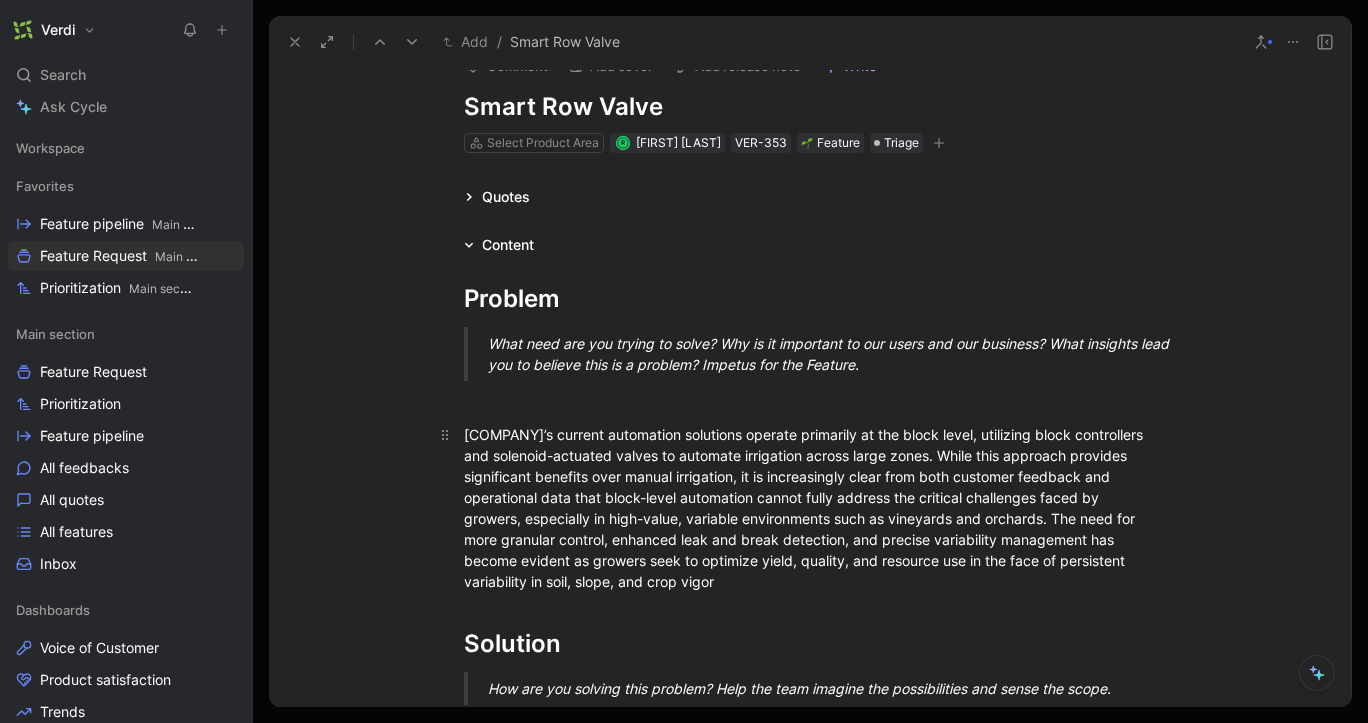 scroll, scrollTop: 40, scrollLeft: 0, axis: vertical 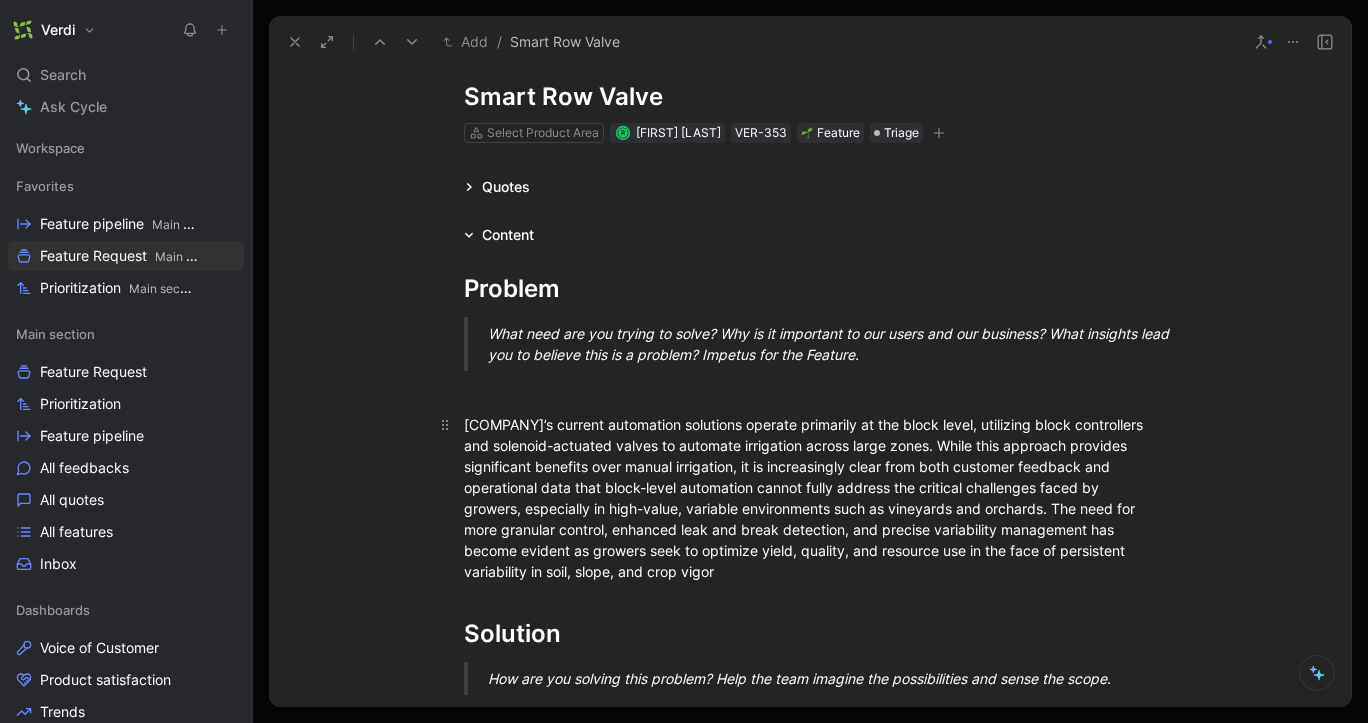 click on "[COMPANY]’s current automation solutions operate primarily at the block level, utilizing block controllers and solenoid-actuated valves to automate irrigation across large zones. While this approach provides significant benefits over manual irrigation, it is increasingly clear from both customer feedback and operational data that block-level automation cannot fully address the critical challenges faced by growers, especially in high-value, variable environments such as vineyards and orchards. The need for more granular control, enhanced leak and break detection, and precise variability management has become evident as growers seek to optimize yield, quality, and resource use in the face of persistent variability in soil, slope, and crop vigor⁠" at bounding box center (810, 498) 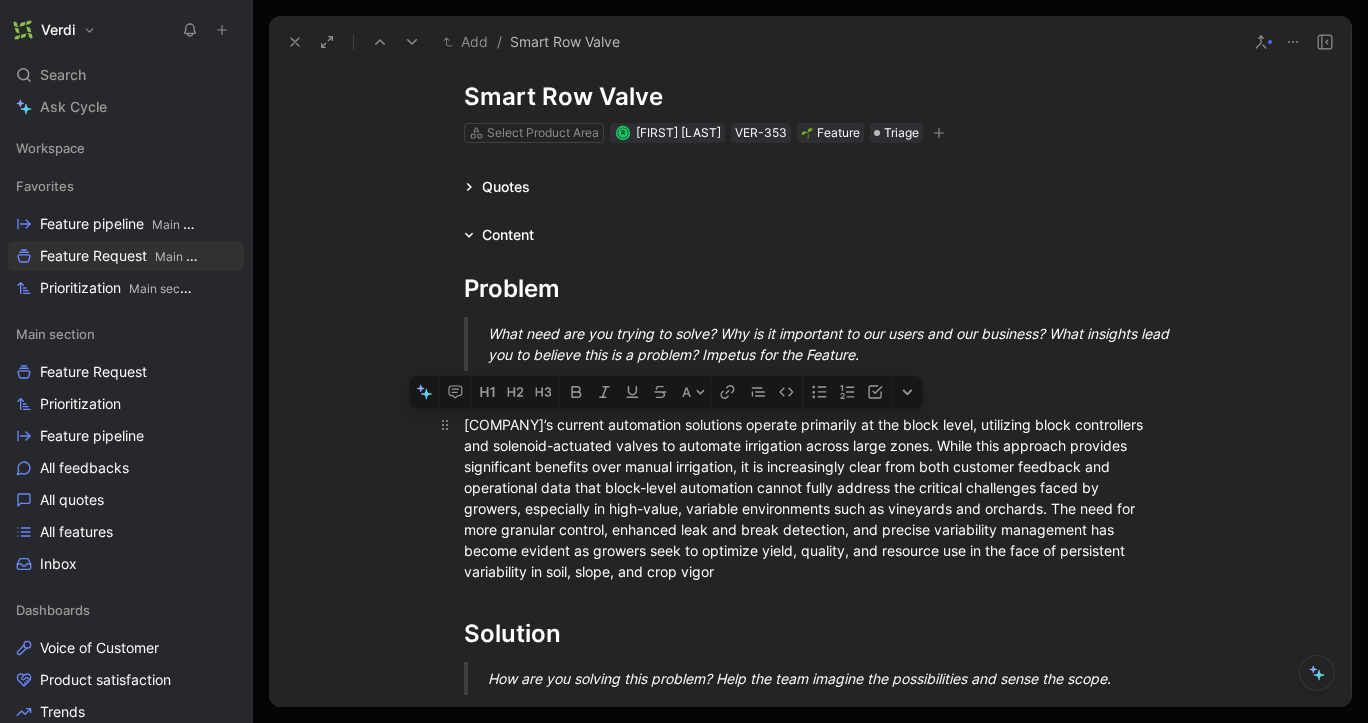 click on "[COMPANY]’s current automation solutions operate primarily at the block level, utilizing block controllers and solenoid-actuated valves to automate irrigation across large zones. While this approach provides significant benefits over manual irrigation, it is increasingly clear from both customer feedback and operational data that block-level automation cannot fully address the critical challenges faced by growers, especially in high-value, variable environments such as vineyards and orchards. The need for more granular control, enhanced leak and break detection, and precise variability management has become evident as growers seek to optimize yield, quality, and resource use in the face of persistent variability in soil, slope, and crop vigor⁠" at bounding box center [810, 498] 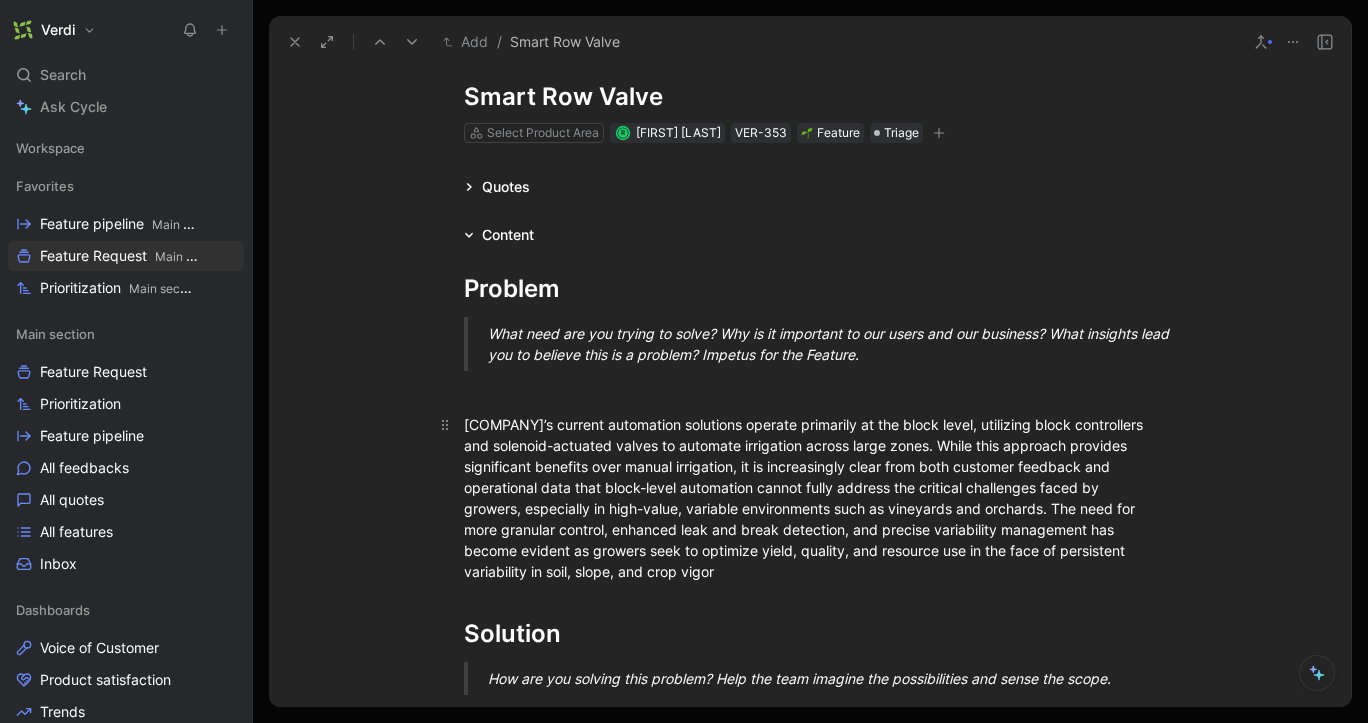 click on "[COMPANY]’s current automation solutions operate primarily at the block level, utilizing block controllers and solenoid-actuated valves to automate irrigation across large zones. While this approach provides significant benefits over manual irrigation, it is increasingly clear from both customer feedback and operational data that block-level automation cannot fully address the critical challenges faced by growers, especially in high-value, variable environments such as vineyards and orchards. The need for more granular control, enhanced leak and break detection, and precise variability management has become evident as growers seek to optimize yield, quality, and resource use in the face of persistent variability in soil, slope, and crop vigor⁠" at bounding box center [810, 498] 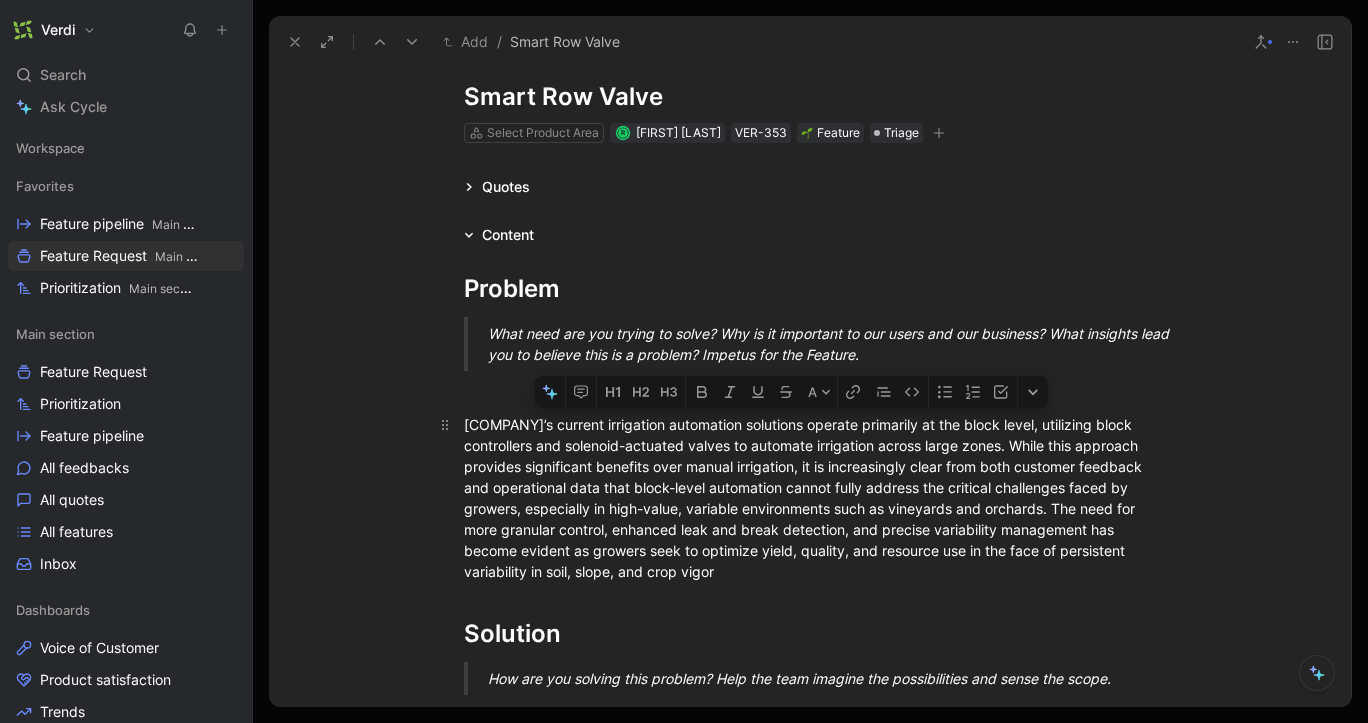 drag, startPoint x: 528, startPoint y: 445, endPoint x: 1054, endPoint y: 421, distance: 526.54724 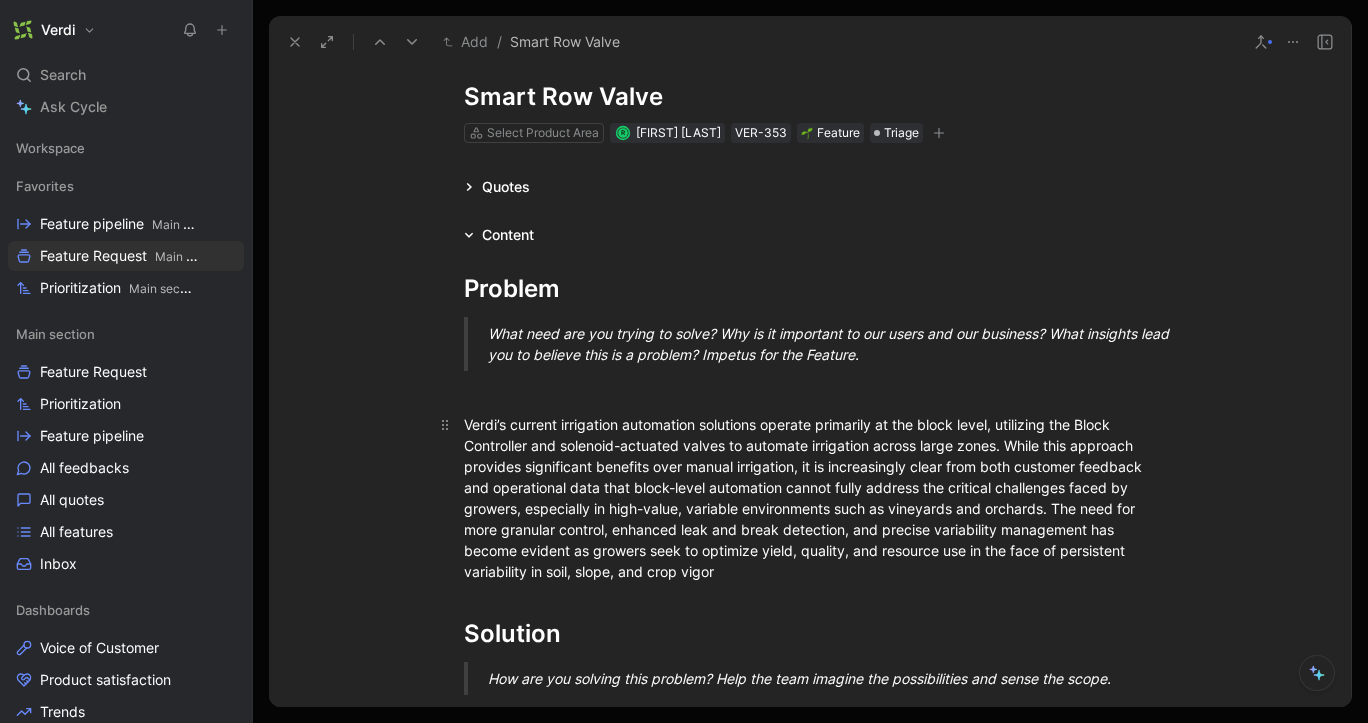 click on "Verdi’s current irrigation automation solutions operate primarily at the block level, utilizing the Block Controller and solenoid-actuated valves to automate irrigation across large zones. While this approach provides significant benefits over manual irrigation, it is increasingly clear from both customer feedback and operational data that block-level automation cannot fully address the critical challenges faced by growers, especially in high-value, variable environments such as vineyards and orchards. The need for more granular control, enhanced leak and break detection, and precise variability management has become evident as growers seek to optimize yield, quality, and resource use in the face of persistent variability in soil, slope, and crop vigor⁠" at bounding box center [810, 498] 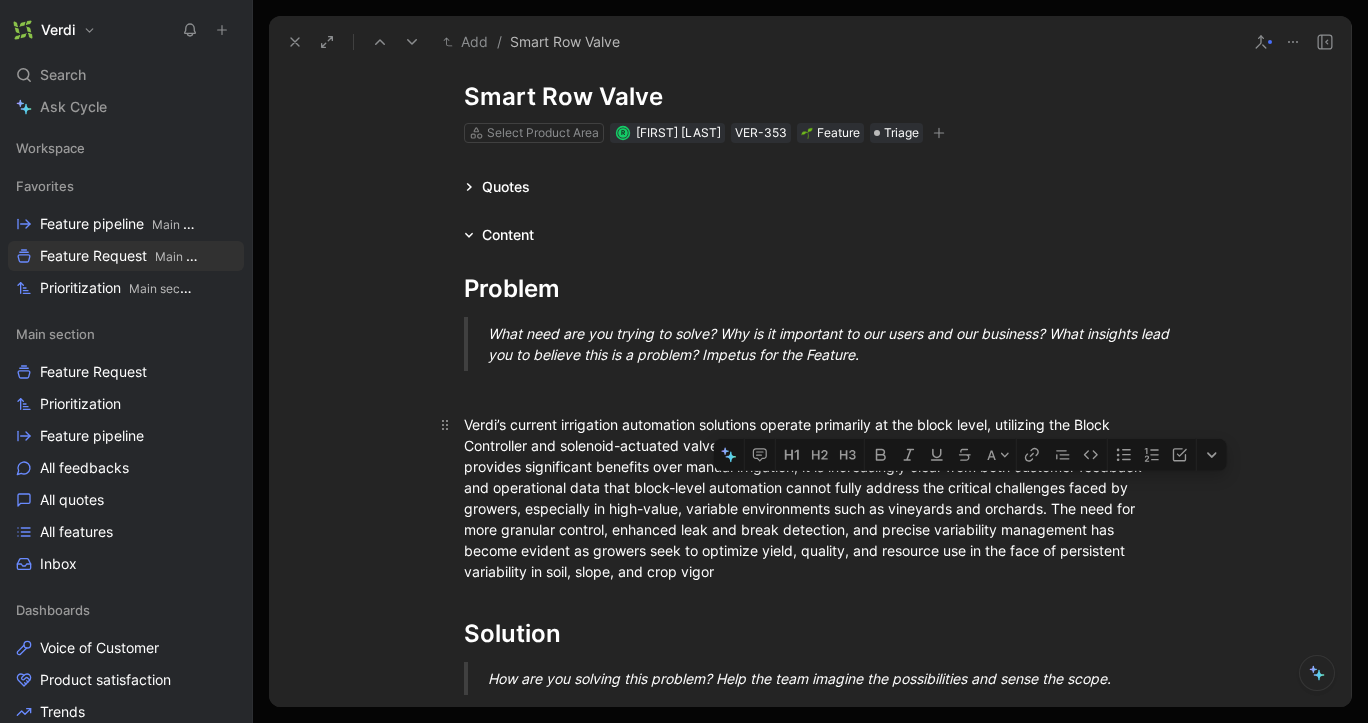 click on "Verdi’s current irrigation automation solutions operate primarily at the block level, utilizing the Block Controller and solenoid-actuated valves to automate irrigation across large zones. While this approach provides significant benefits over manual irrigation, it is increasingly clear from both customer feedback and operational data that block-level automation cannot fully address the critical challenges faced by growers, especially in high-value, variable environments such as vineyards and orchards. The need for more granular control, enhanced leak and break detection, and precise variability management has become evident as growers seek to optimize yield, quality, and resource use in the face of persistent variability in soil, slope, and crop vigor⁠" at bounding box center [810, 498] 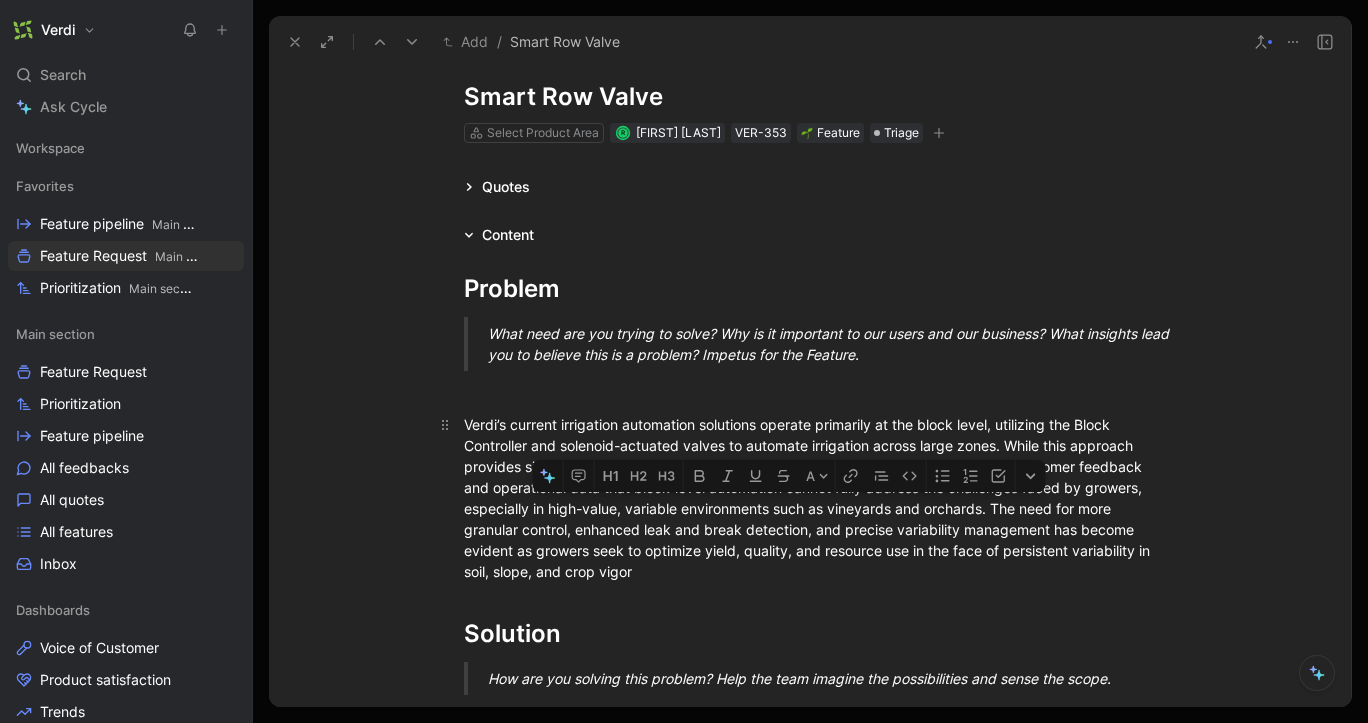 drag, startPoint x: 996, startPoint y: 512, endPoint x: 580, endPoint y: 528, distance: 416.3076 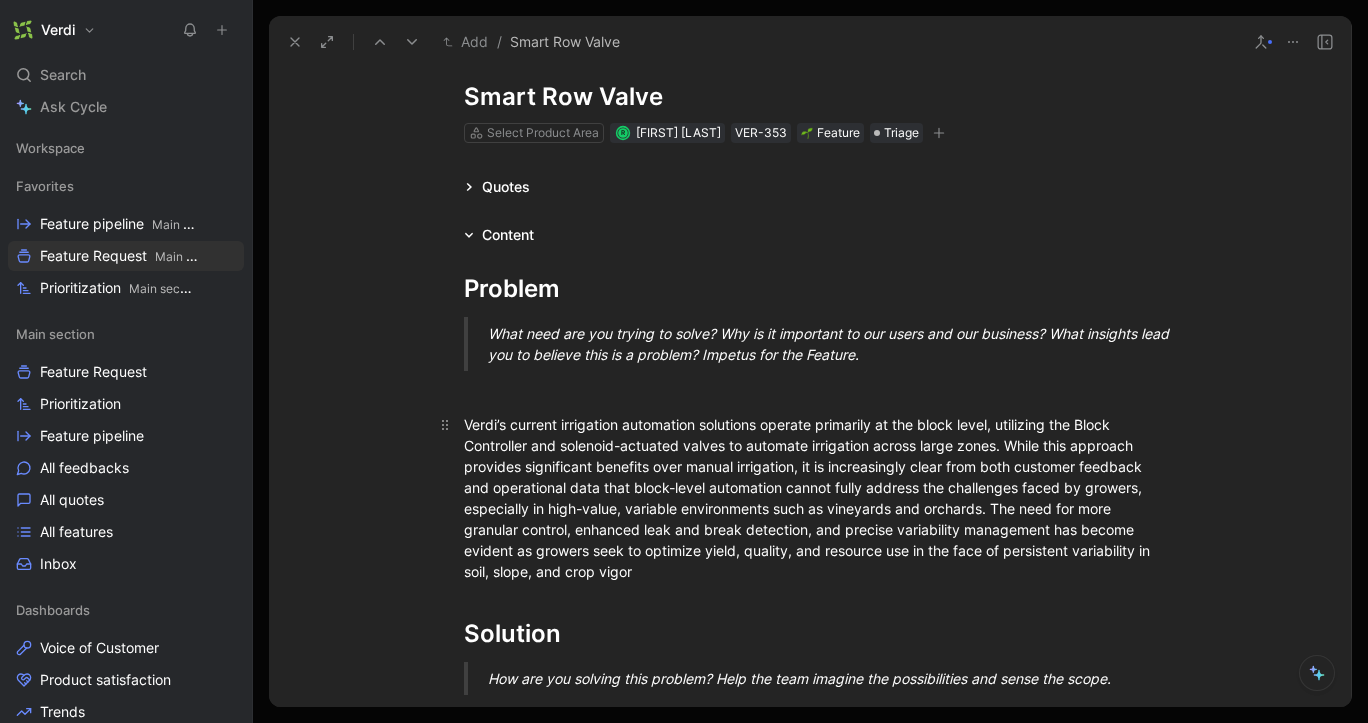 click on "Verdi’s current irrigation automation solutions operate primarily at the block level, utilizing the Block Controller and solenoid-actuated valves to automate irrigation across large zones. While this approach provides significant benefits over manual irrigation, it is increasingly clear from both customer feedback and operational data that block-level automation cannot fully address the challenges faced by growers, especially in high-value, variable environments such as vineyards and orchards. The need for more granular control, enhanced leak and break detection, and precise variability management has become evident as growers seek to optimize yield, quality, and resource use in the face of persistent variability in soil, slope, and crop vigor⁠" at bounding box center [810, 498] 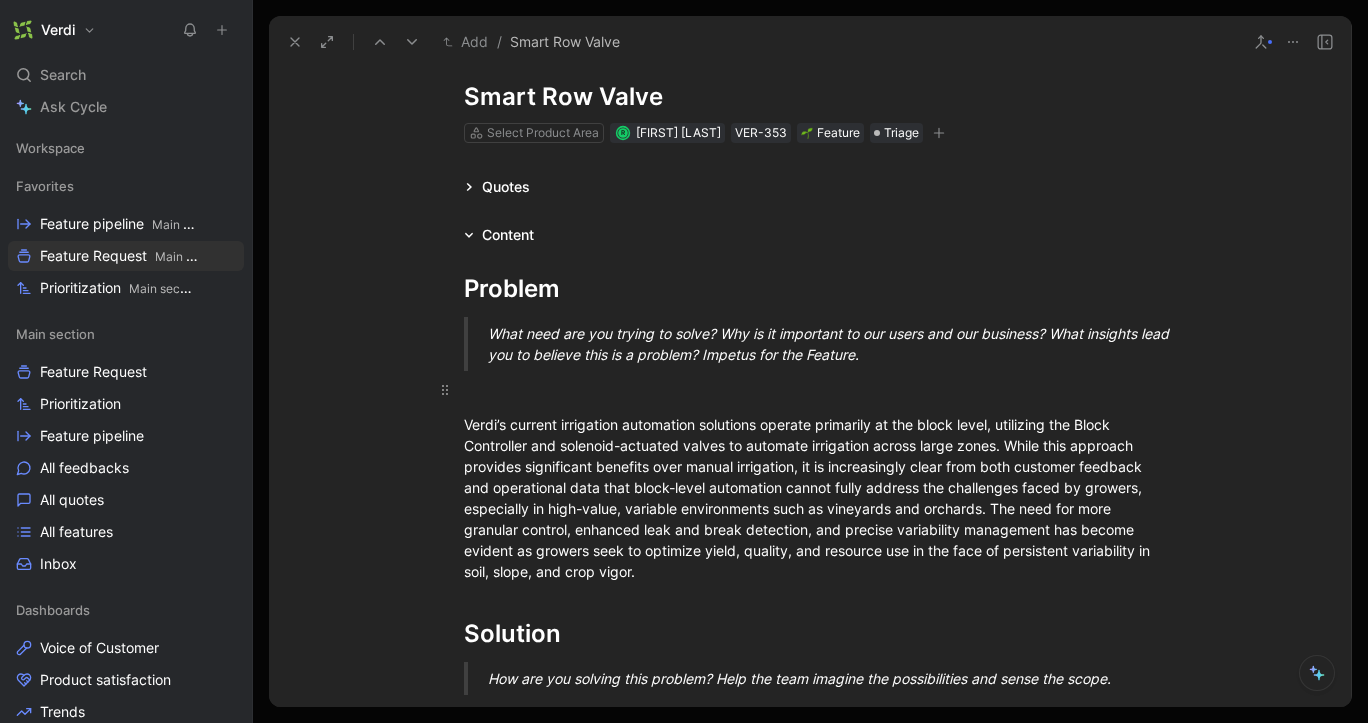 scroll, scrollTop: 151, scrollLeft: 0, axis: vertical 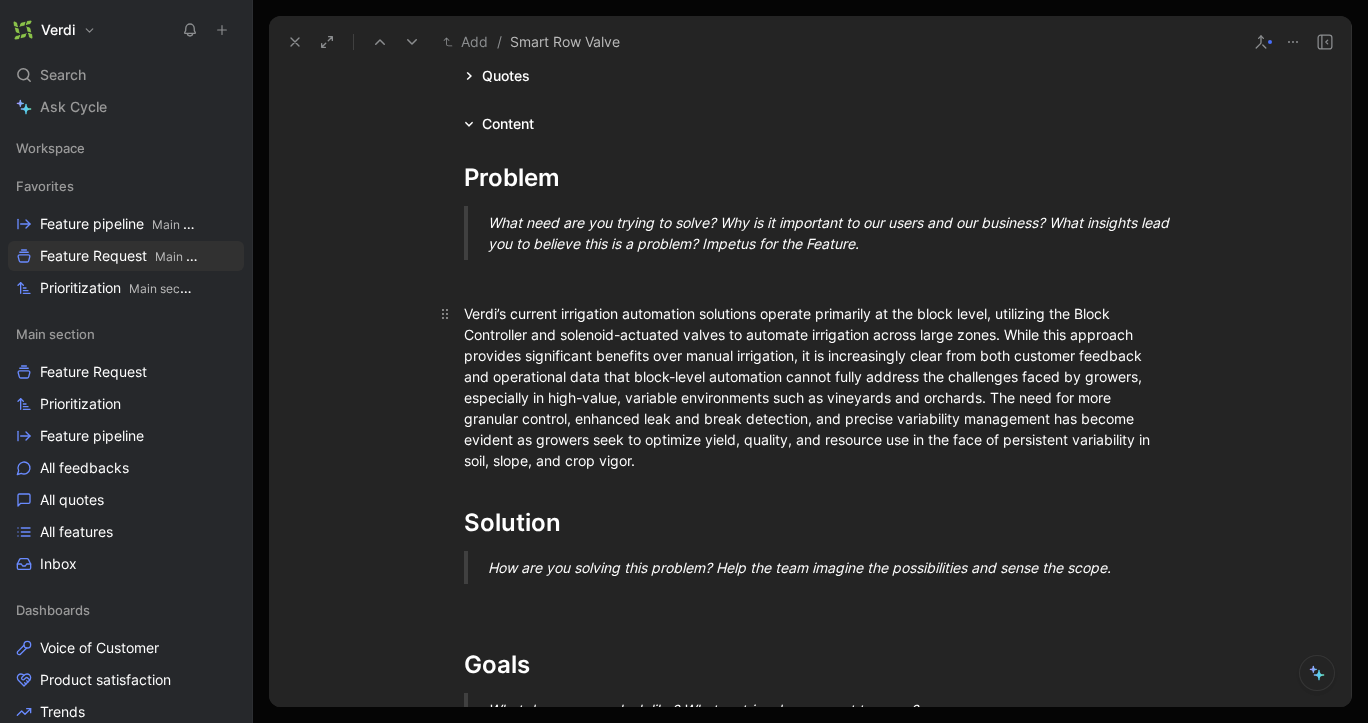 click on "Verdi’s current irrigation automation solutions operate primarily at the block level, utilizing the Block Controller and solenoid-actuated valves to automate irrigation across large zones. While this approach provides significant benefits over manual irrigation, it is increasingly clear from both customer feedback and operational data that block-level automation cannot fully address the challenges faced by growers, especially in high-value, variable environments such as vineyards and orchards. The need for more granular control, enhanced leak and break detection, and precise variability management has become evident as growers seek to optimize yield, quality, and resource use in the face of persistent variability in soil, slope, and crop vigor​." at bounding box center (810, 387) 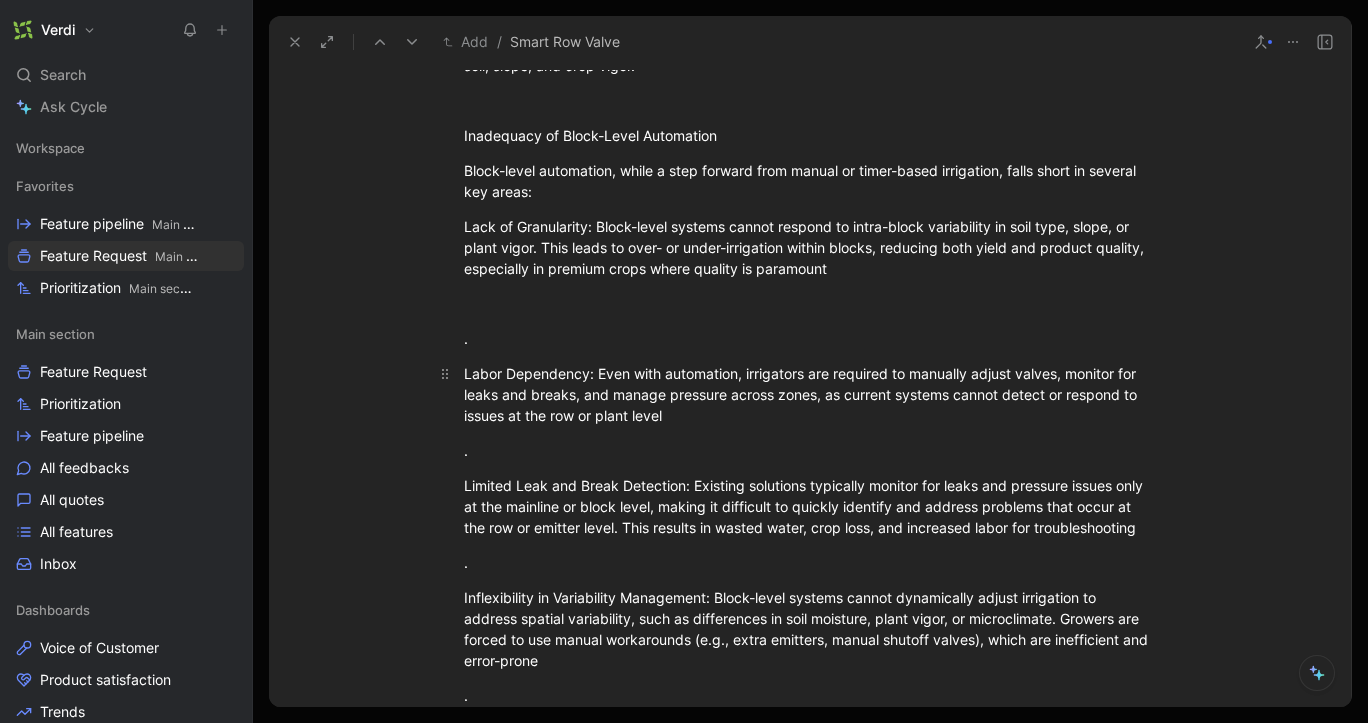 scroll, scrollTop: 537, scrollLeft: 0, axis: vertical 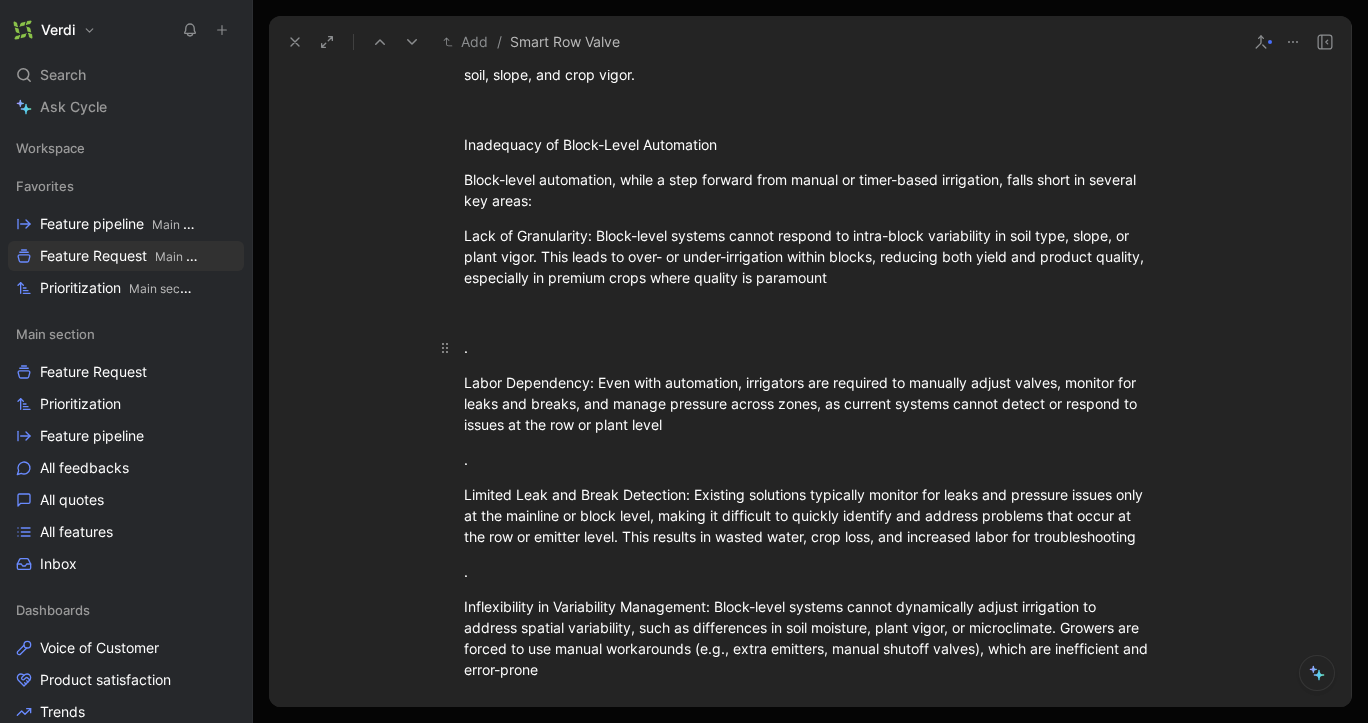 click on "⁠." at bounding box center (810, 347) 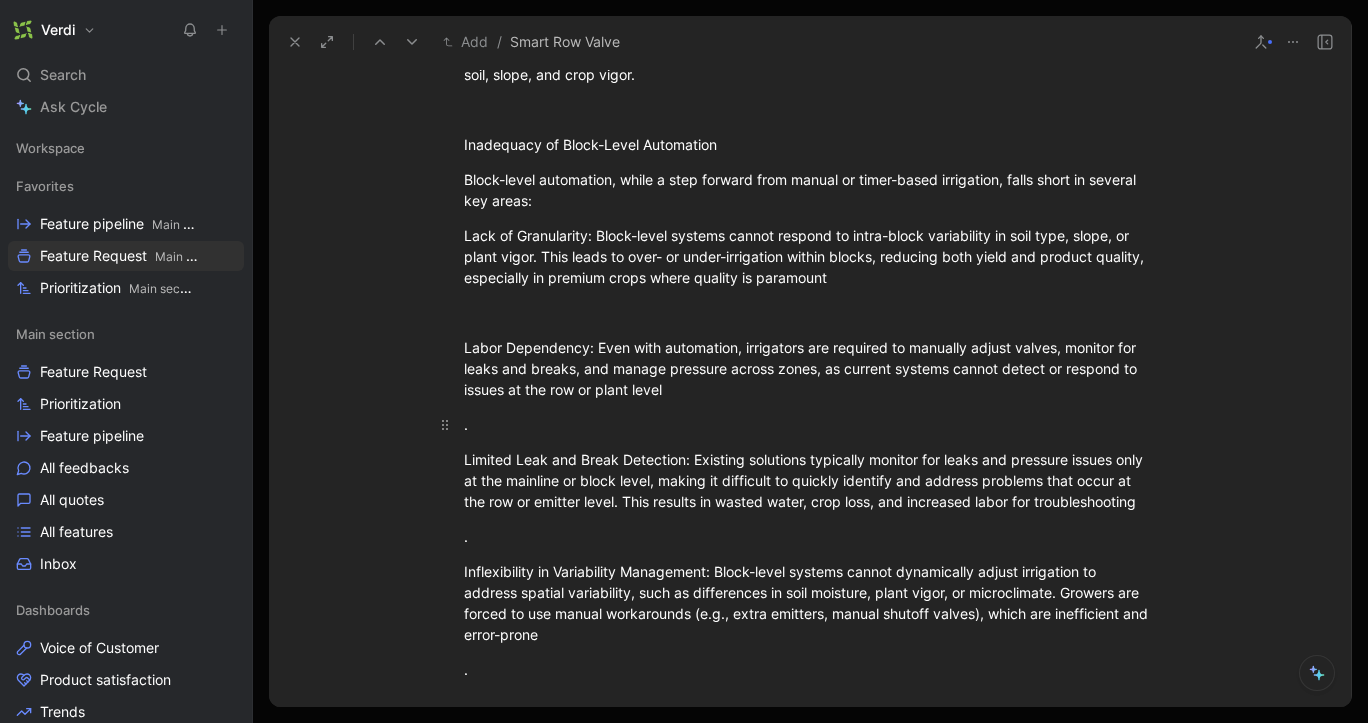 click on "⁠." at bounding box center [810, 424] 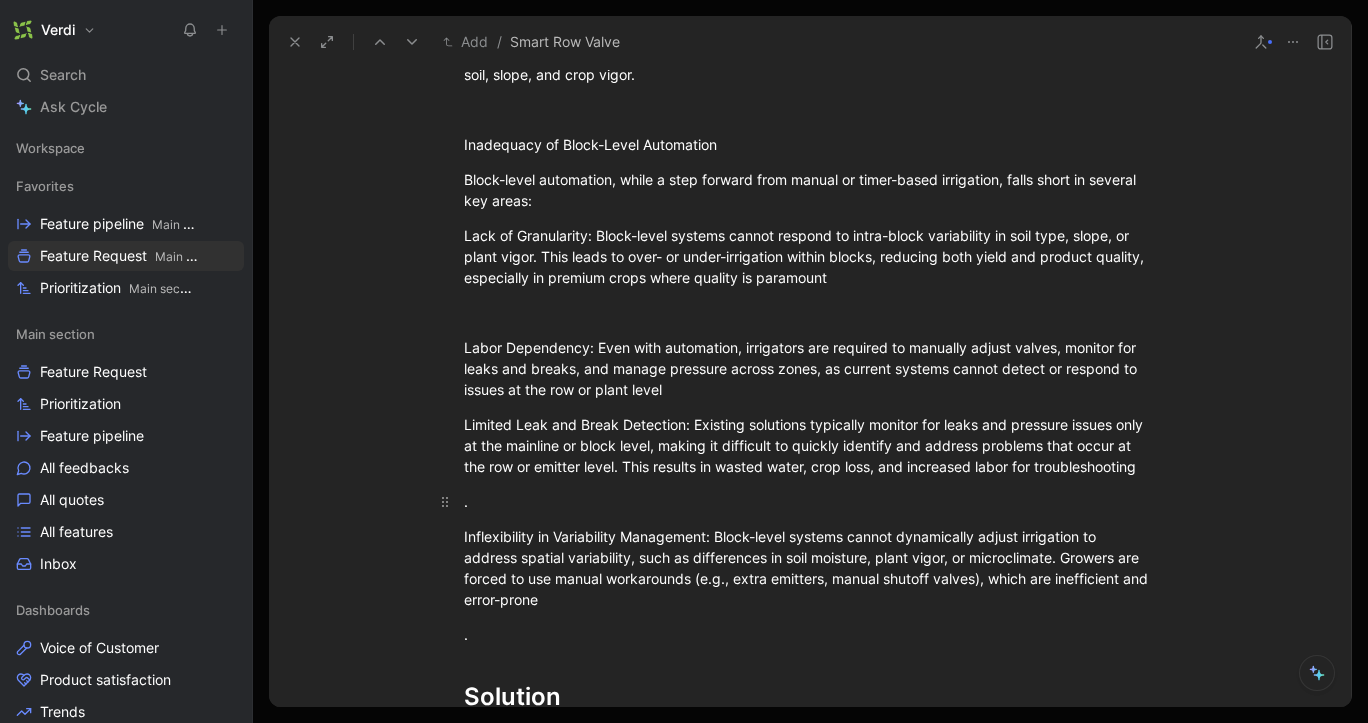 click on "⁠." at bounding box center [810, 501] 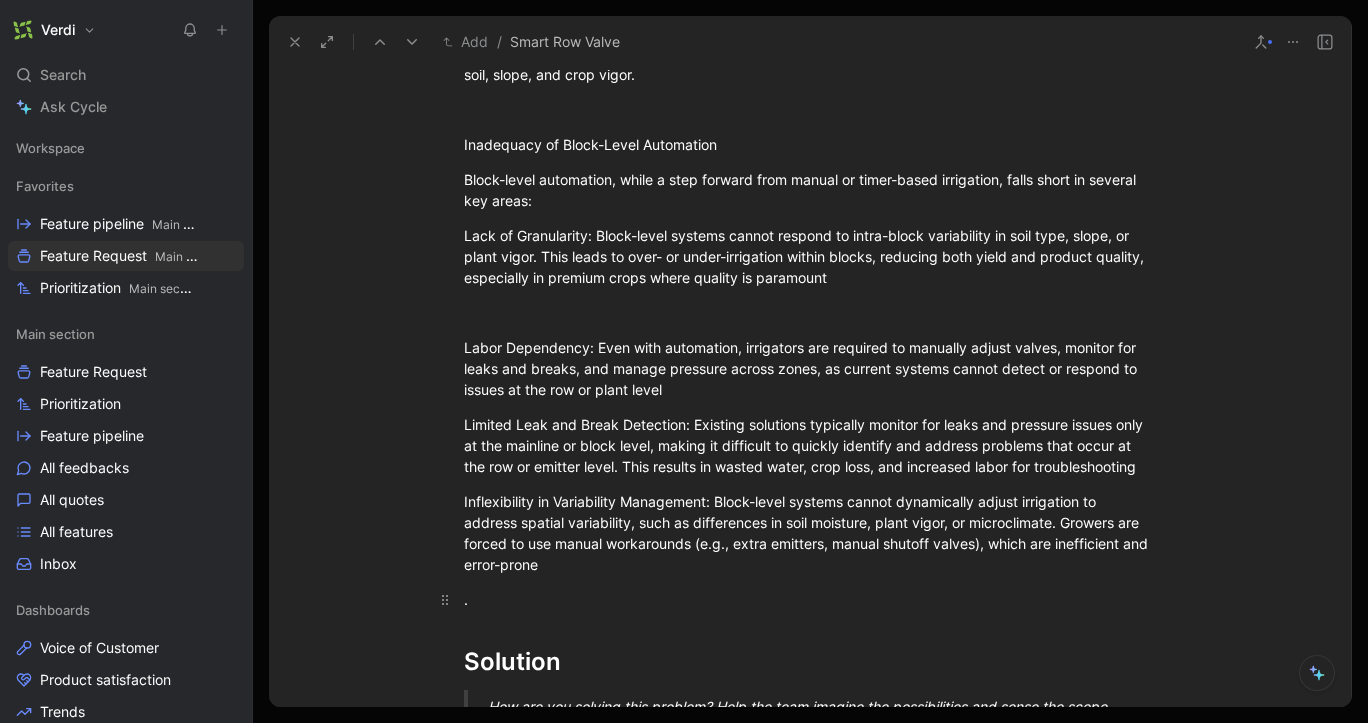 click on "⁠." at bounding box center (810, 599) 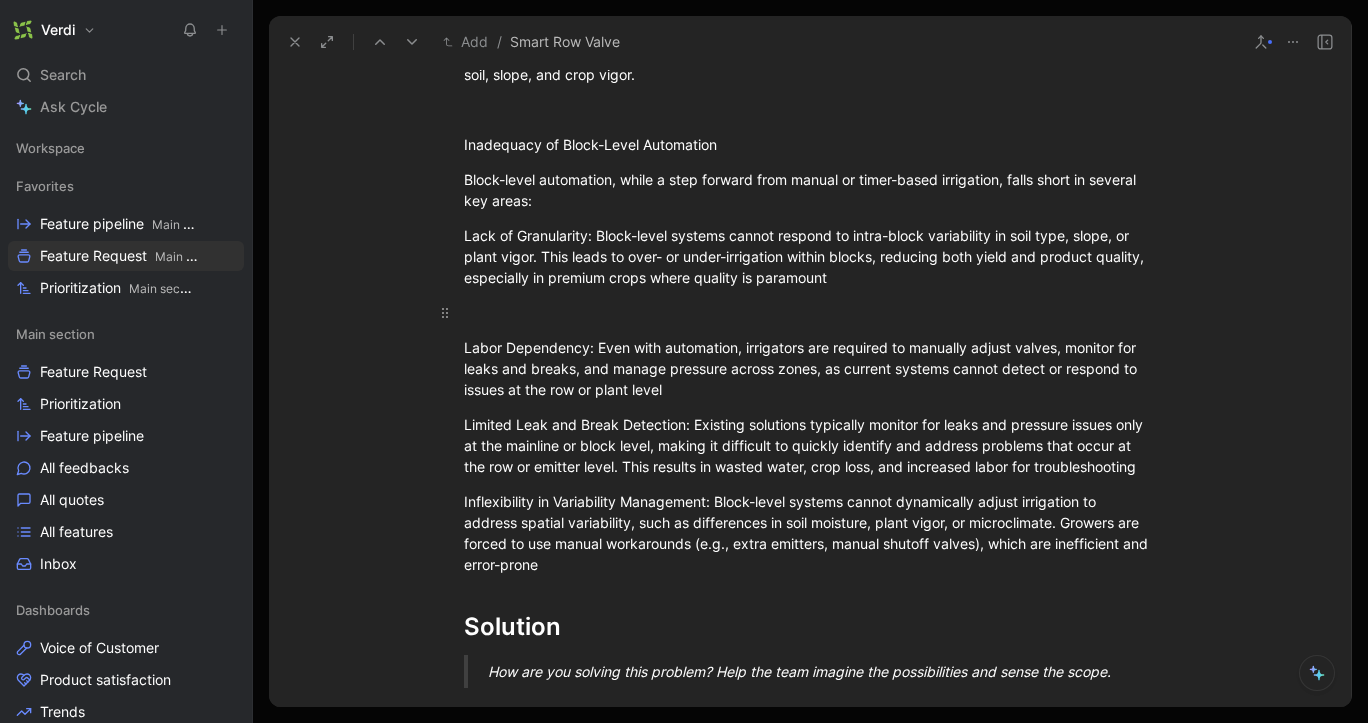 click on "⁠⁠" at bounding box center (810, 312) 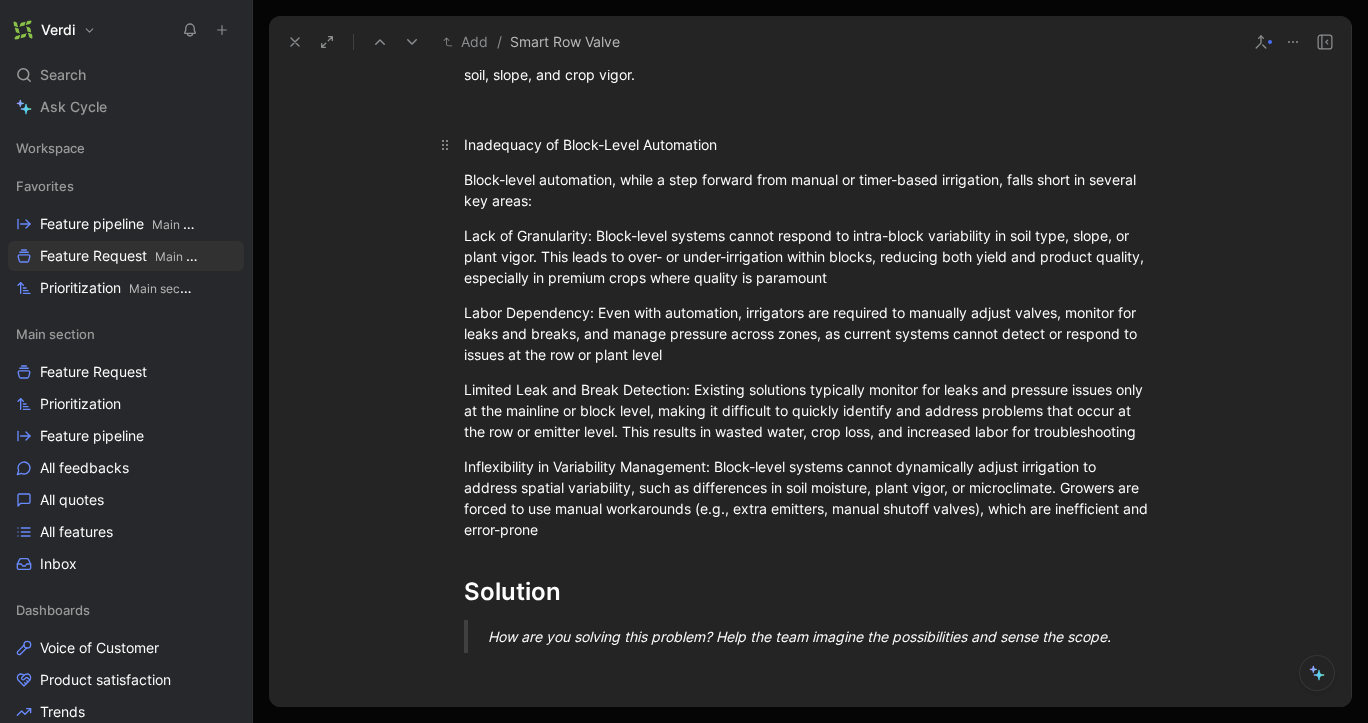click on "Inadequacy of Block-Level Automation" at bounding box center (810, 144) 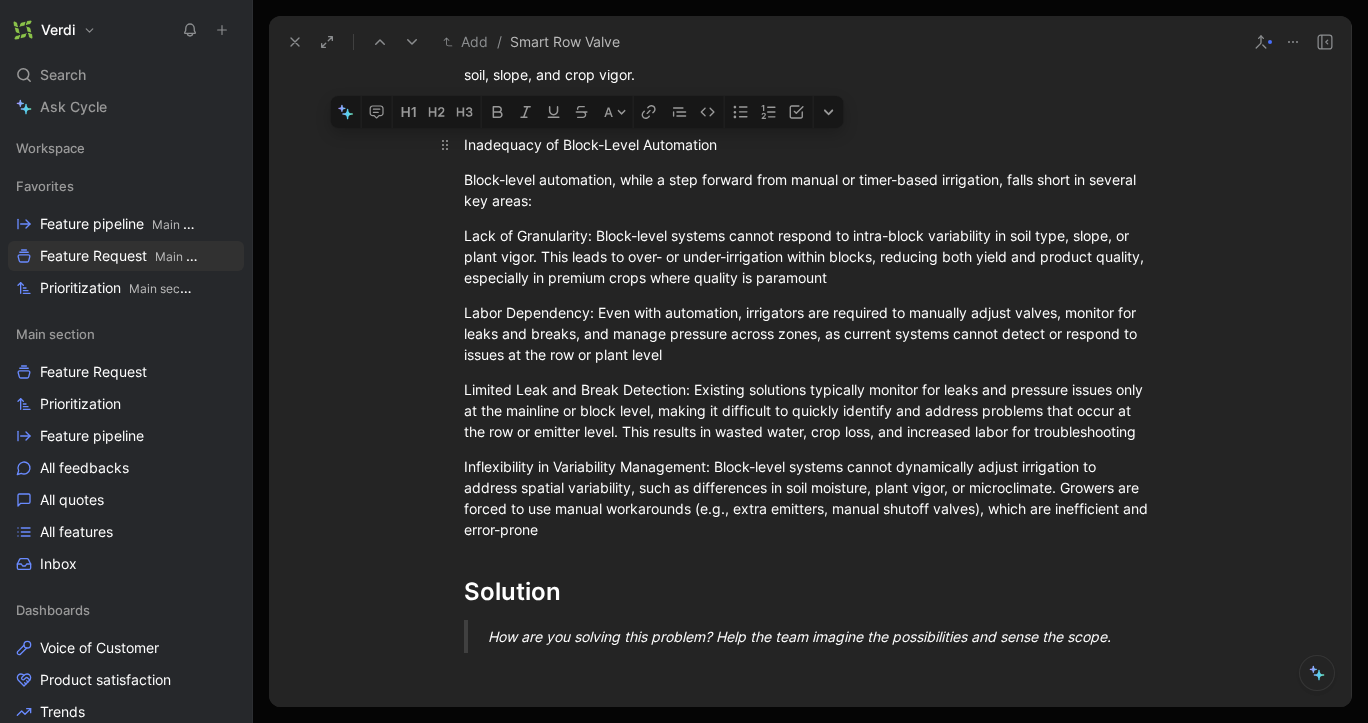 click on "Inadequacy of Block-Level Automation" at bounding box center [810, 144] 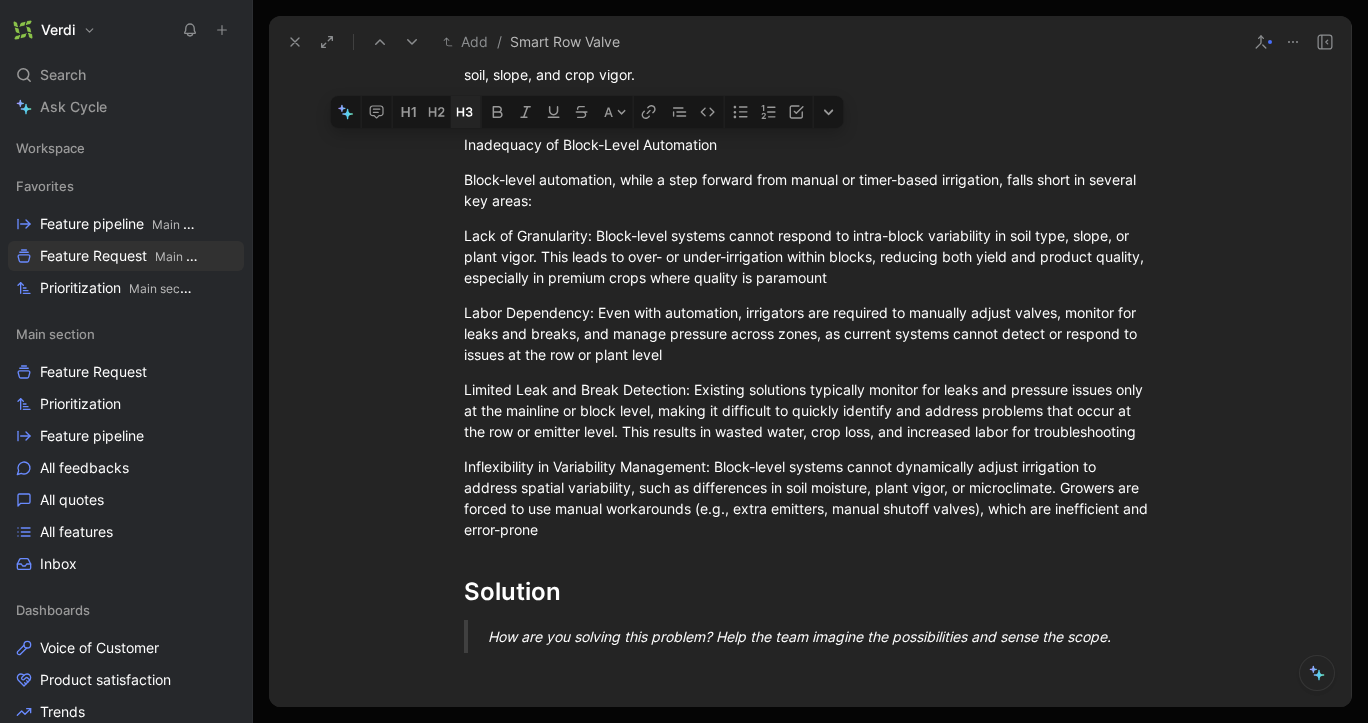click 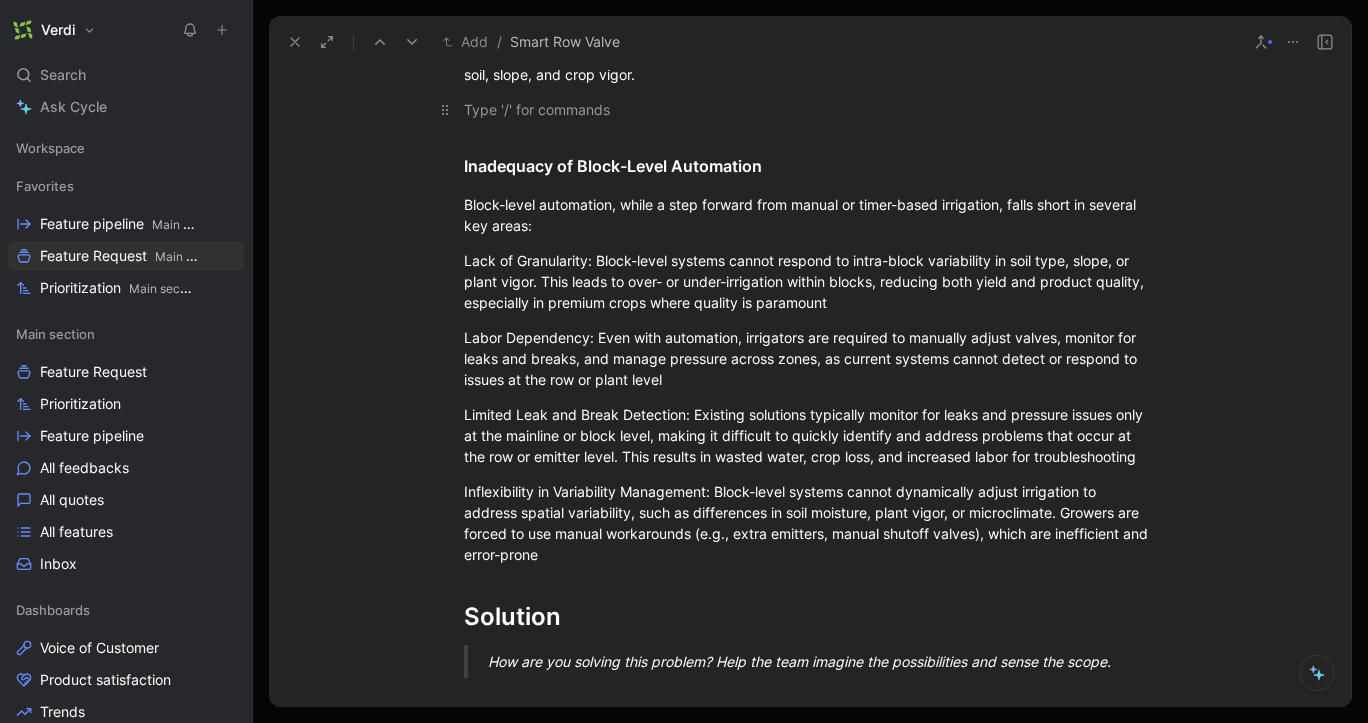 click at bounding box center [810, 109] 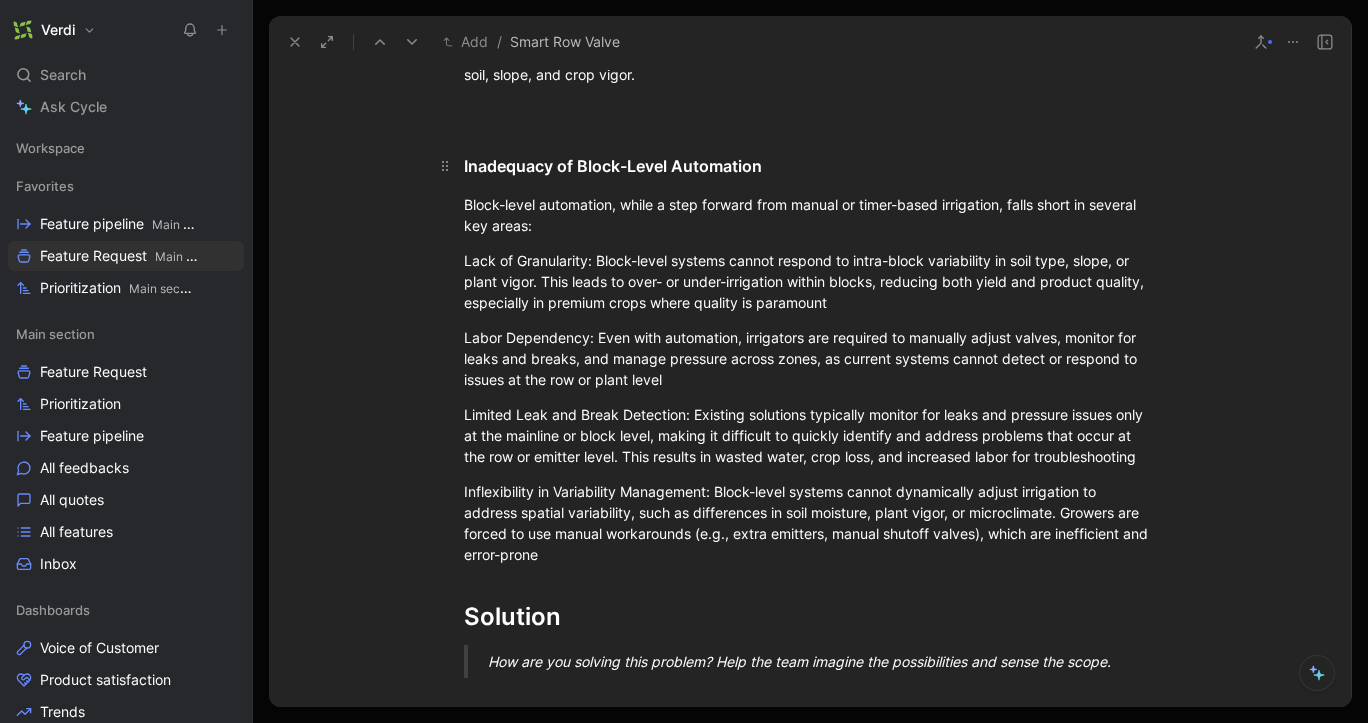 click on "Inadequacy of Block-Level Automation" at bounding box center (810, 157) 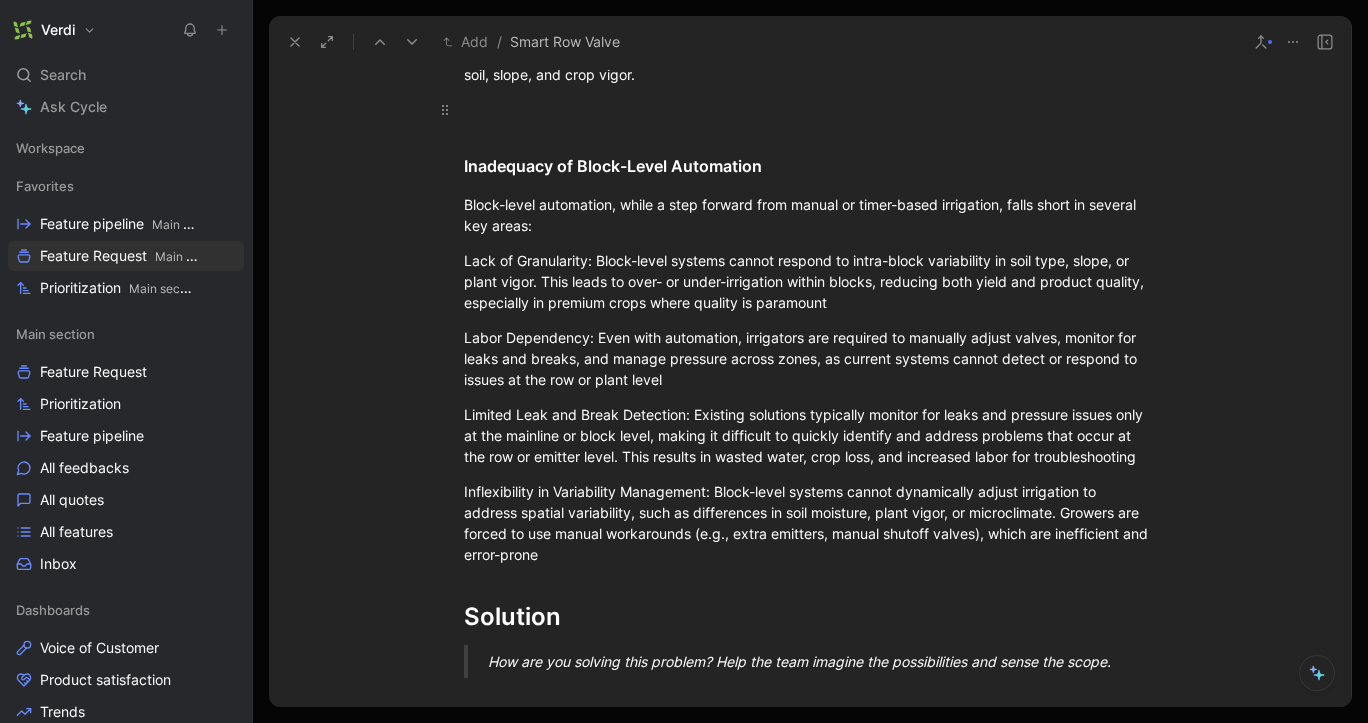 click at bounding box center (810, 109) 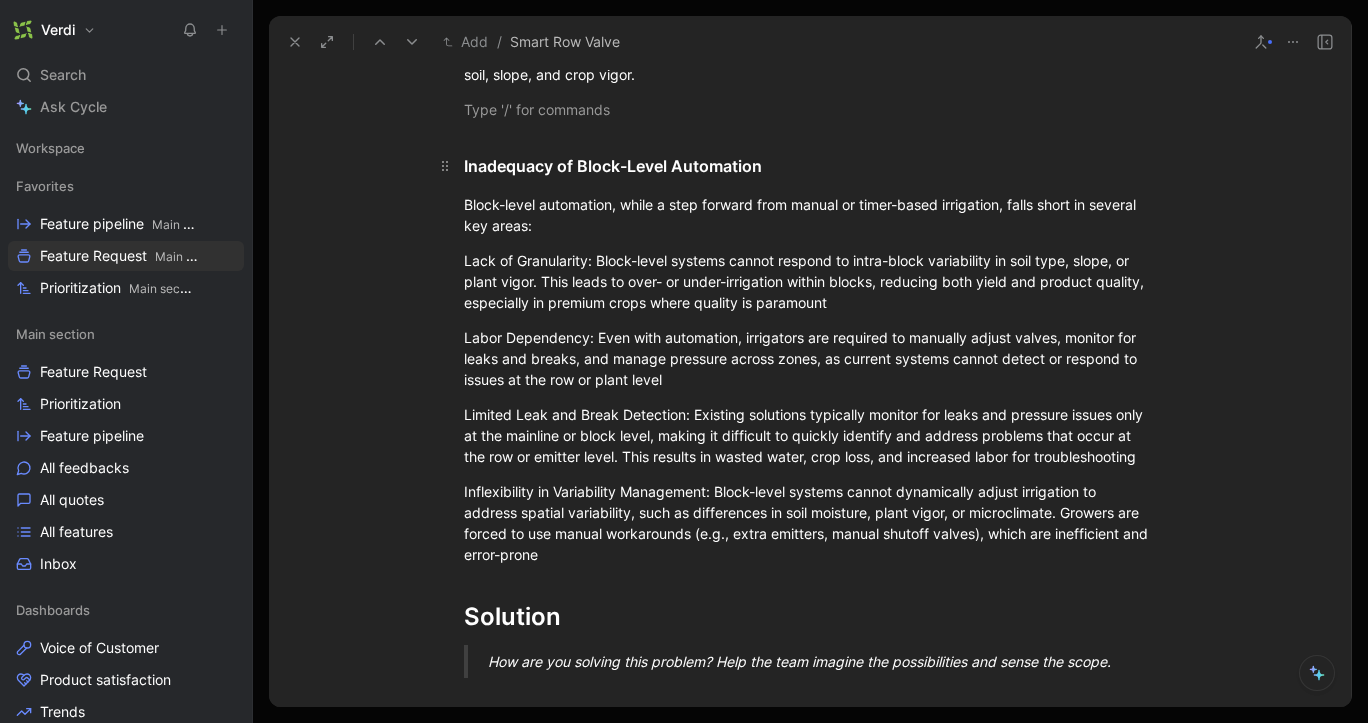 scroll, scrollTop: 529, scrollLeft: 0, axis: vertical 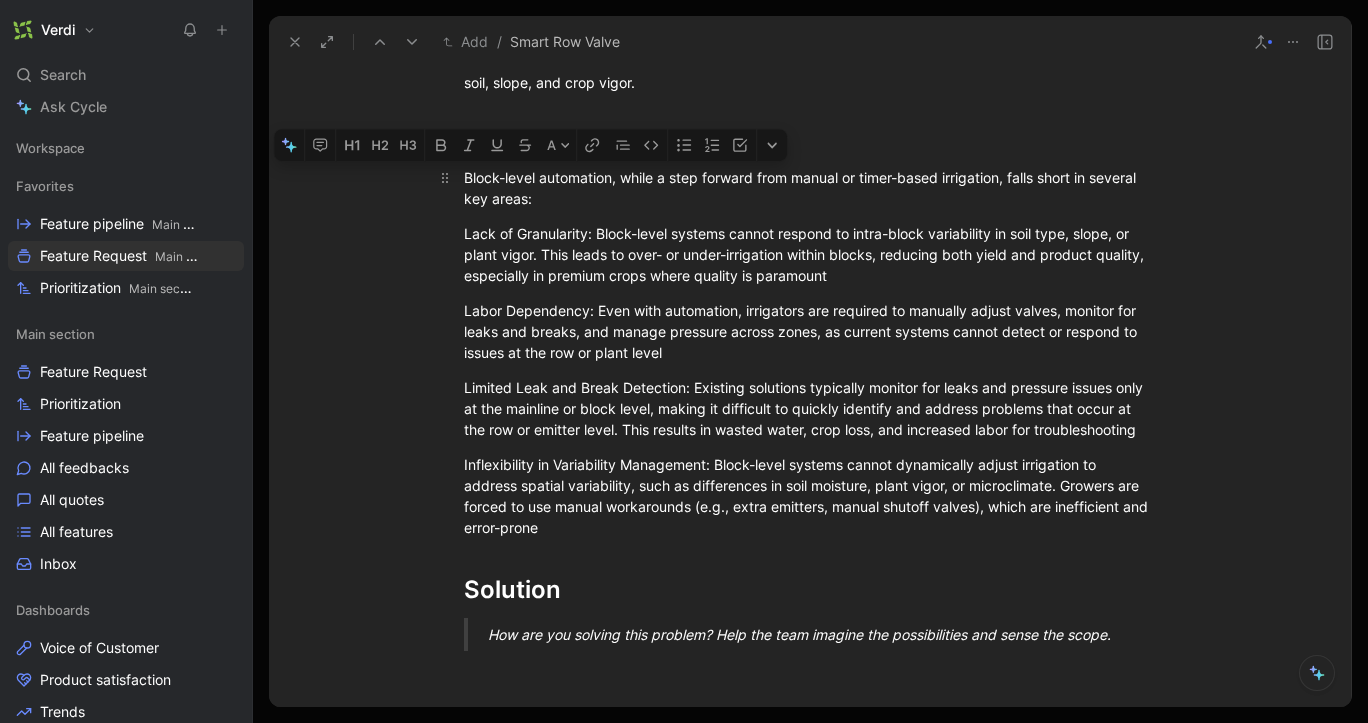 drag, startPoint x: 536, startPoint y: 194, endPoint x: 453, endPoint y: 175, distance: 85.146935 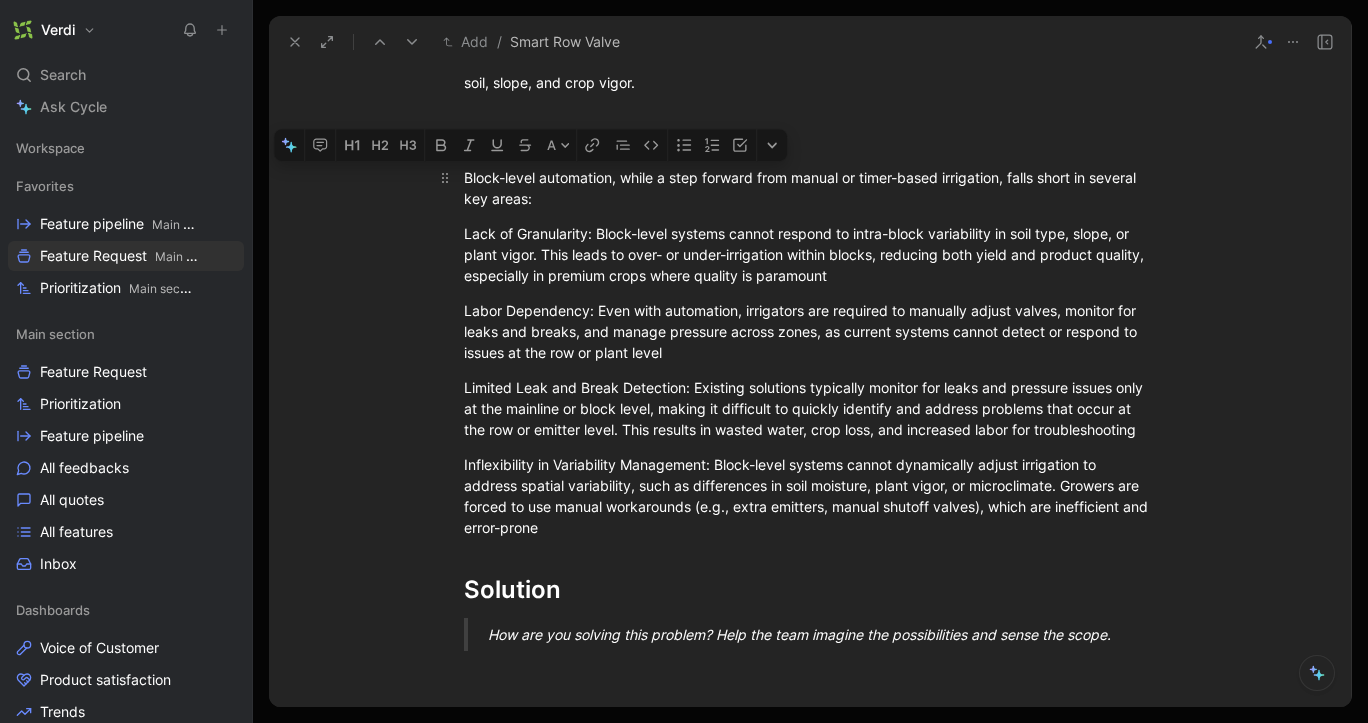 click on "Block-level automation, while a step forward from manual or timer-based irrigation, falls short in several key areas:" at bounding box center [810, 188] 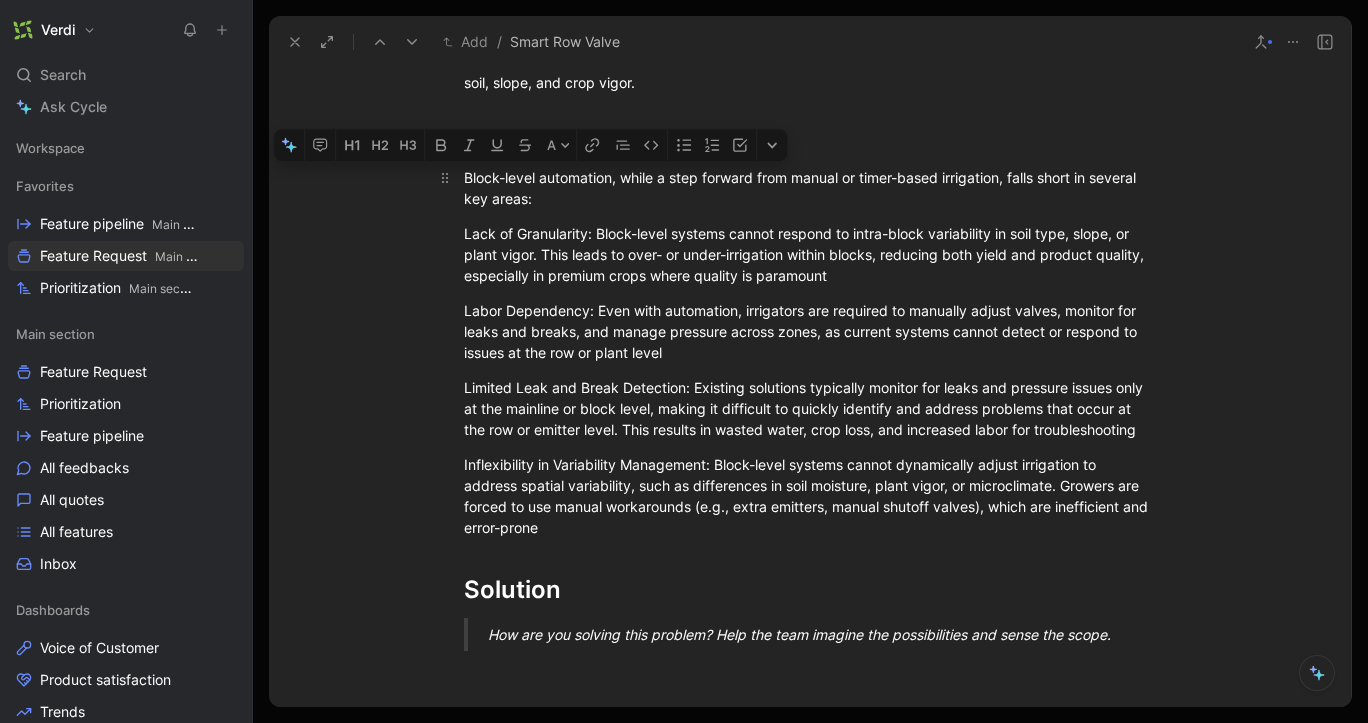 click on "Block-level automation, while a step forward from manual or timer-based irrigation, falls short in several key areas:" at bounding box center (810, 188) 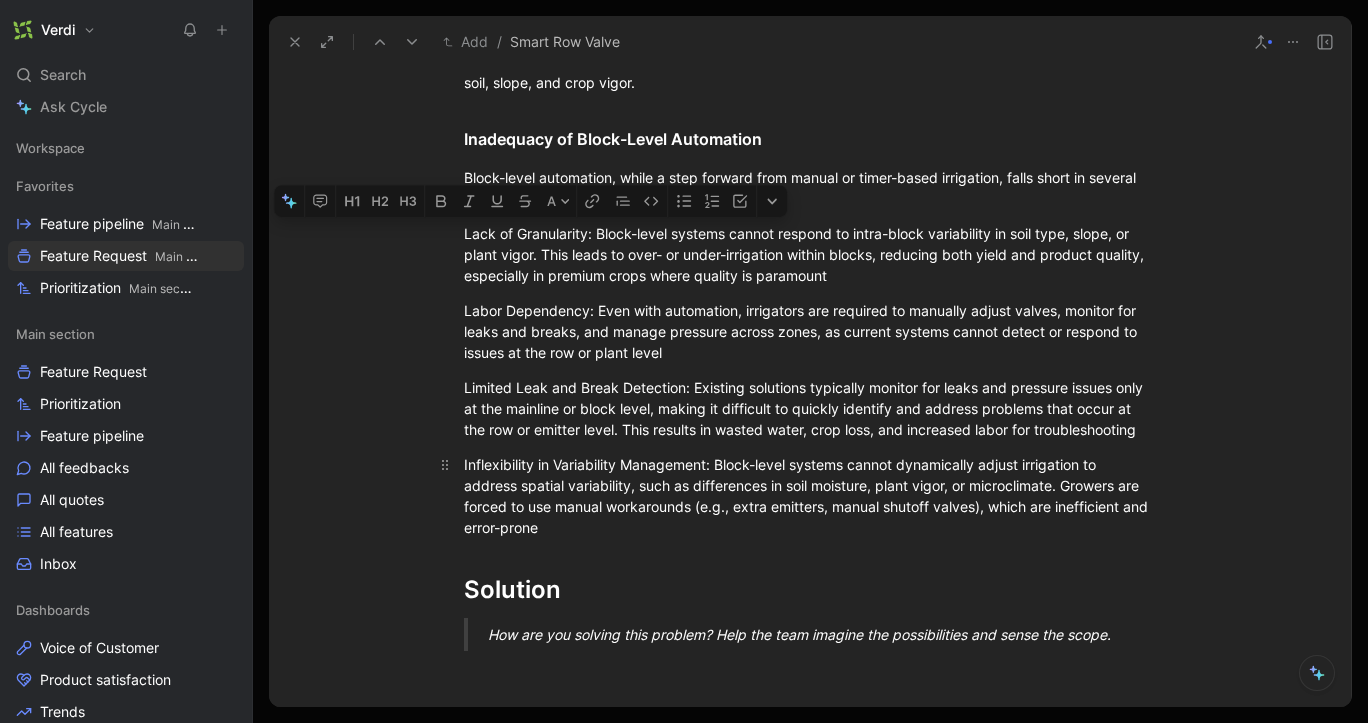 drag, startPoint x: 459, startPoint y: 229, endPoint x: 612, endPoint y: 519, distance: 327.88565 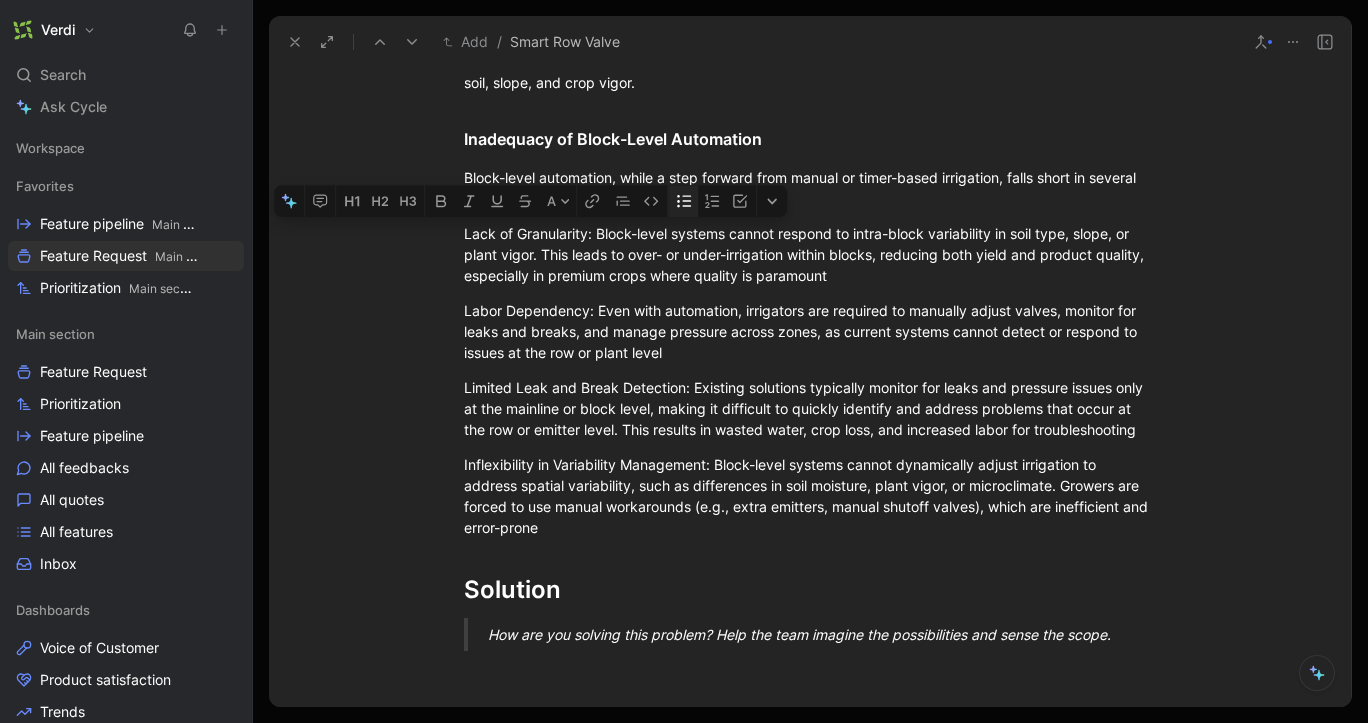 click at bounding box center (683, 201) 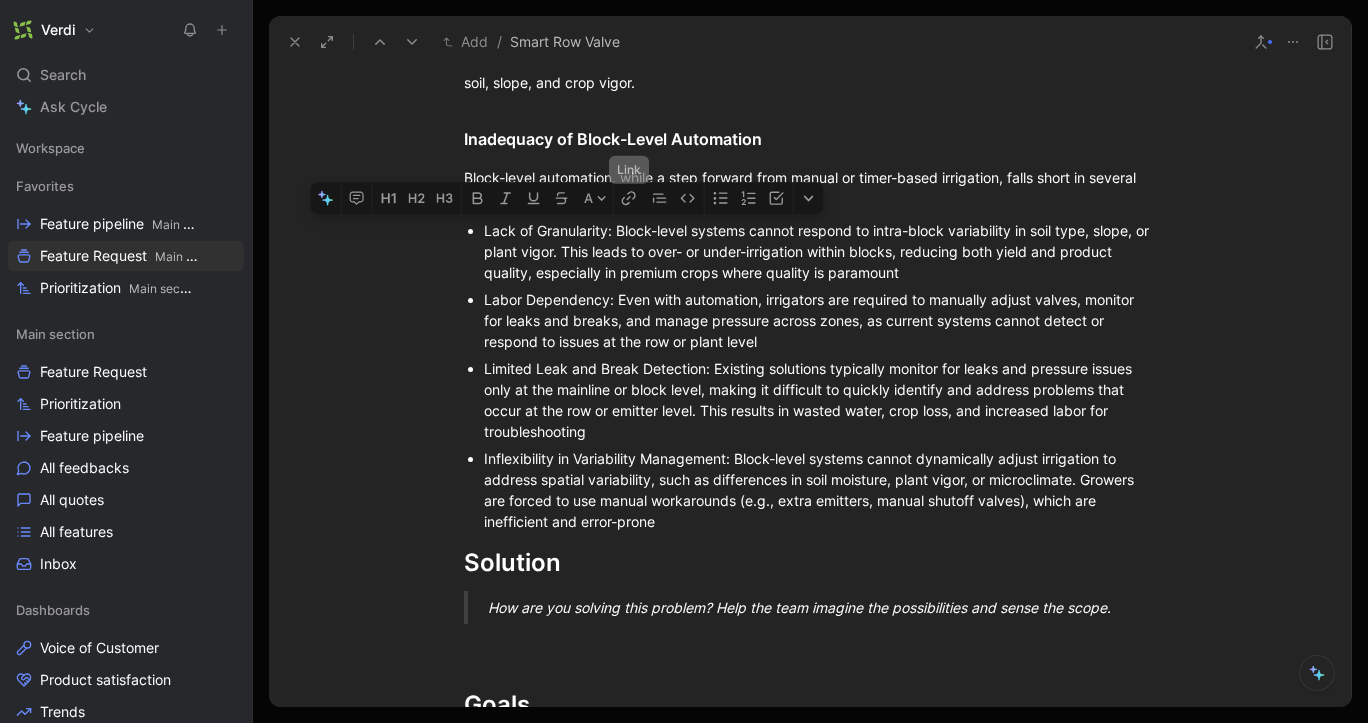click on "Problem What need are you trying to solve? Why is it important to our users and our business? What insights lead you to believe this is a problem? Impetus for the Feature. Verdi’s current irrigation automation solutions operate primarily at the block level, utilizing the Block Controller and solenoid-actuated valves to automate irrigation across large zones. While this approach provides significant benefits over manual irrigation, it is increasingly clear from both customer feedback and operational data that block-level automation cannot fully address the challenges faced by growers, especially in high-value, variable environments such as vineyards and orchards. The need for more granular control, enhanced leak and break detection, and precise variability management has become evident as growers seek to optimize yield, quality, and resource use in the face of persistent variability in soil, slope, and crop vigor⁠. Inadequacy of Block-Level Automation Solution Goals Core Features Naming Milestones Notes" at bounding box center (810, 687) 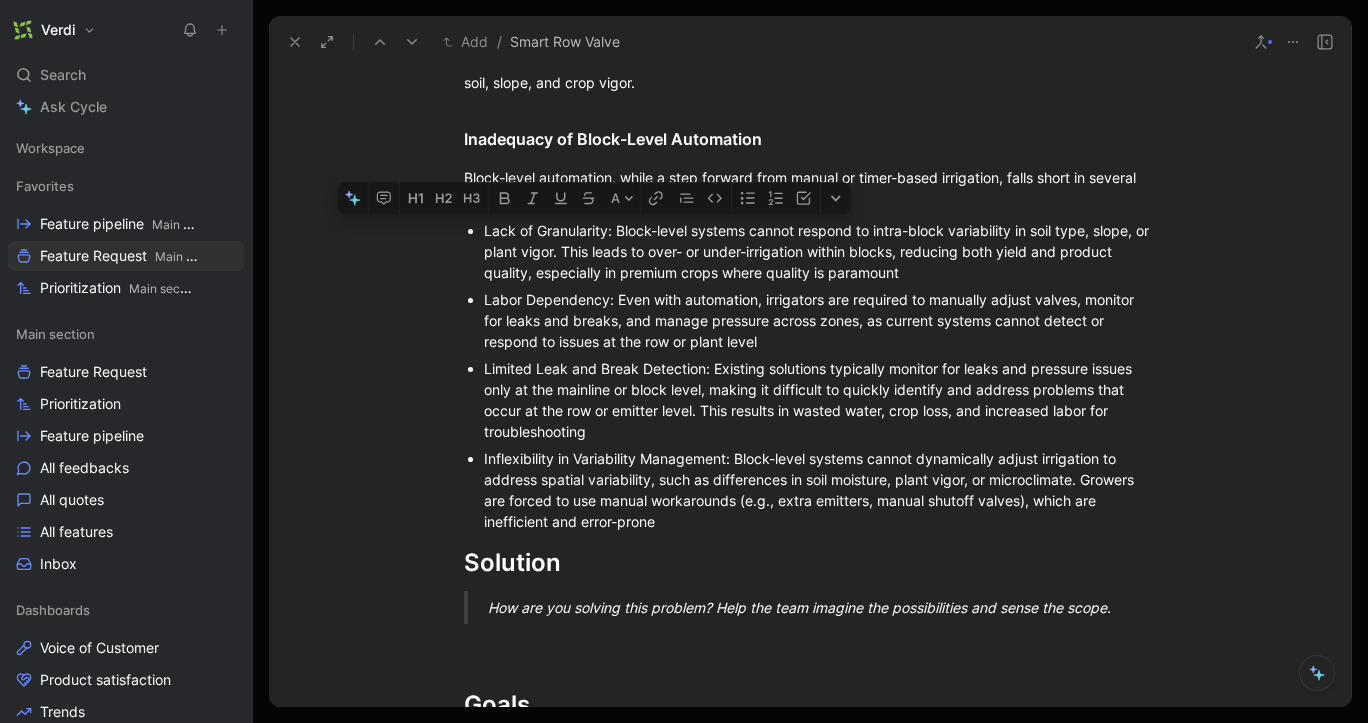 drag, startPoint x: 547, startPoint y: 229, endPoint x: 647, endPoint y: 236, distance: 100.2447 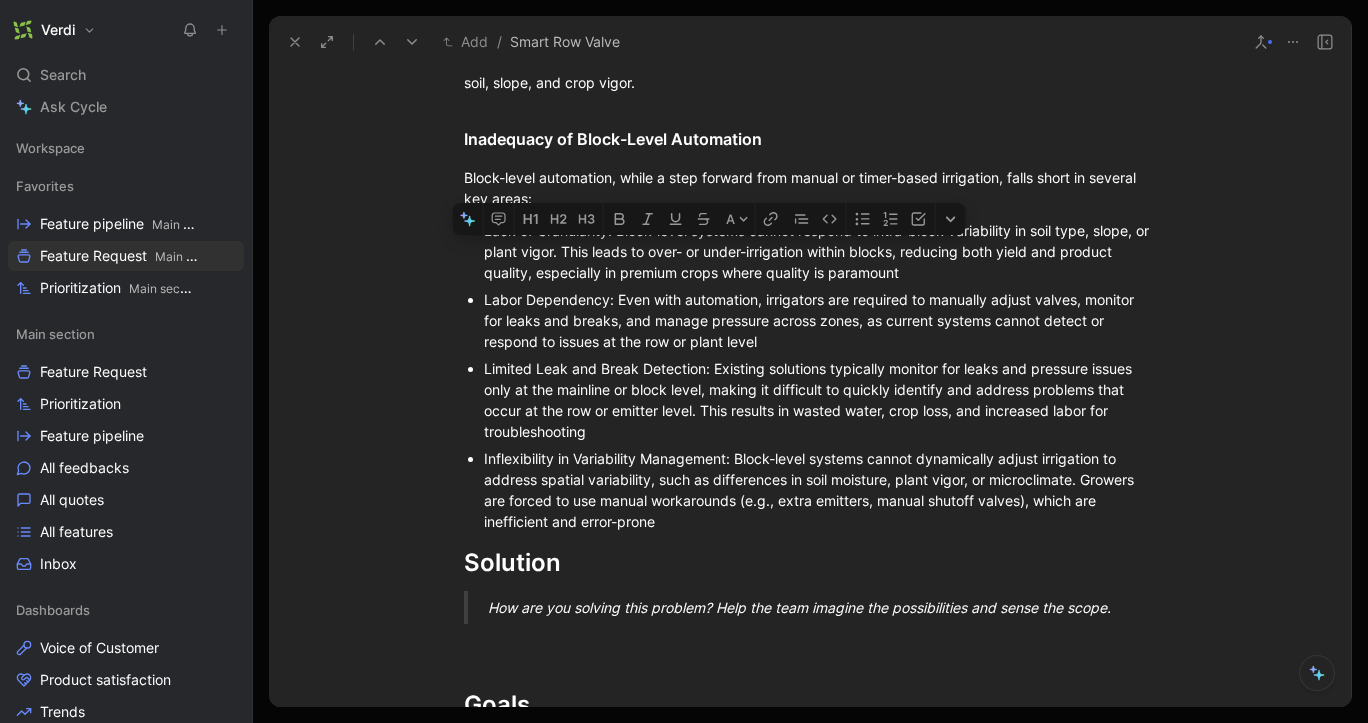 drag, startPoint x: 707, startPoint y: 257, endPoint x: 786, endPoint y: 264, distance: 79.30952 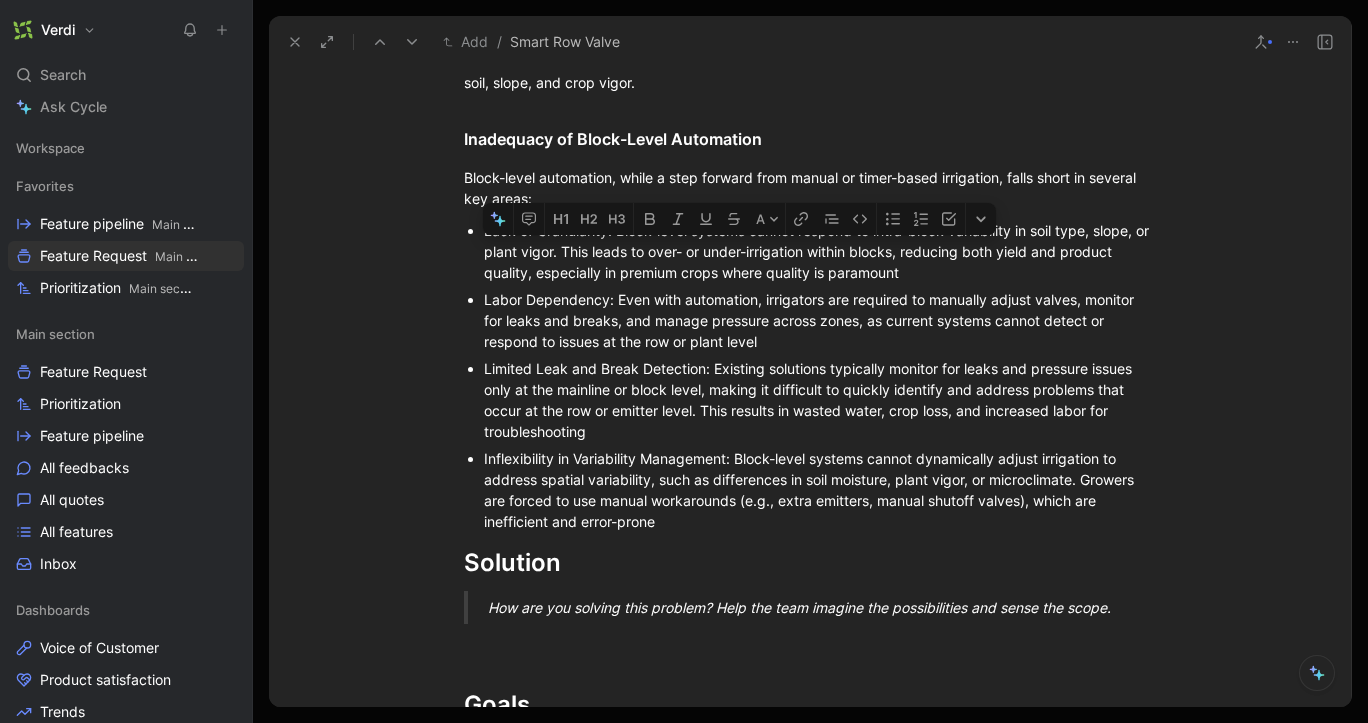 click on "Lack of Granularity: Block-level systems cannot respond to intra-block variability in soil type, slope, or plant vigor. This leads to over- or under-irrigation within blocks, reducing both yield and product quality, especially in premium crops where quality is paramount⁠" at bounding box center [820, 251] 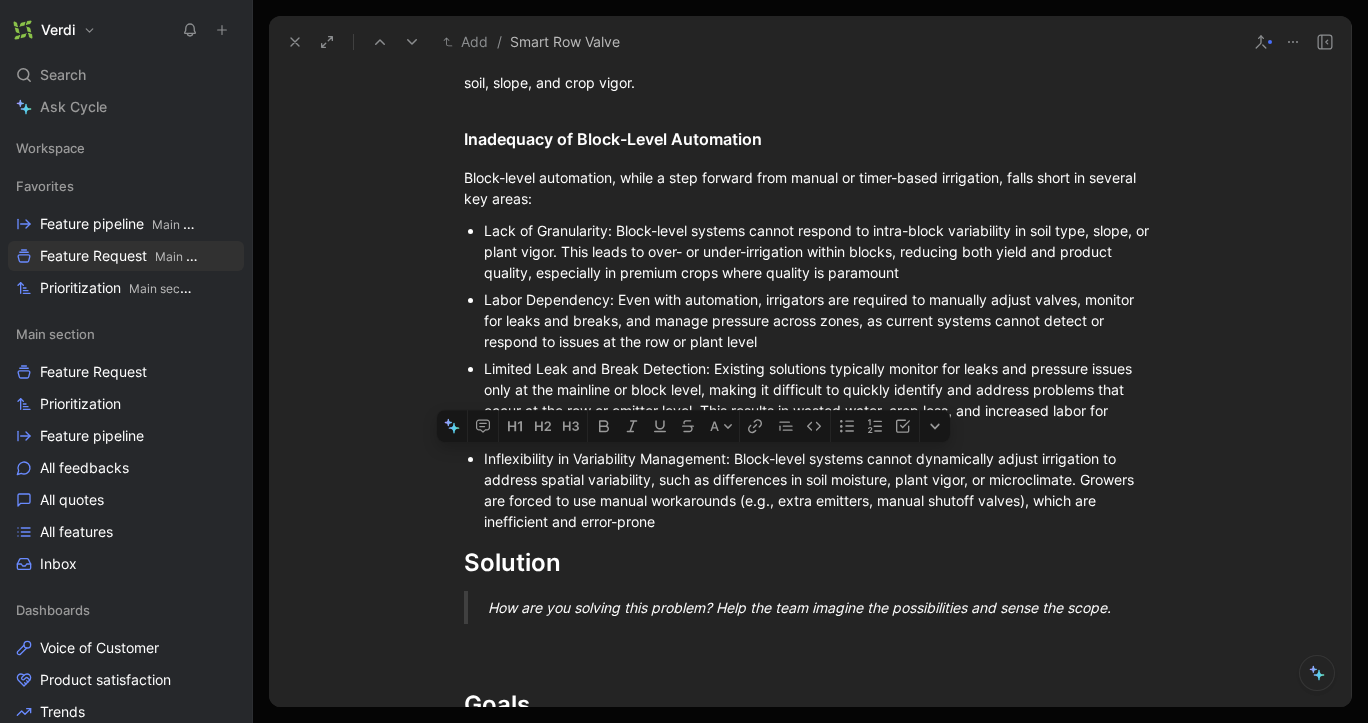 drag, startPoint x: 668, startPoint y: 523, endPoint x: 734, endPoint y: 459, distance: 91.93476 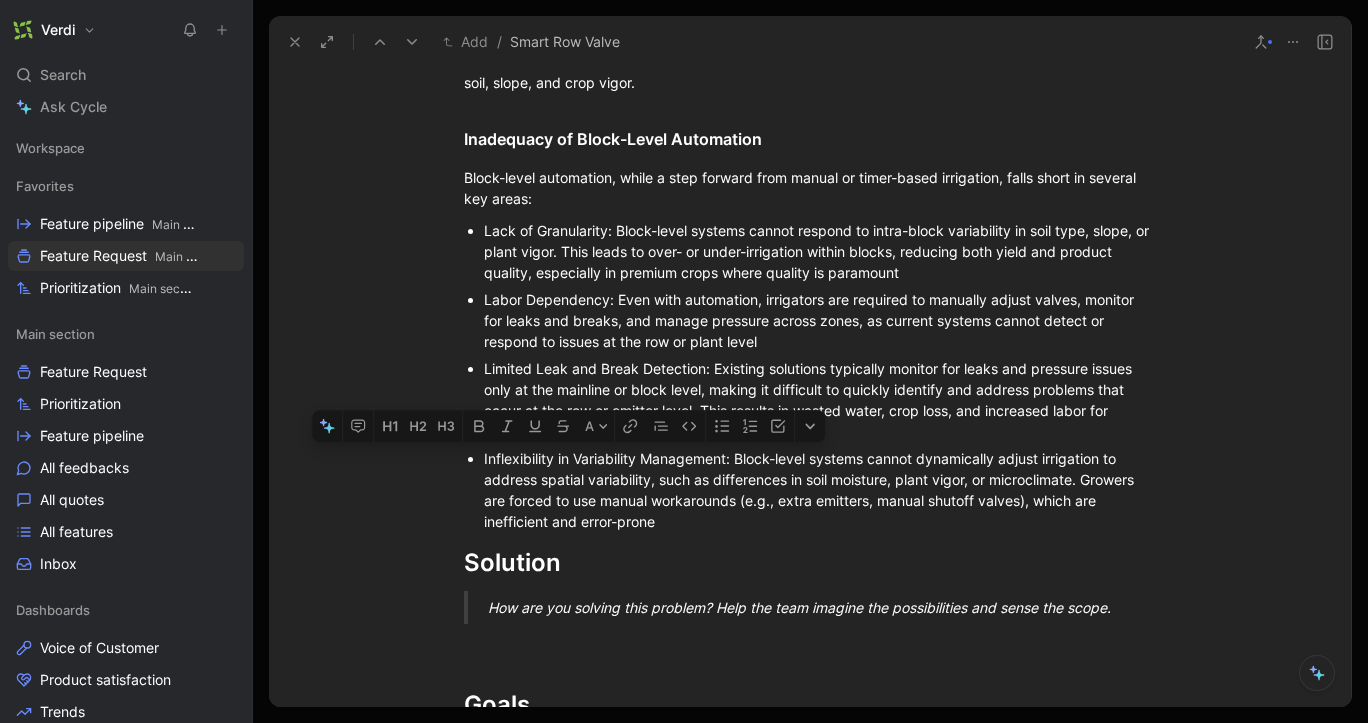 drag, startPoint x: 684, startPoint y: 518, endPoint x: 481, endPoint y: 462, distance: 210.58252 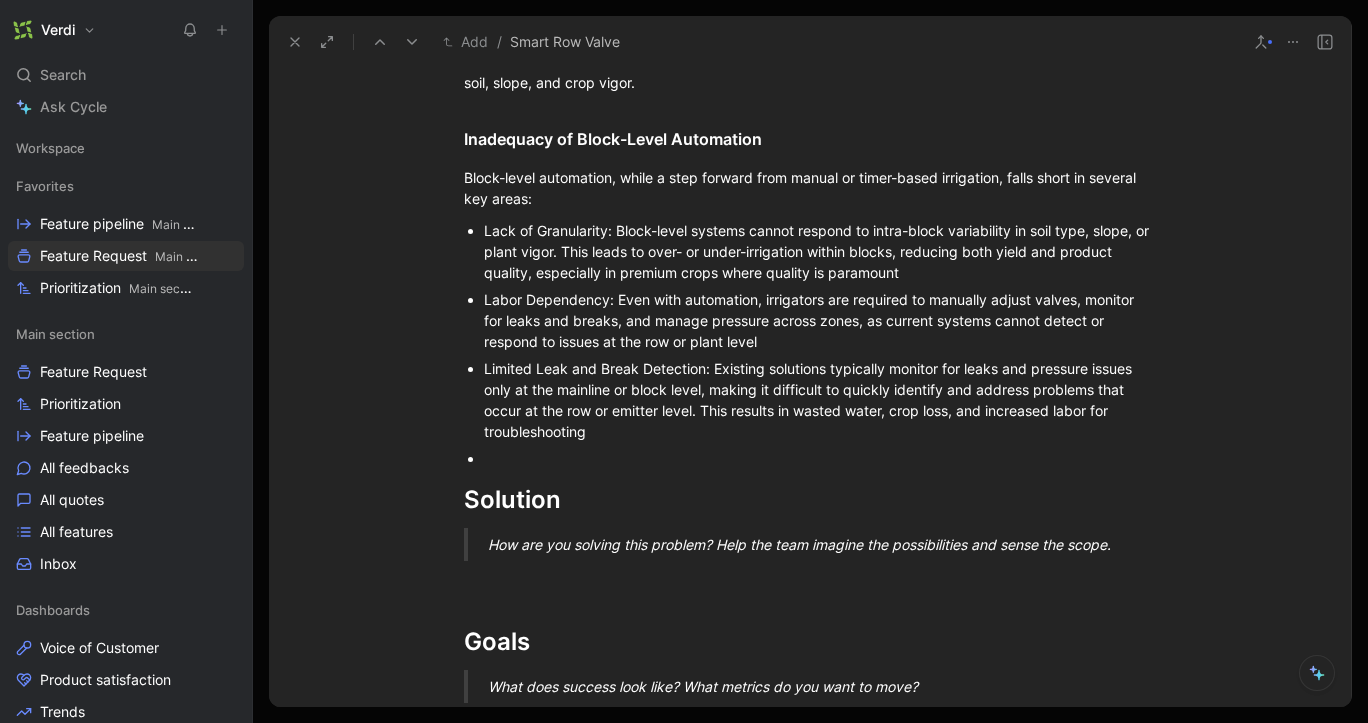 click on "Lack of Granularity: Block-level systems cannot respond to intra-block variability in soil type, slope, or plant vigor. This leads to over- or under-irrigation within blocks, reducing both yield and product quality, especially in premium crops where quality is paramount⁠" at bounding box center (820, 251) 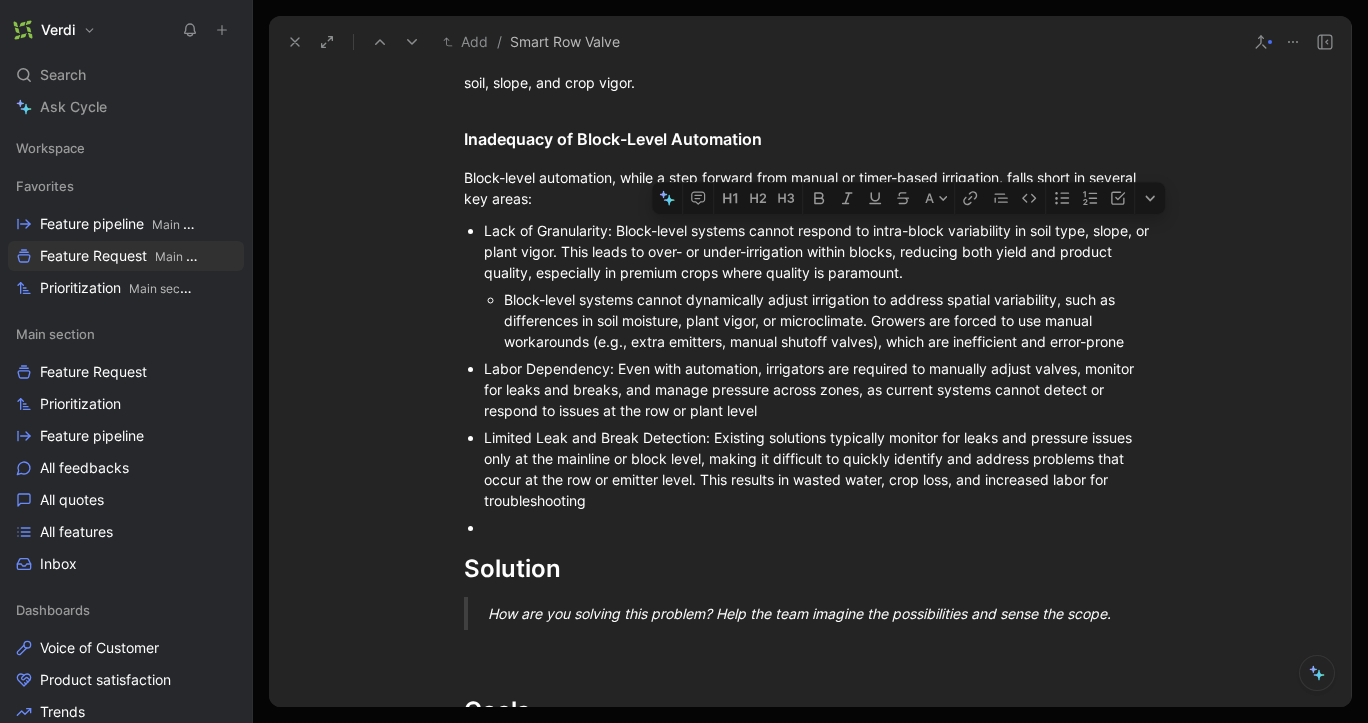 drag, startPoint x: 944, startPoint y: 229, endPoint x: 872, endPoint y: 231, distance: 72.02777 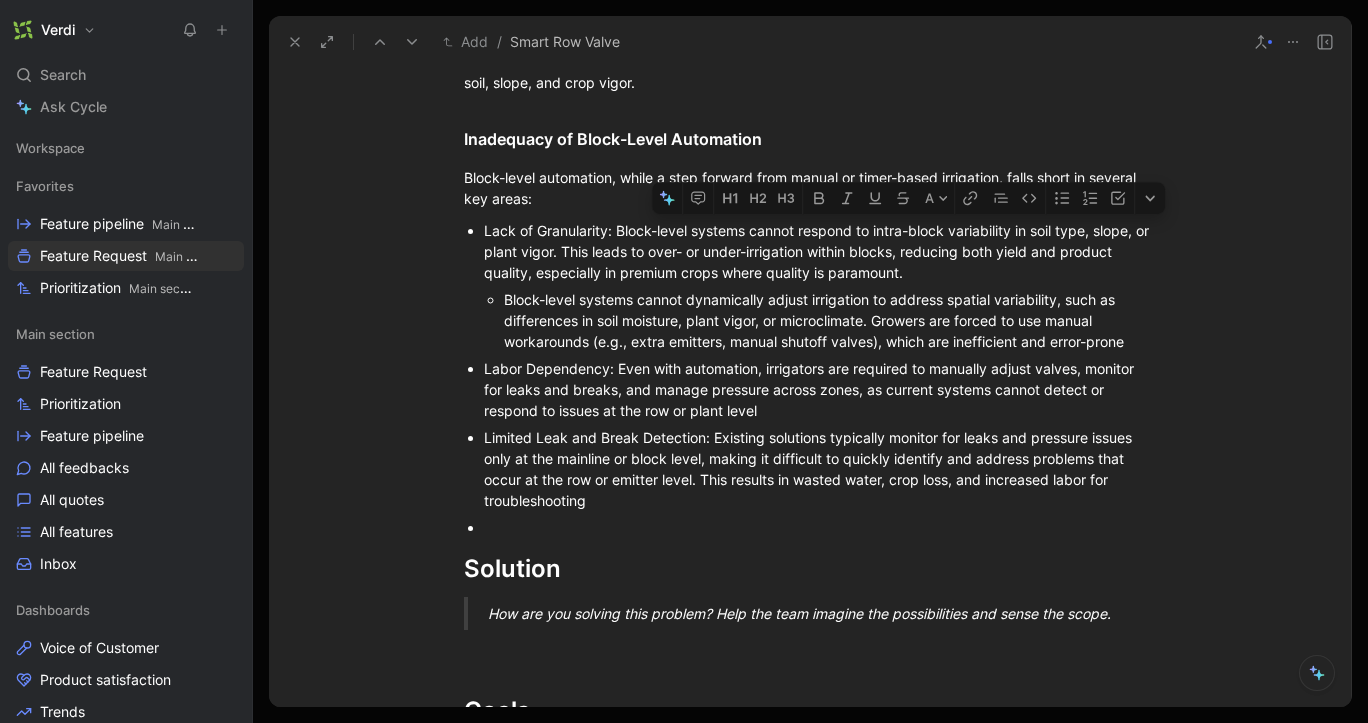 click on "Lack of Granularity: Block-level systems cannot respond to intra-block variability in soil type, slope, or plant vigor. This leads to over- or under-irrigation within blocks, reducing both yield and product quality, especially in premium crops where quality is paramount⁠." at bounding box center (820, 251) 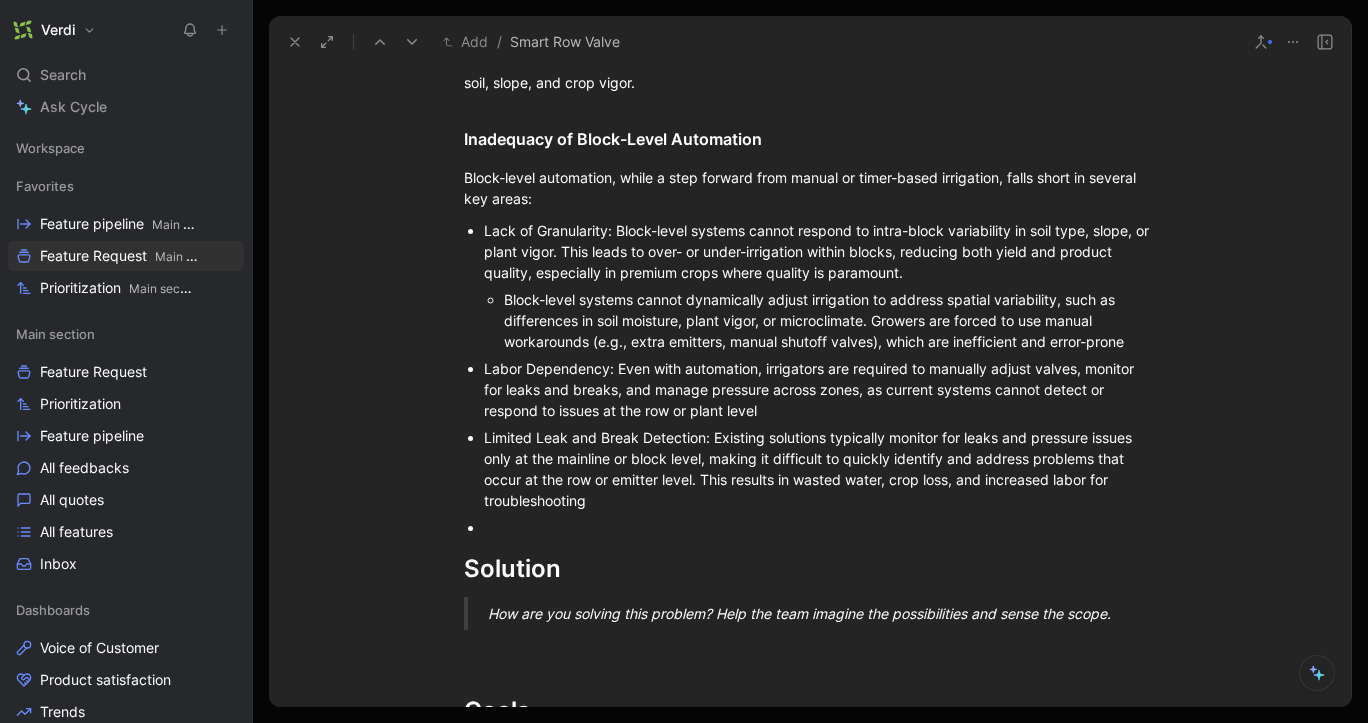 click on "Block-level systems cannot dynamically adjust irrigation to address spatial variability, such as differences in soil moisture, plant vigor, or microclimate. Growers are forced to use manual workarounds (e.g., extra emitters, manual shutoff valves), which are inefficient and error-prone⁠" at bounding box center [830, 320] 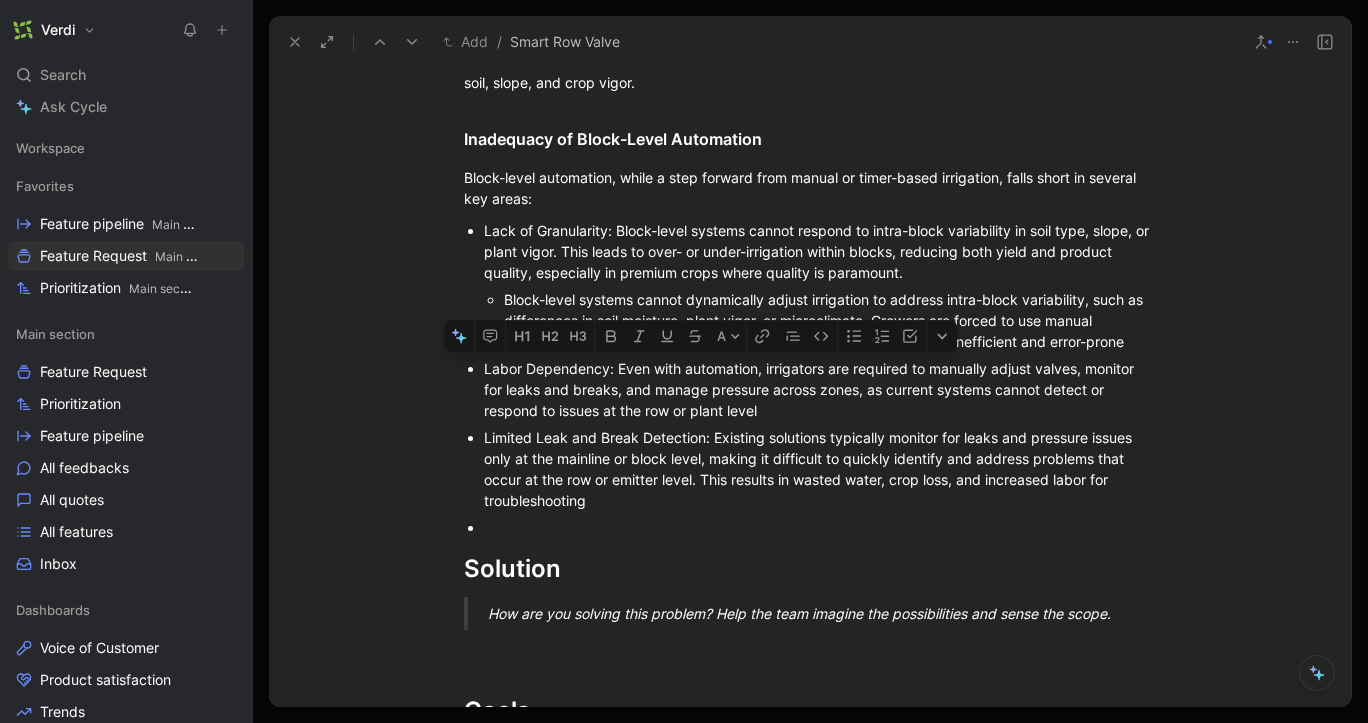 drag, startPoint x: 665, startPoint y: 371, endPoint x: 762, endPoint y: 375, distance: 97.082436 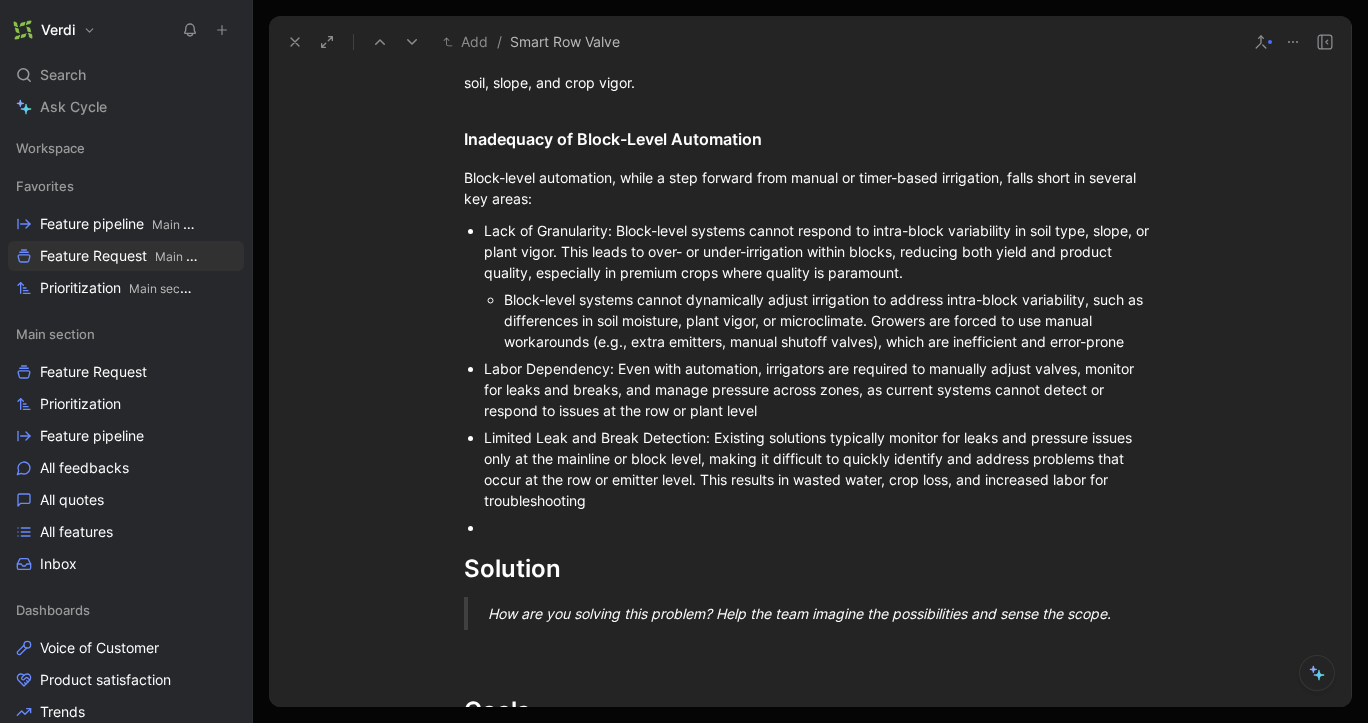 click on "Limited Leak and Break Detection: Existing solutions typically monitor for leaks and pressure issues only at the mainline or block level, making it difficult to quickly identify and address problems that occur at the row or emitter level. This results in wasted water, crop loss, and increased labor for troubleshooting⁠" at bounding box center (820, 469) 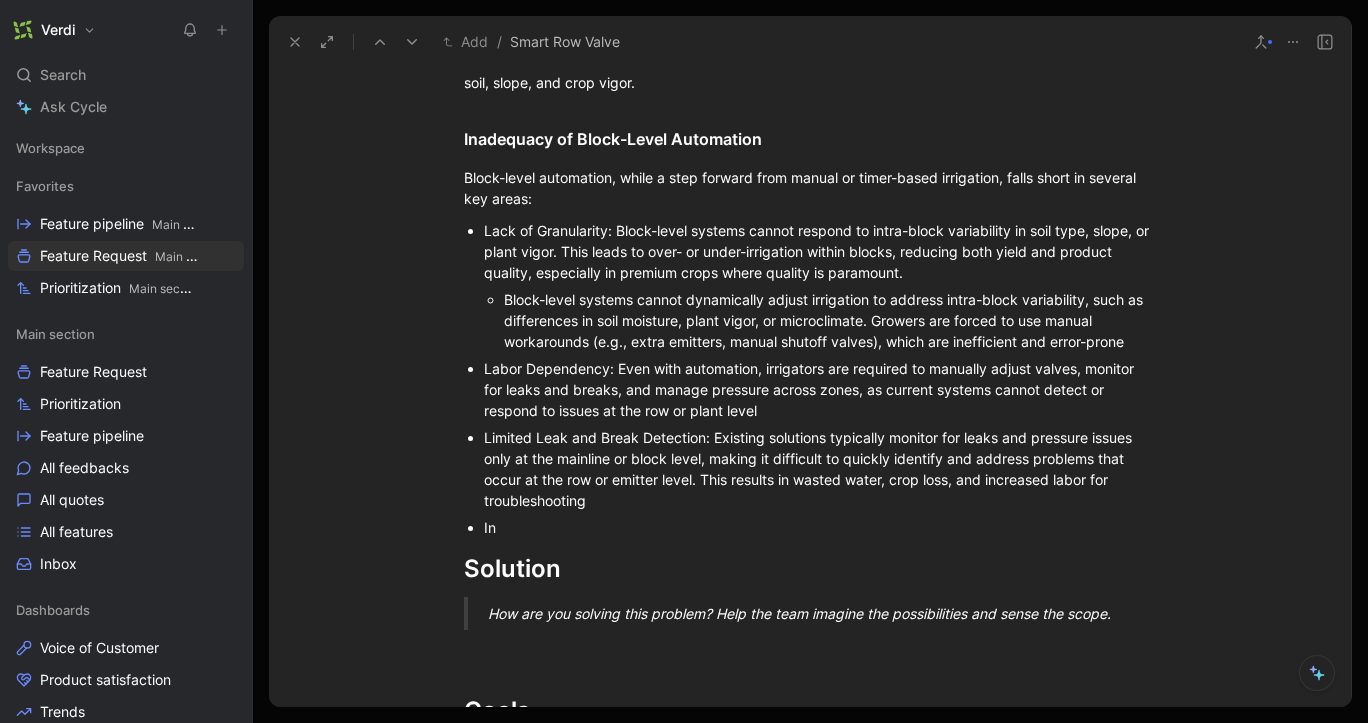 click on "In" at bounding box center (820, 527) 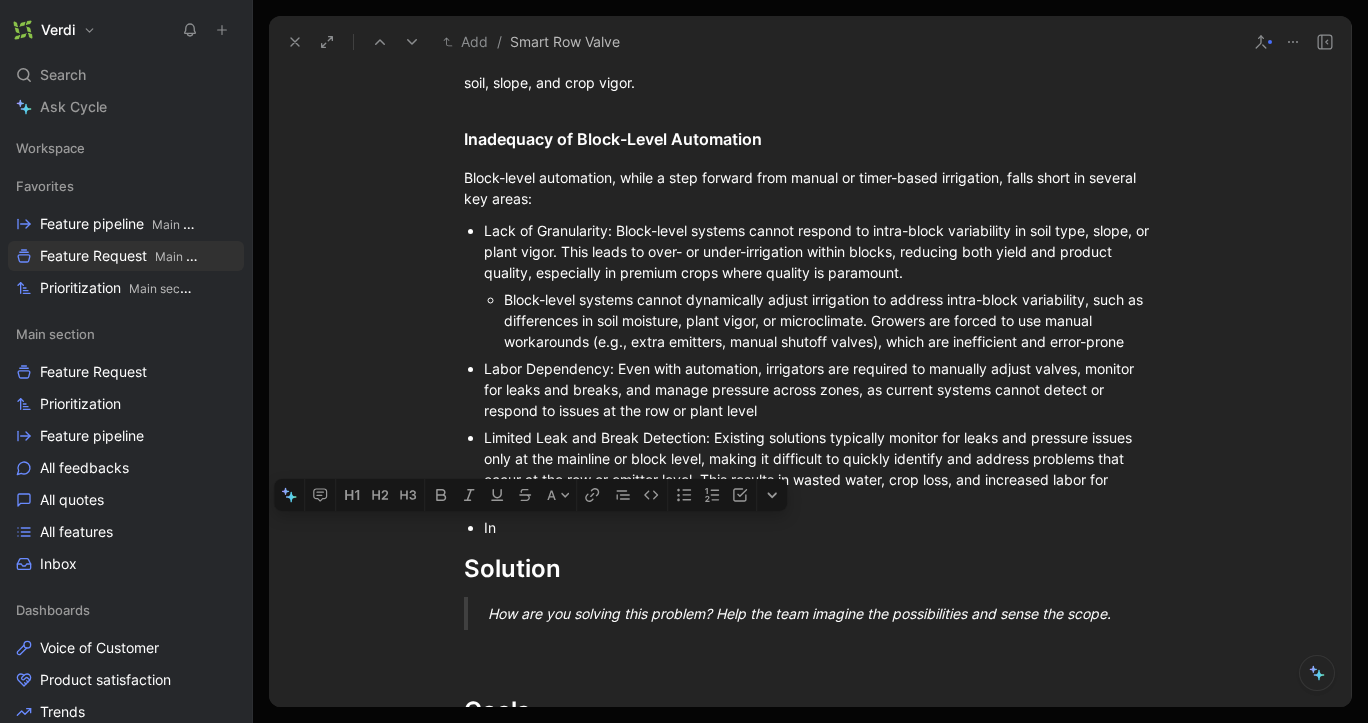 click on "In" at bounding box center [820, 527] 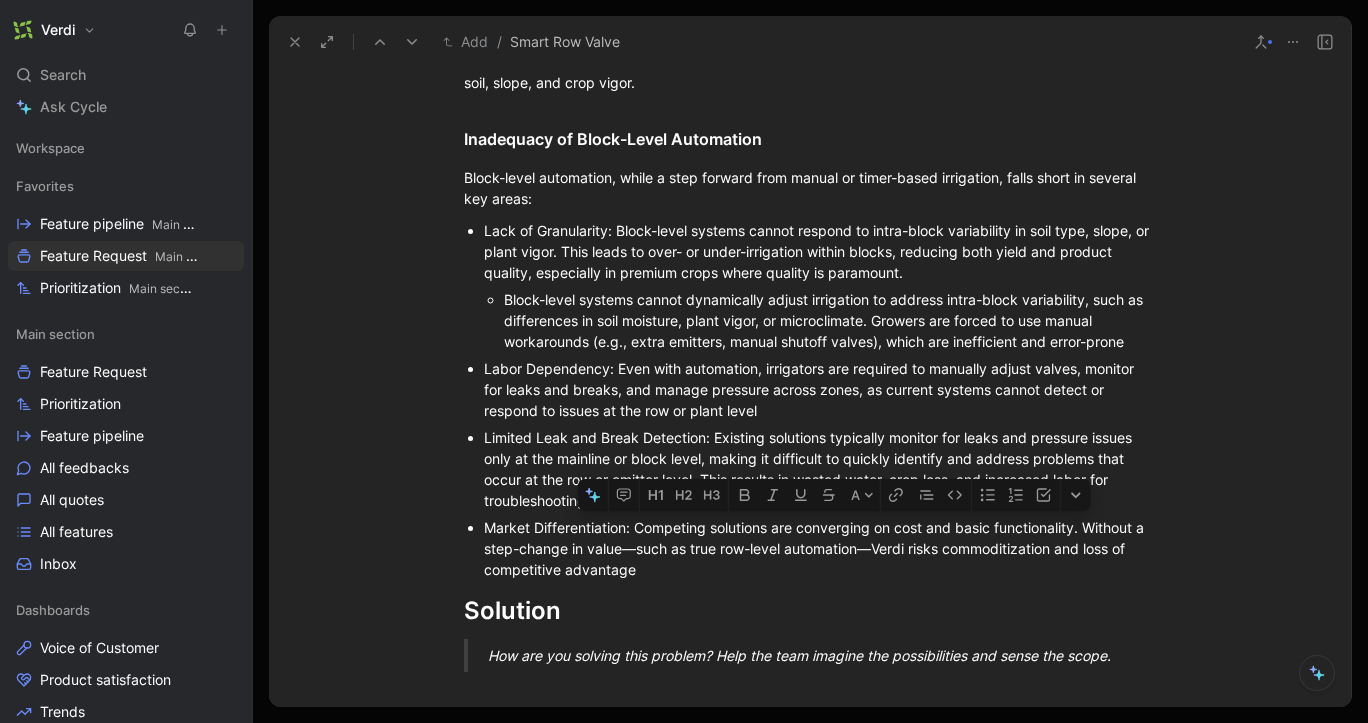 drag, startPoint x: 780, startPoint y: 532, endPoint x: 924, endPoint y: 537, distance: 144.08678 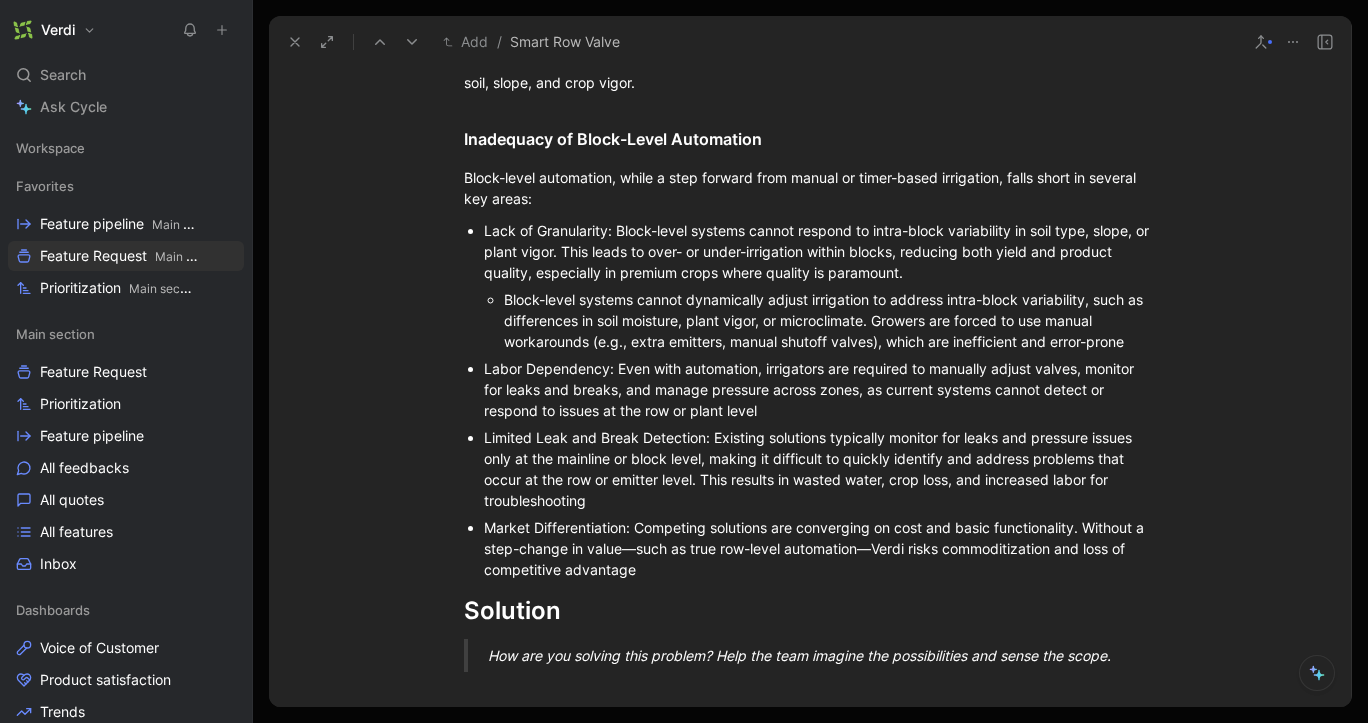 click on "Market Differentiation: Competing solutions are converging on cost and basic functionality. Without a step-change in value—such as true row-level automation—Verdi risks commoditization and loss of competitive advantage" at bounding box center [820, 548] 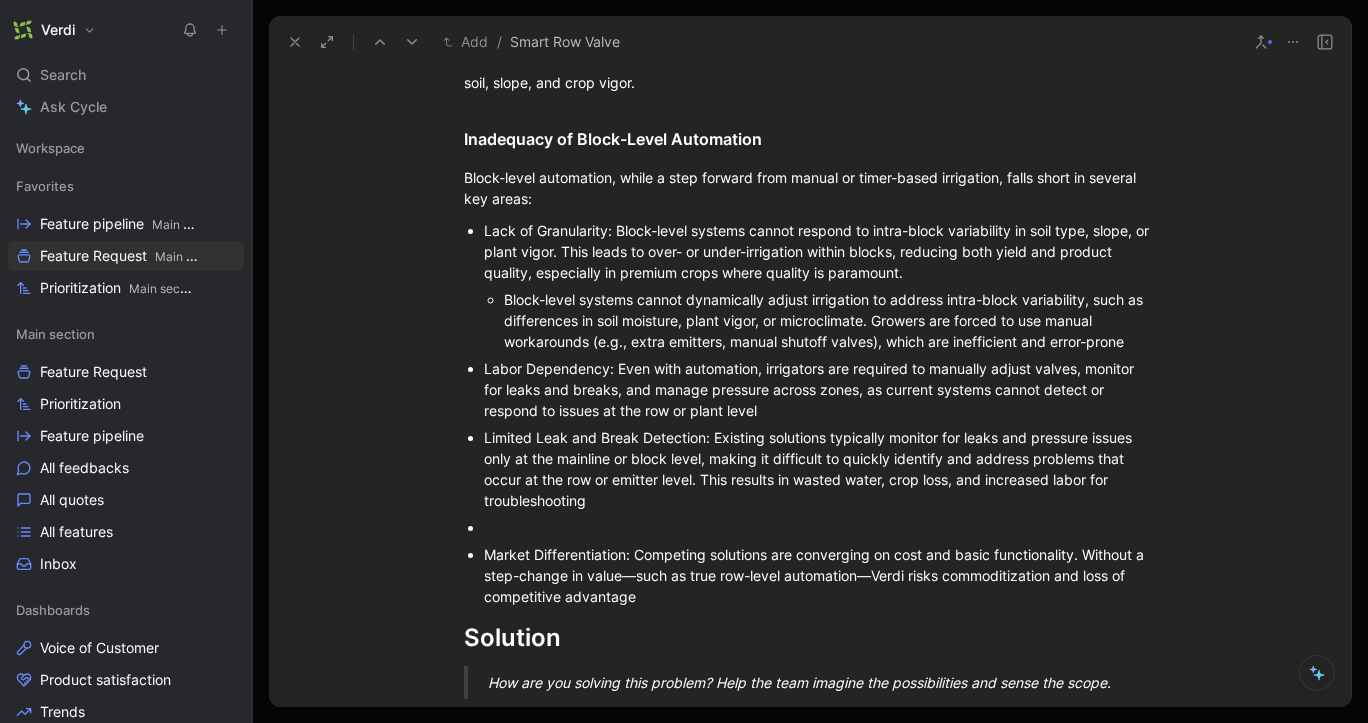 click at bounding box center [820, 527] 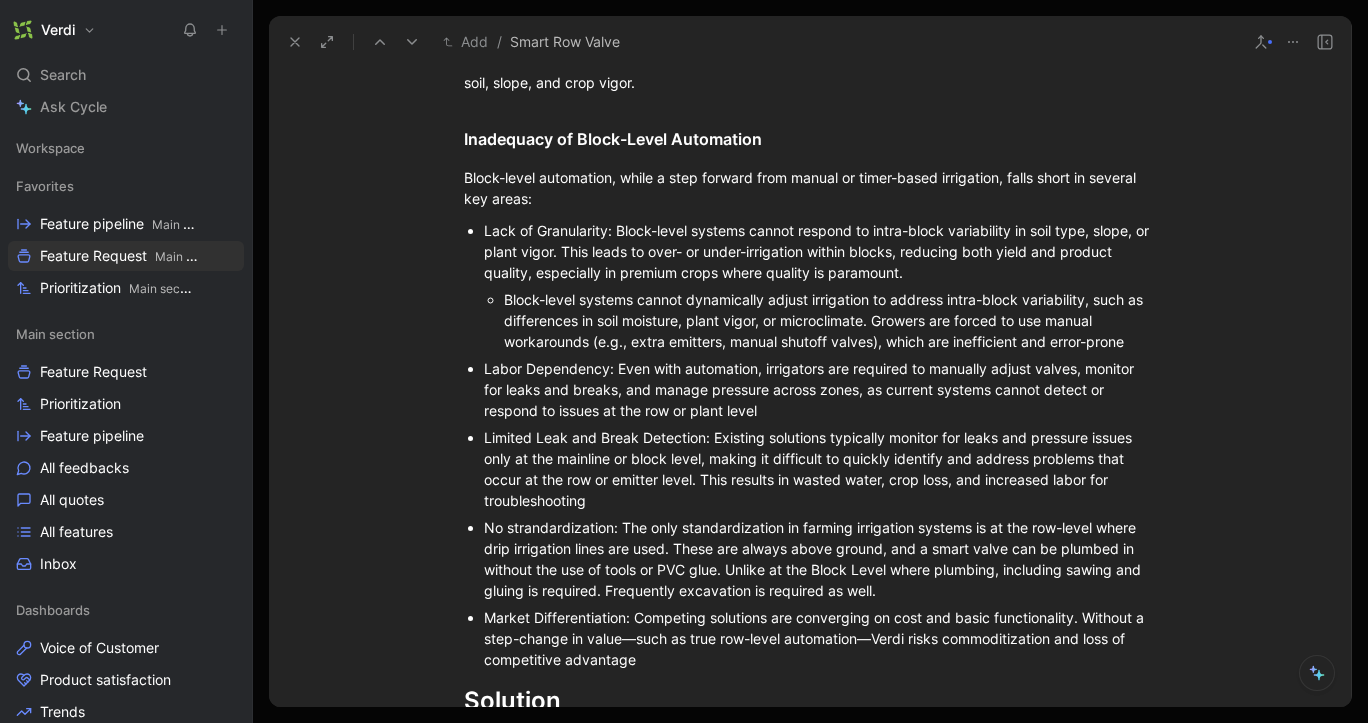 click on "Lack of Granularity: Block-level systems cannot respond to intra-block variability in soil type, slope, or plant vigor. This leads to over- or under-irrigation within blocks, reducing both yield and product quality, especially in premium crops where quality is paramount⁠. Block-level systems cannot dynamically adjust irrigation to address intra-block variability, such as differences in soil moisture, plant vigor, or microclimate. Growers are forced to use manual workarounds (e.g., extra emitters, manual shutoff valves), which are inefficient and error-prone⁠ Labor Dependency: Even with automation, irrigators are required to manually adjust valves, monitor for leaks and breaks, and manage pressure across zones, as current systems cannot detect or respond to issues at the row or plant level⁠" at bounding box center [810, 445] 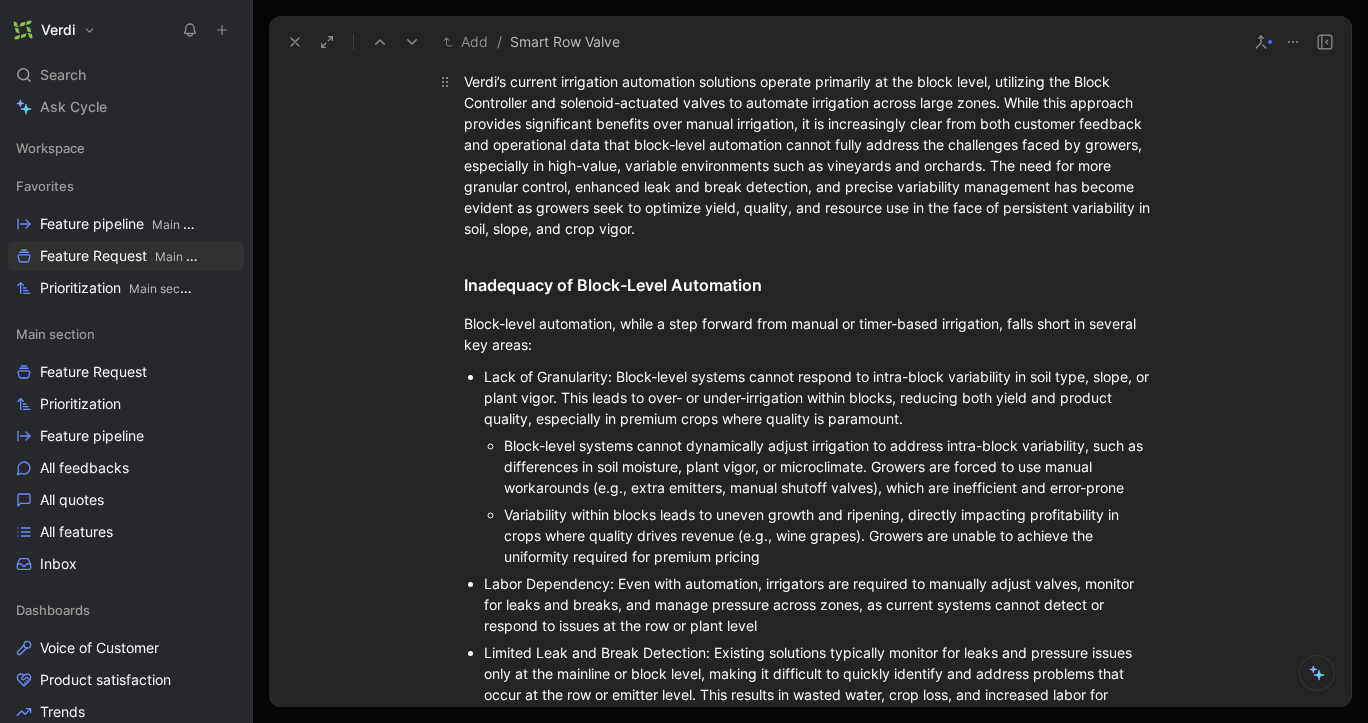 scroll, scrollTop: 0, scrollLeft: 0, axis: both 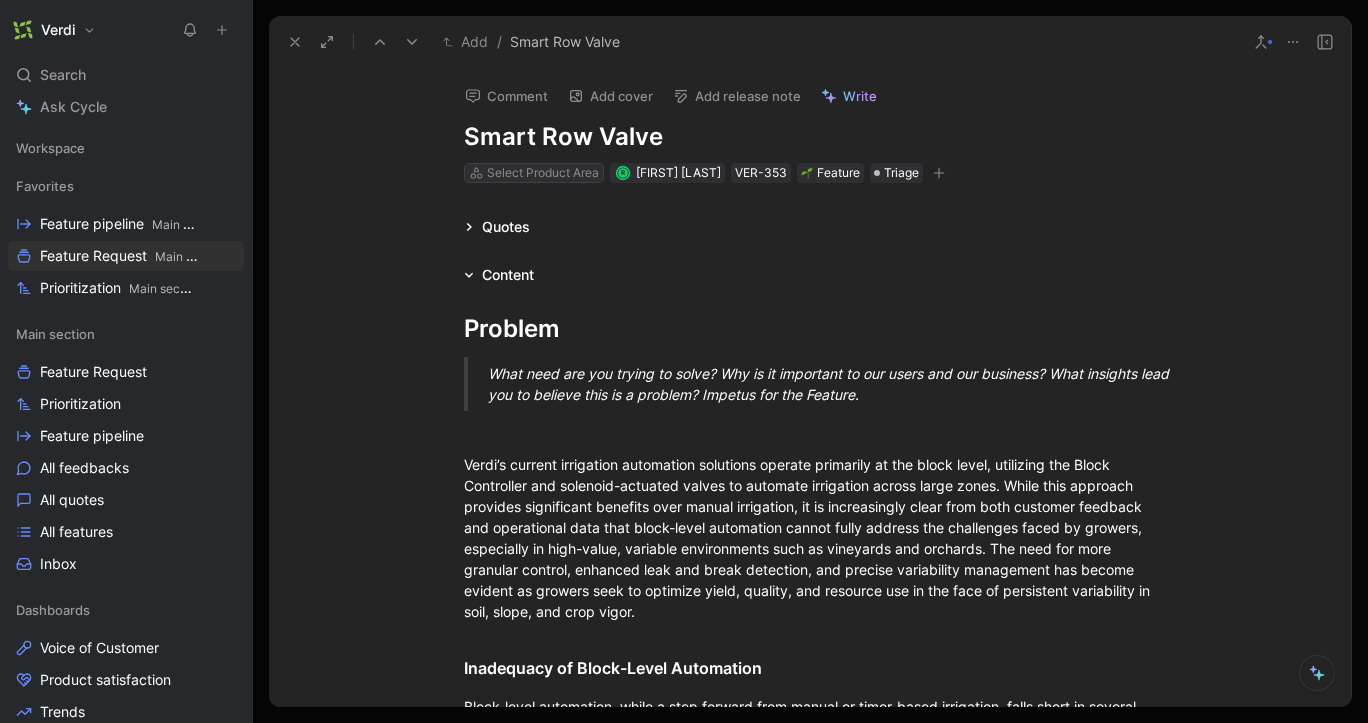 click on "Select Product Area" at bounding box center [543, 173] 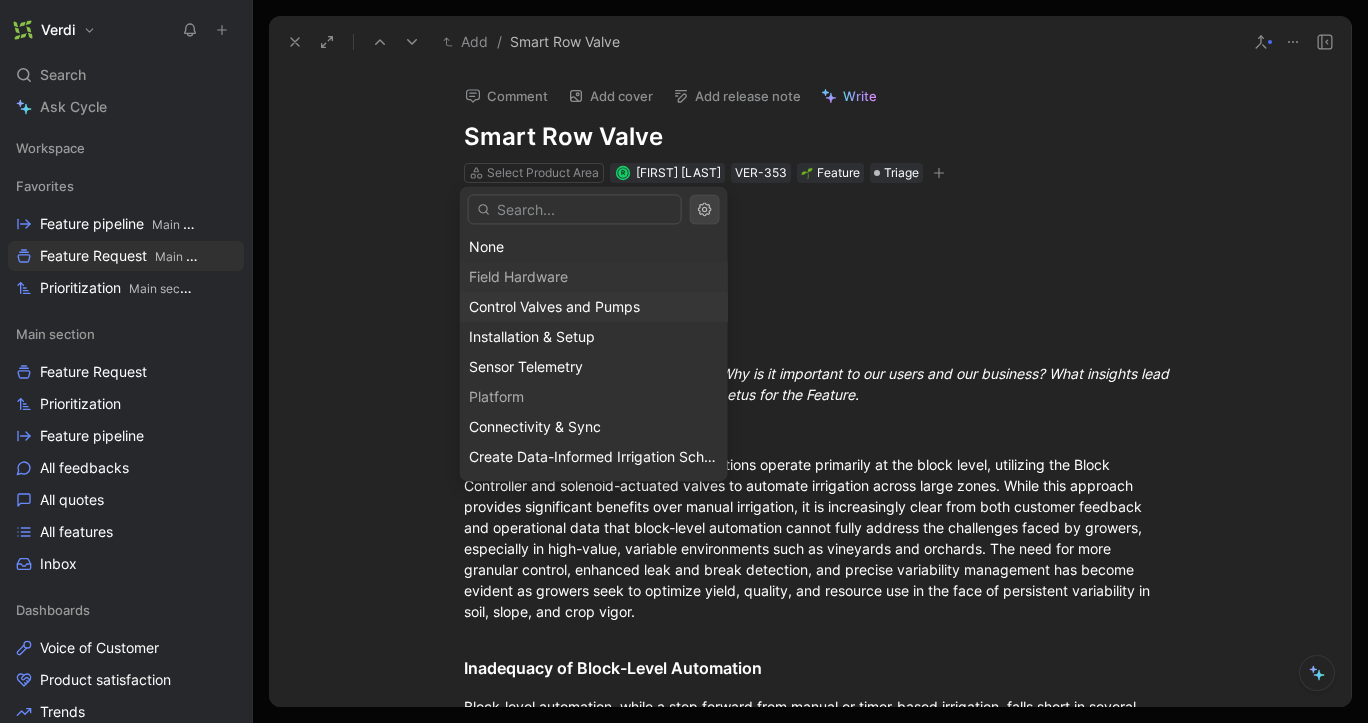 click on "Control Valves and Pumps" at bounding box center (594, 307) 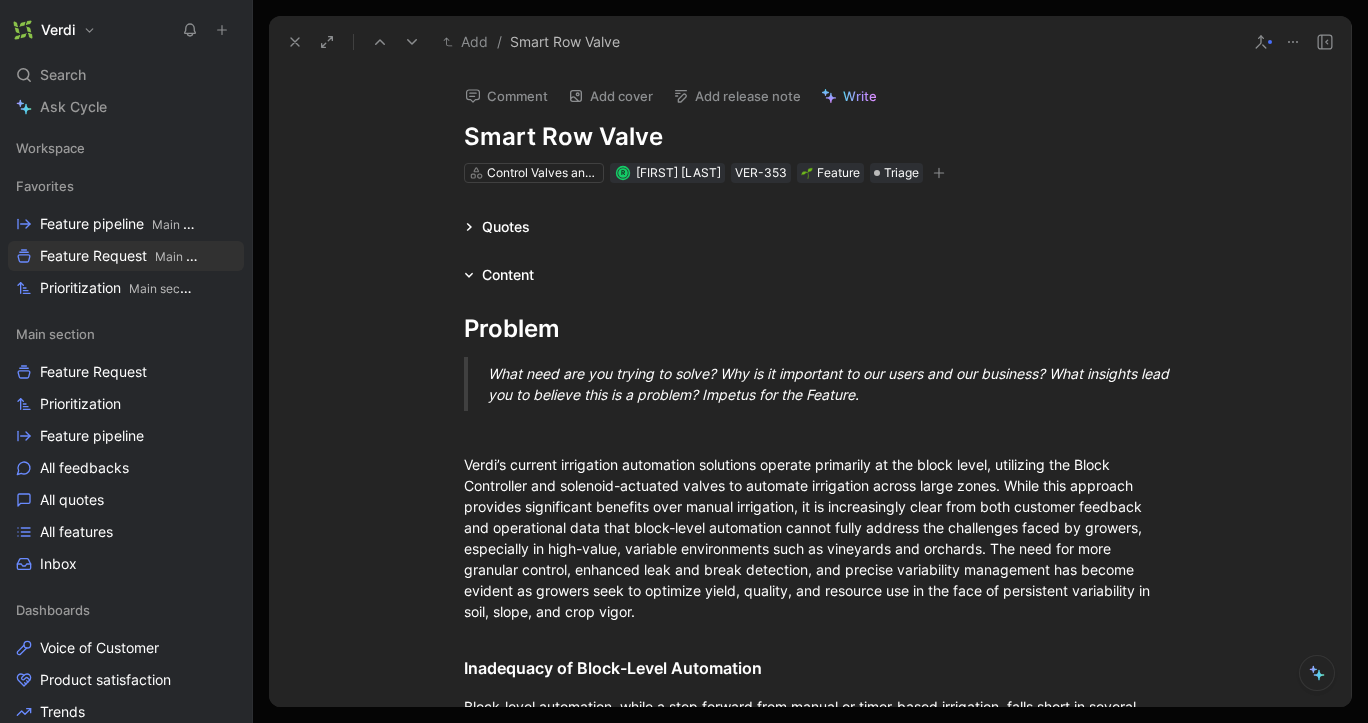 click 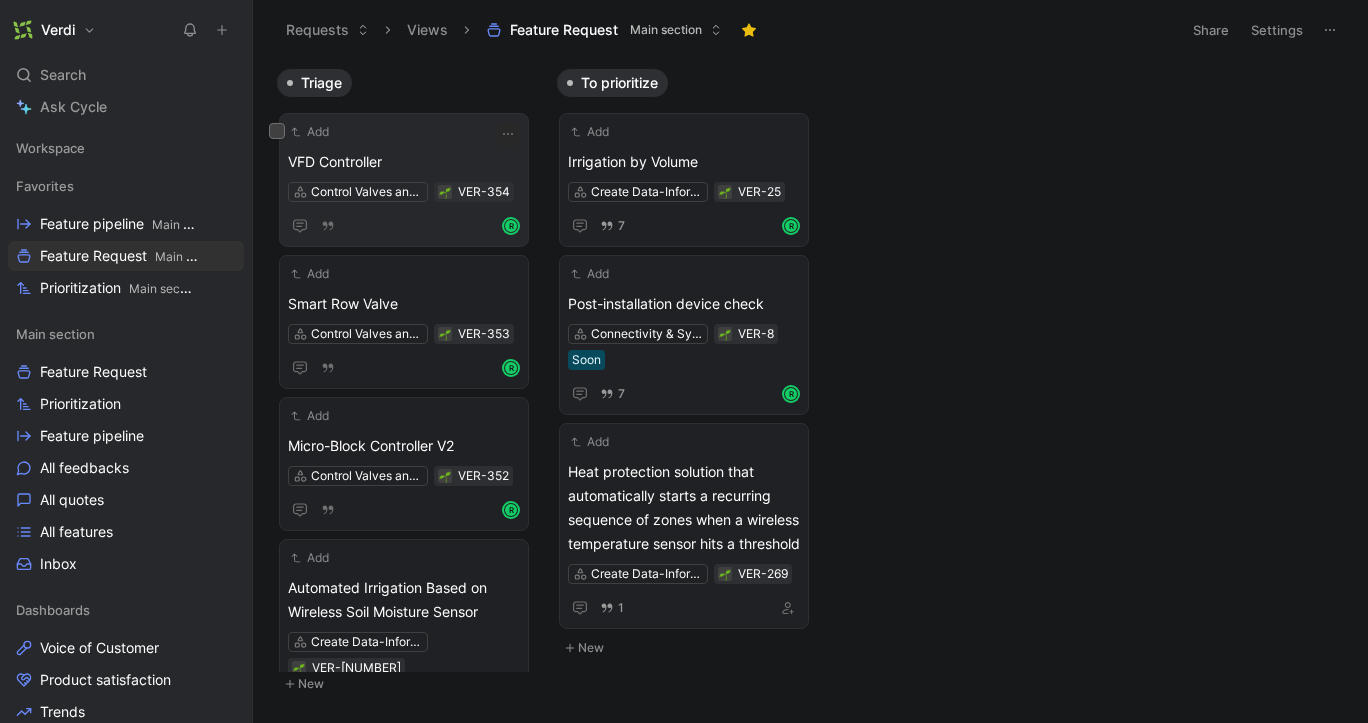 click on "VFD Controller" at bounding box center [404, 162] 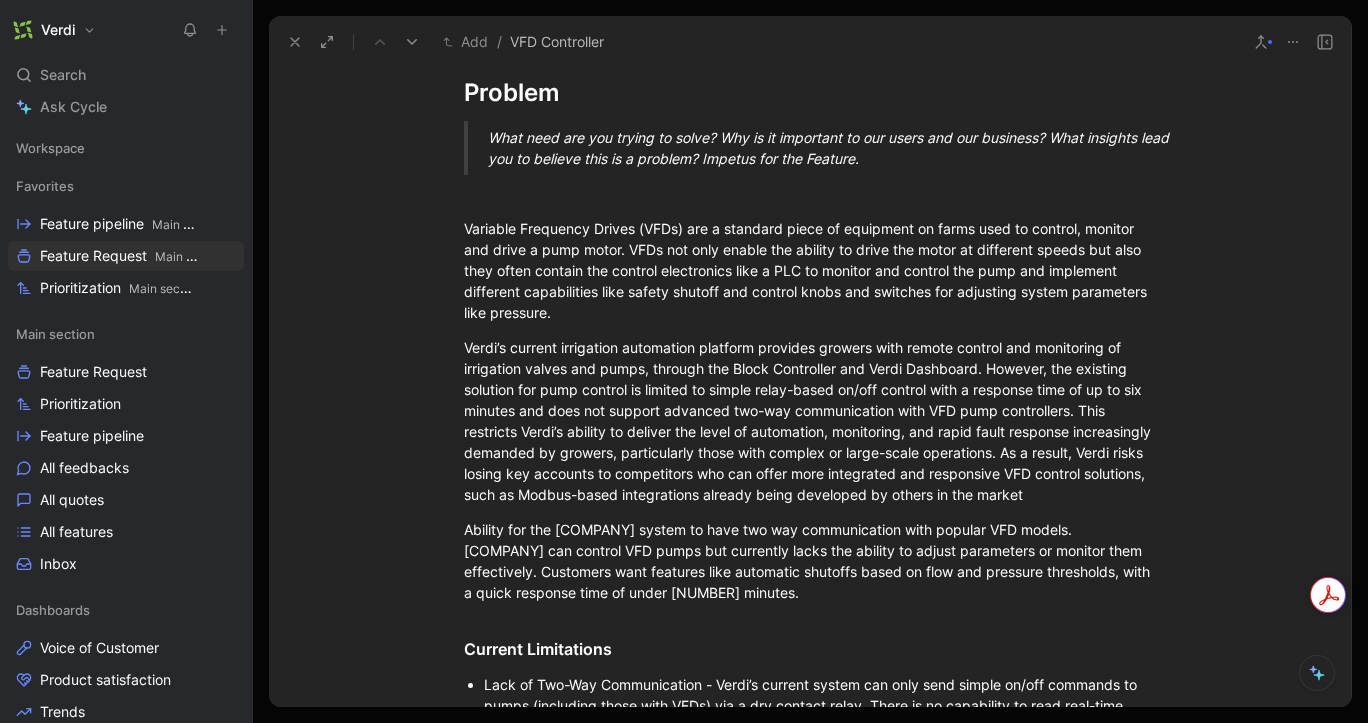 scroll, scrollTop: 72, scrollLeft: 0, axis: vertical 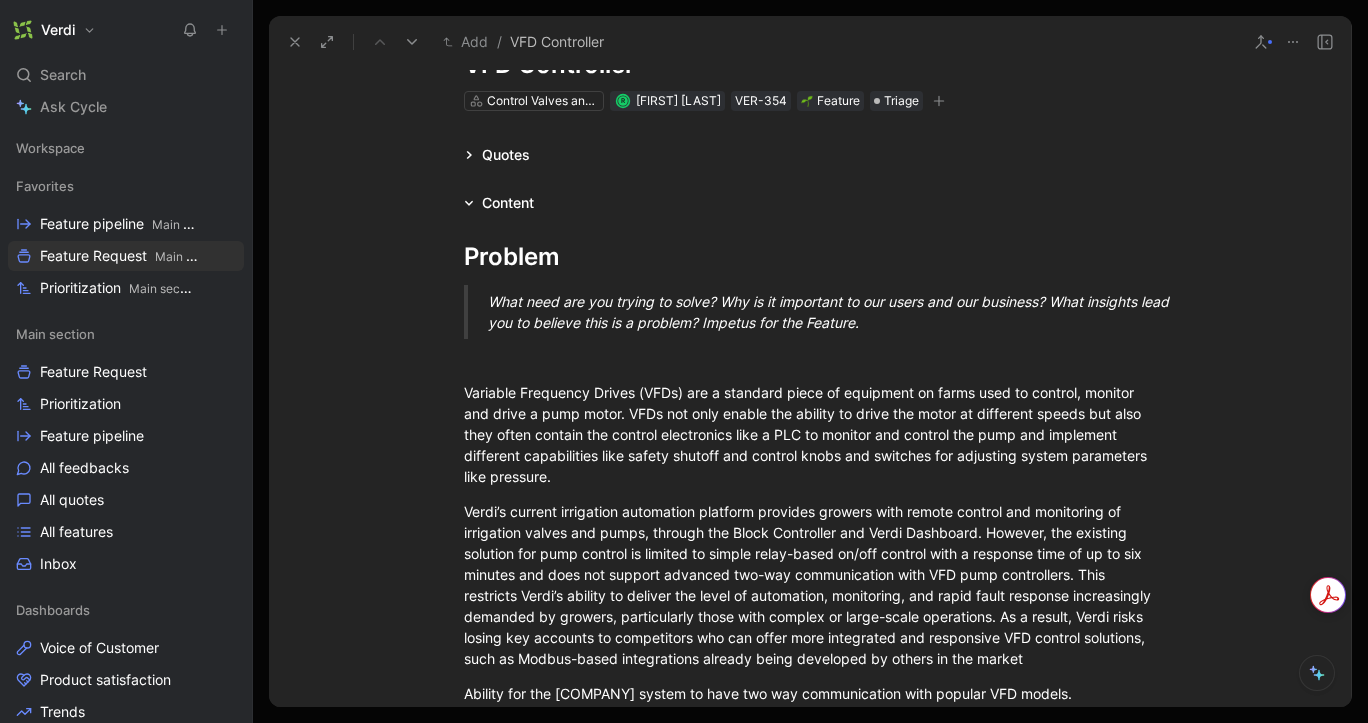 click 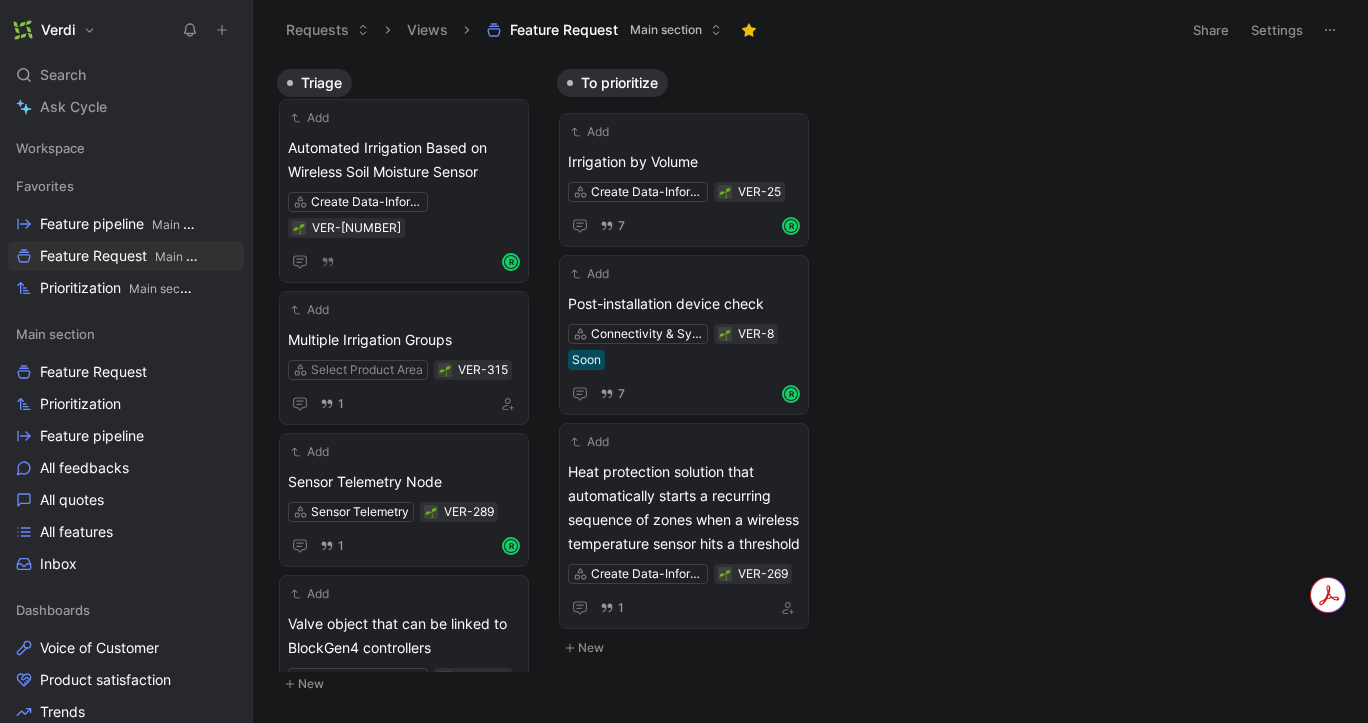 scroll, scrollTop: 450, scrollLeft: 0, axis: vertical 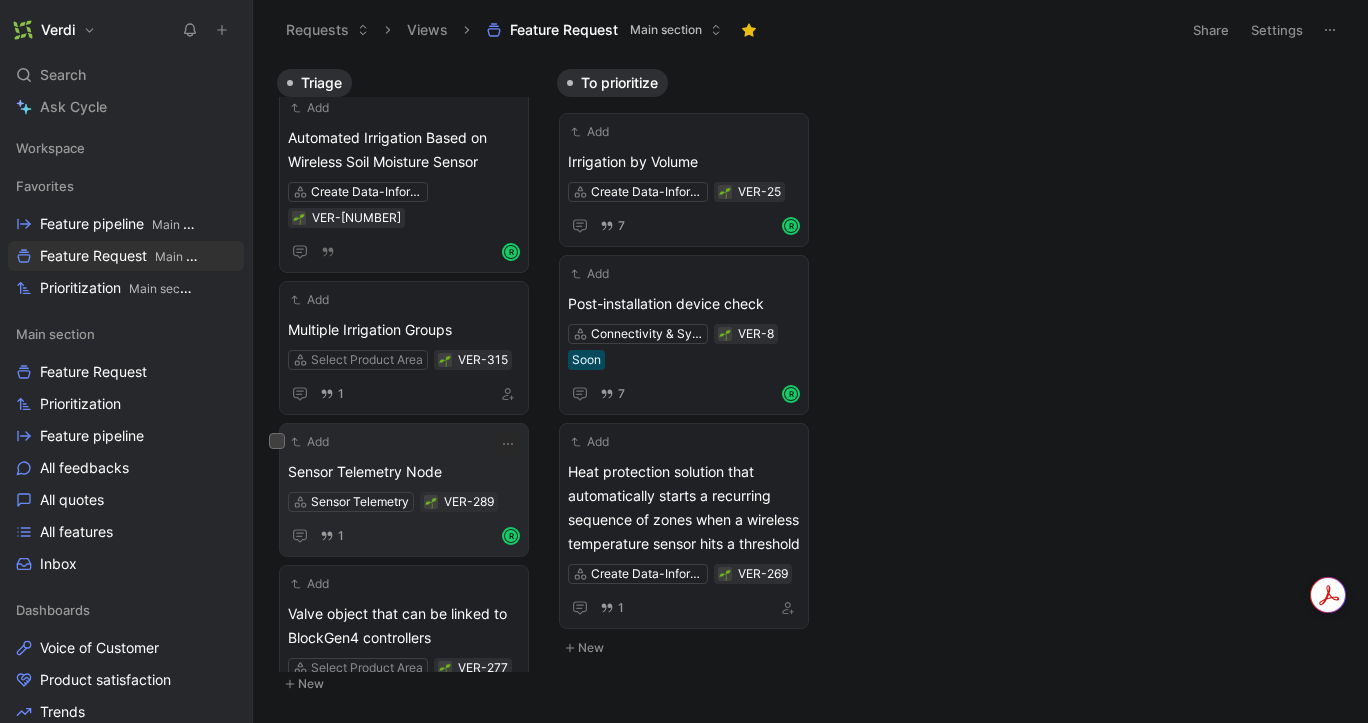 click on "Sensor Telemetry Node" at bounding box center [404, 472] 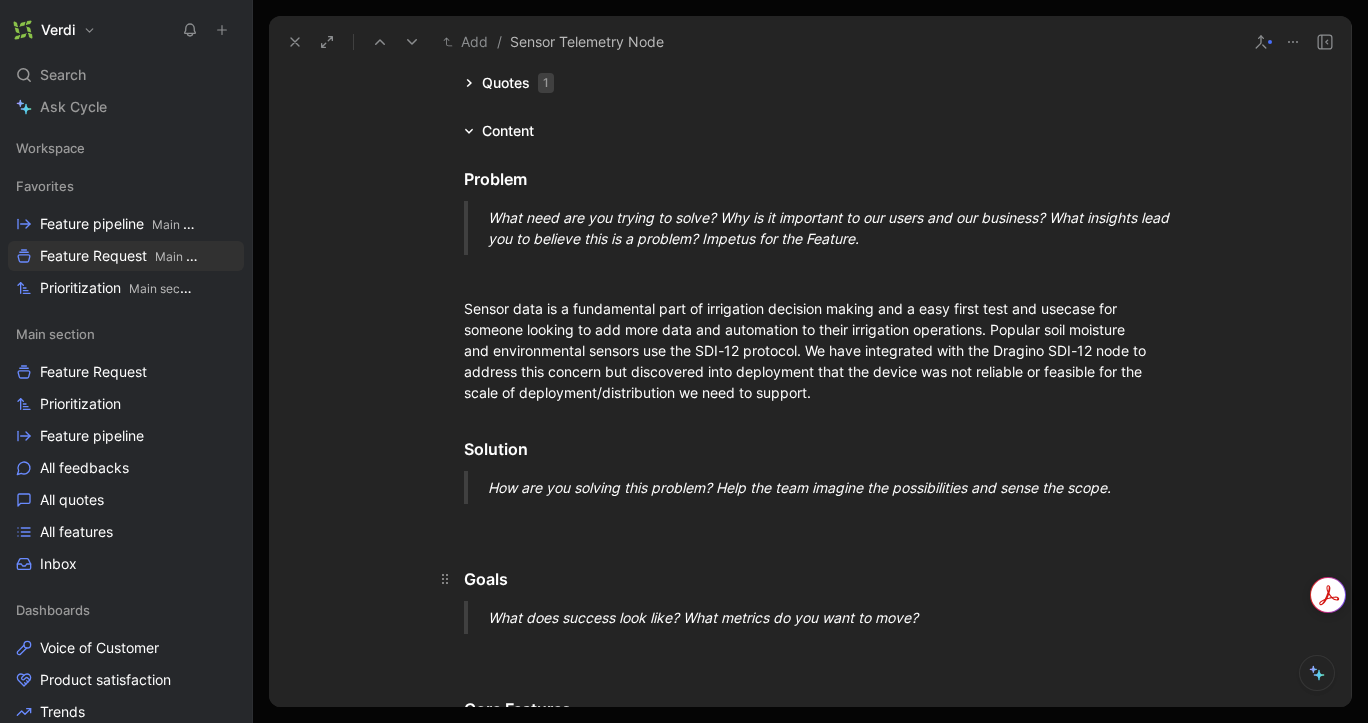 scroll, scrollTop: 62, scrollLeft: 0, axis: vertical 